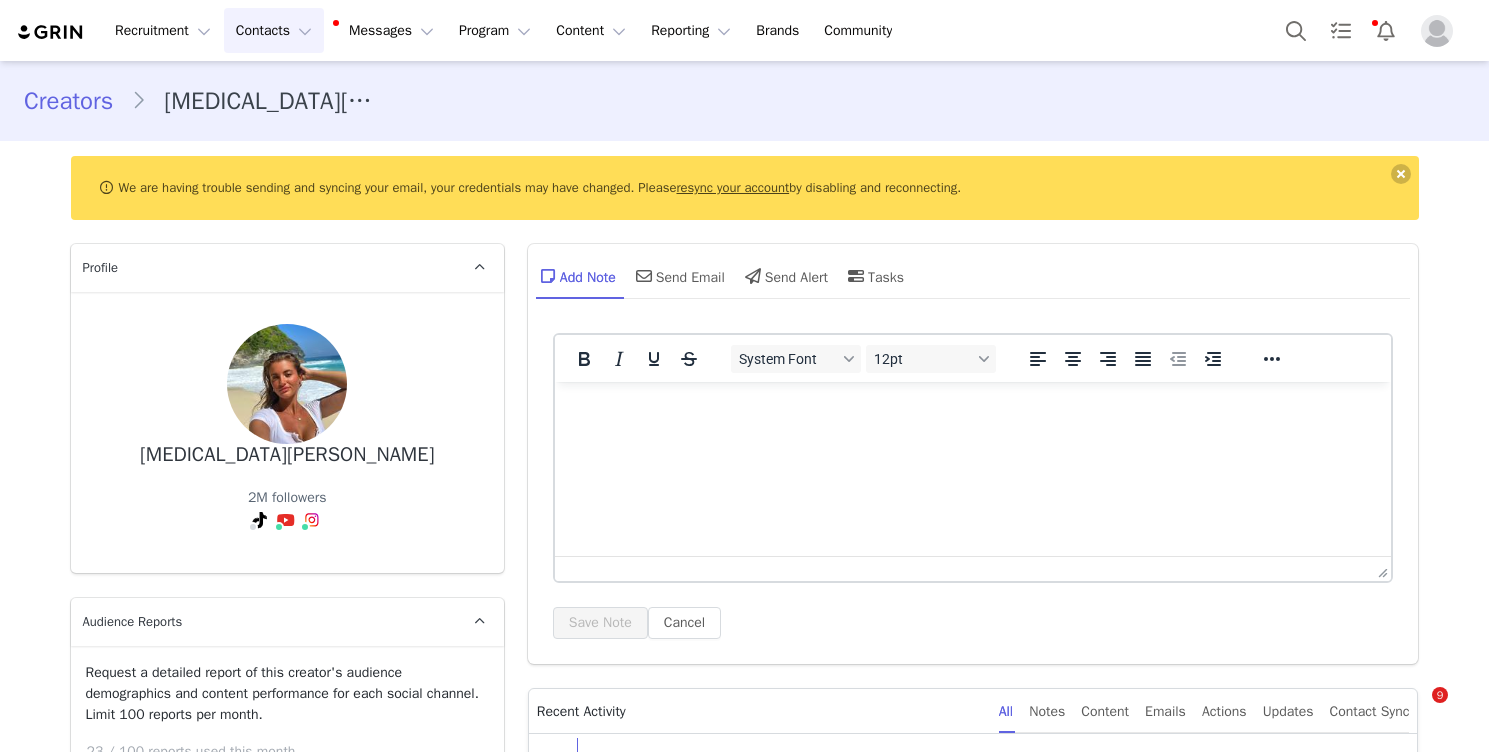 scroll, scrollTop: 0, scrollLeft: 0, axis: both 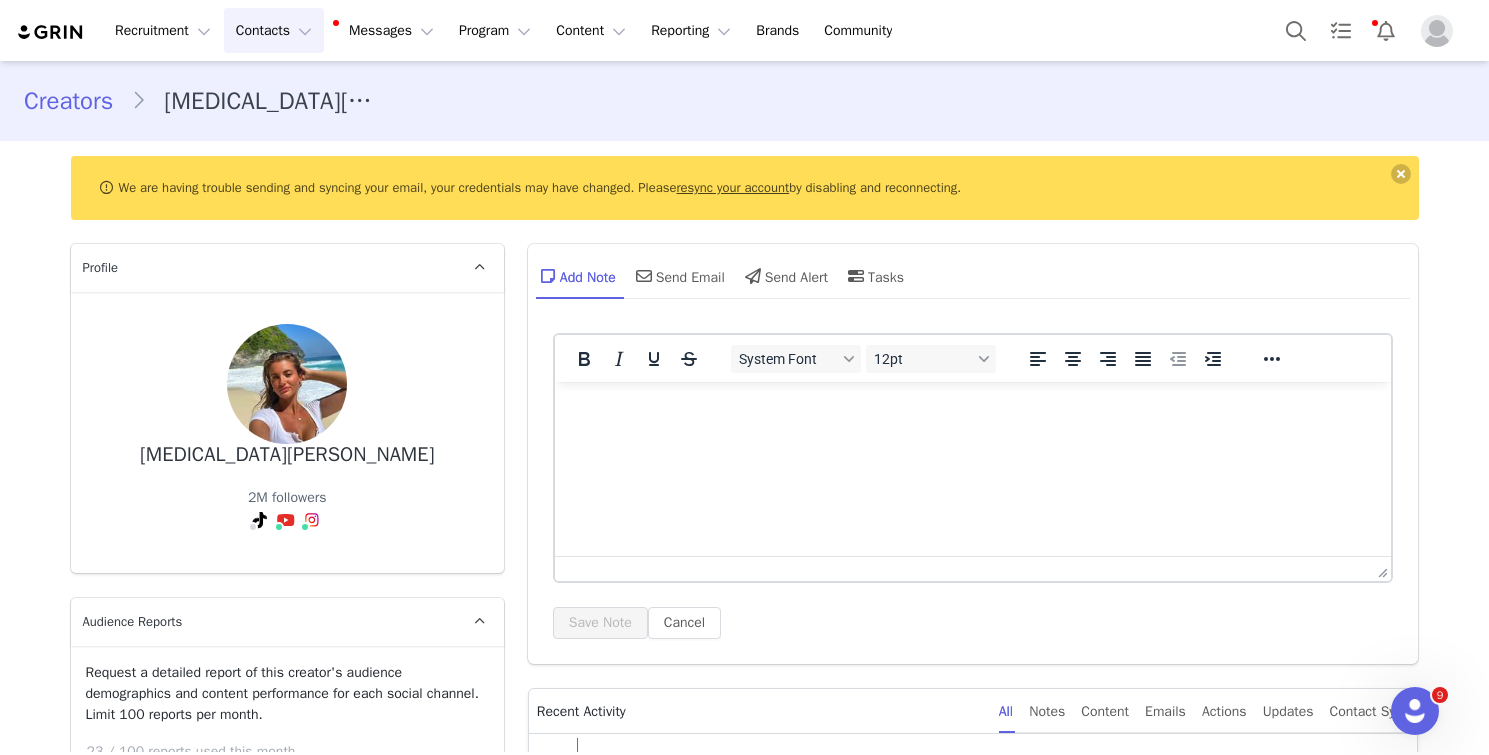 click on "Contacts Contacts" at bounding box center [274, 30] 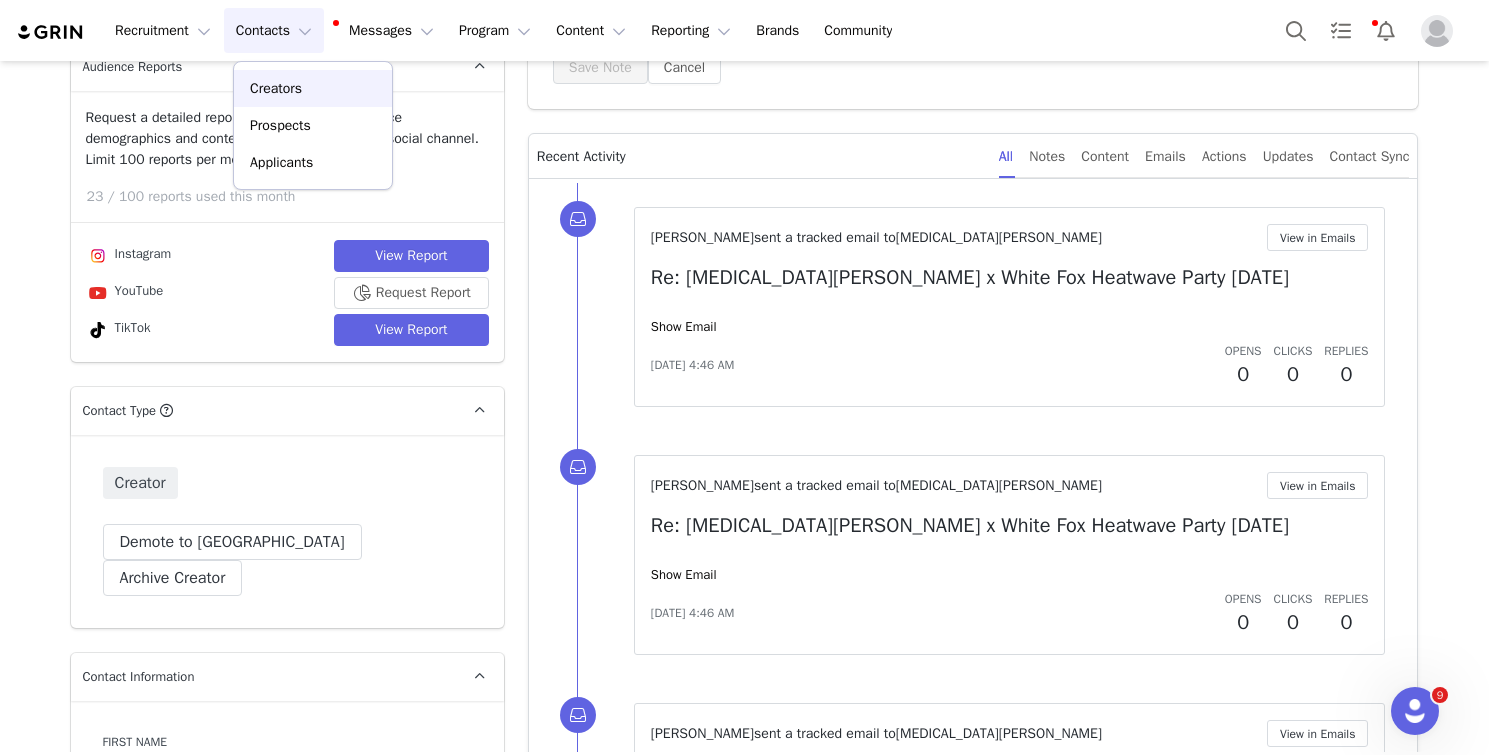 click on "Creators" at bounding box center (313, 88) 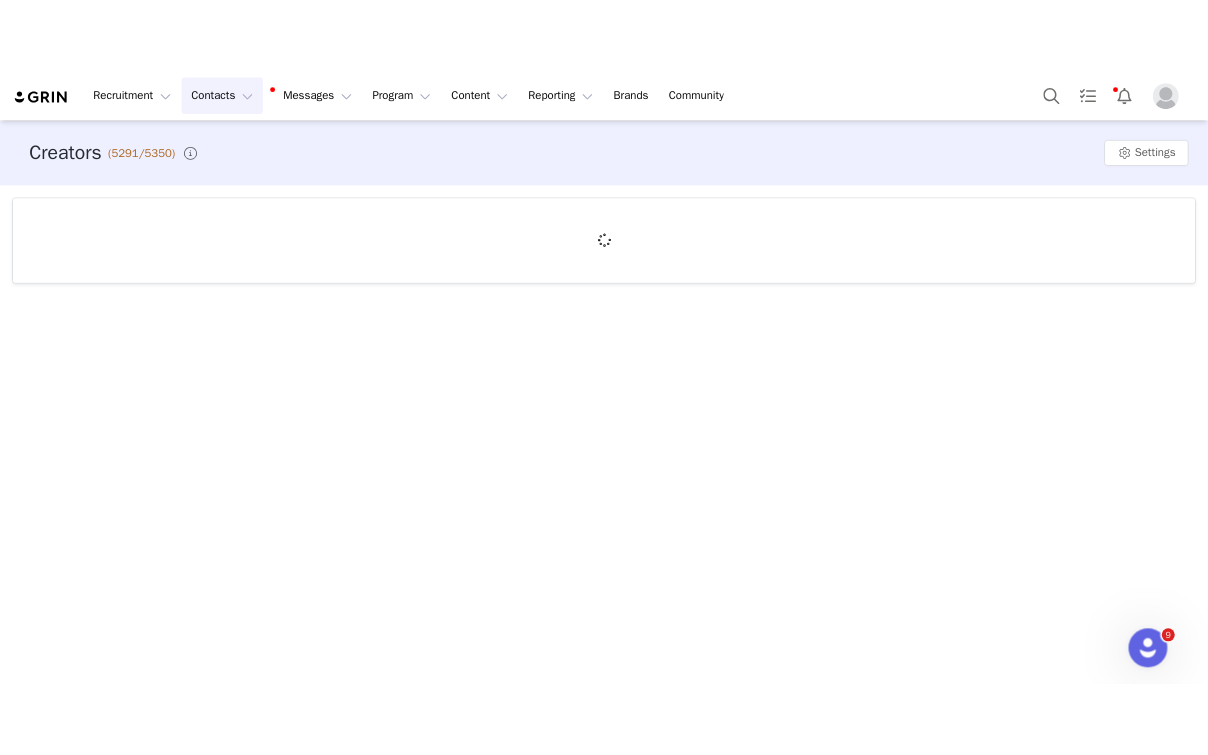 scroll, scrollTop: 0, scrollLeft: 0, axis: both 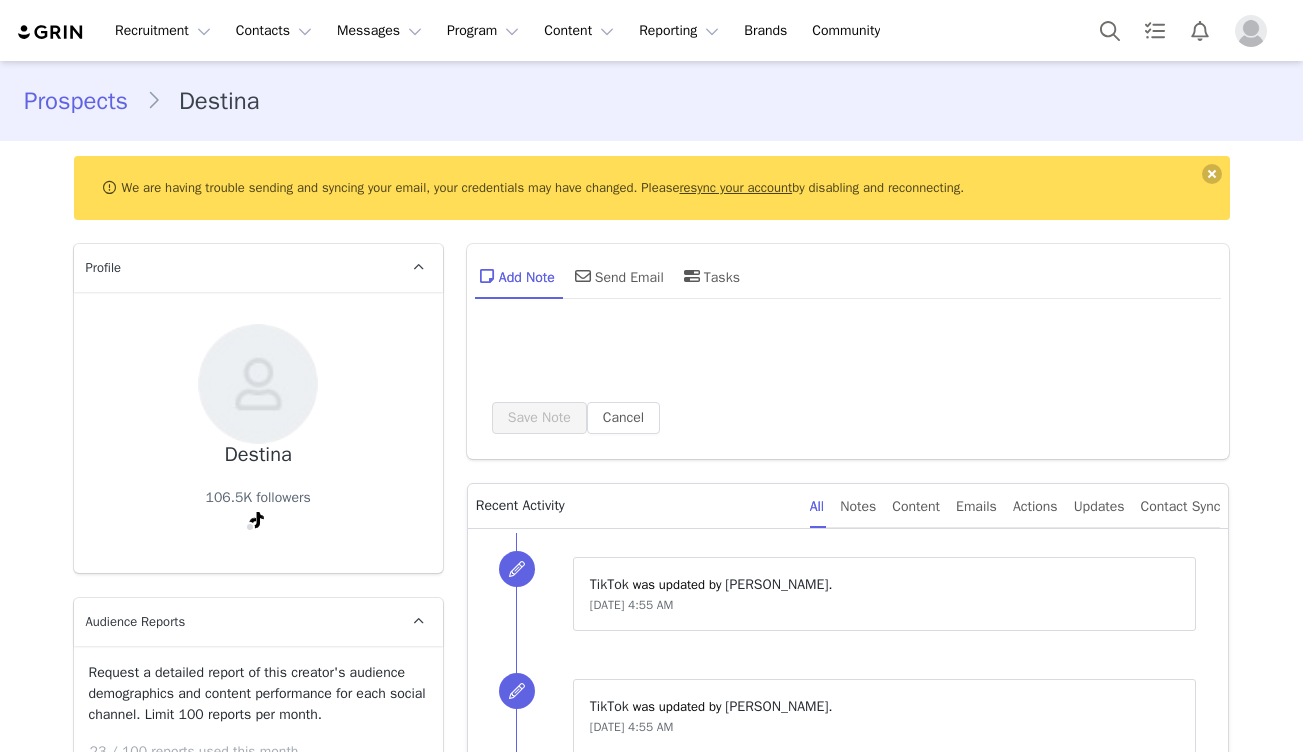 type on "+1 ([GEOGRAPHIC_DATA])" 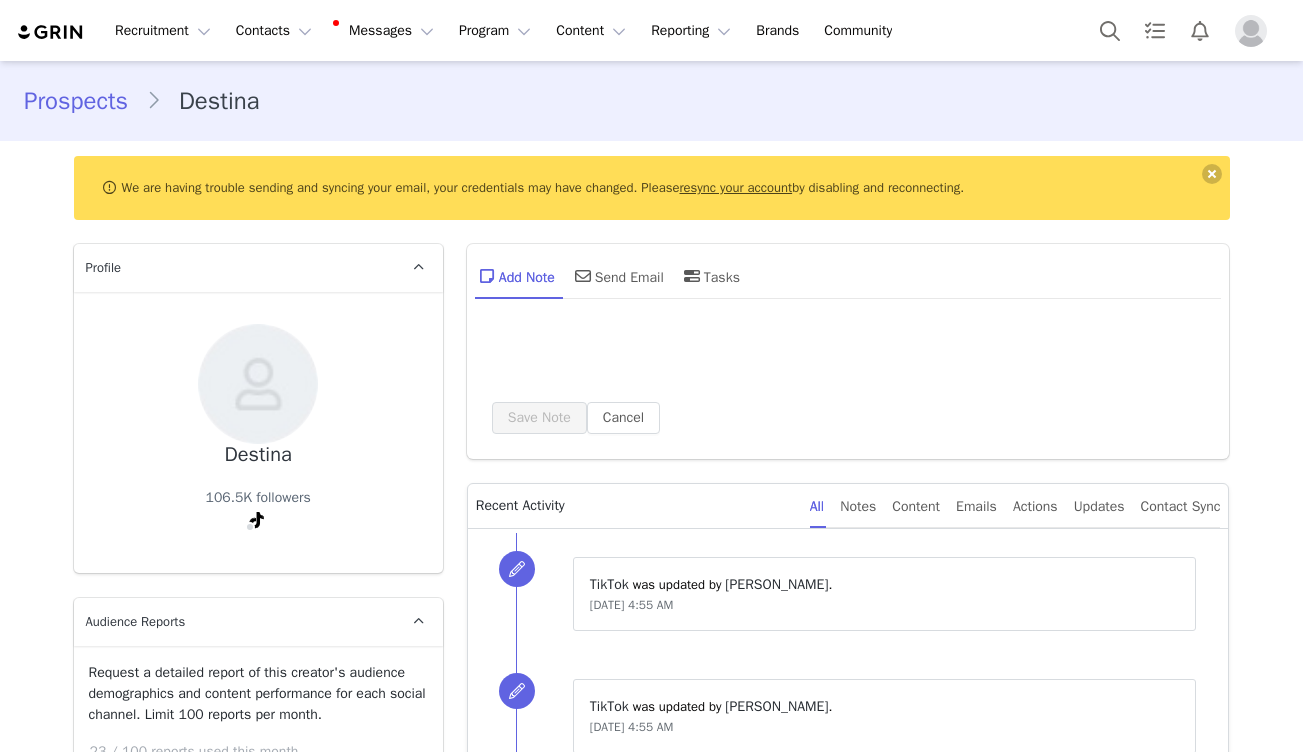 scroll, scrollTop: 0, scrollLeft: 0, axis: both 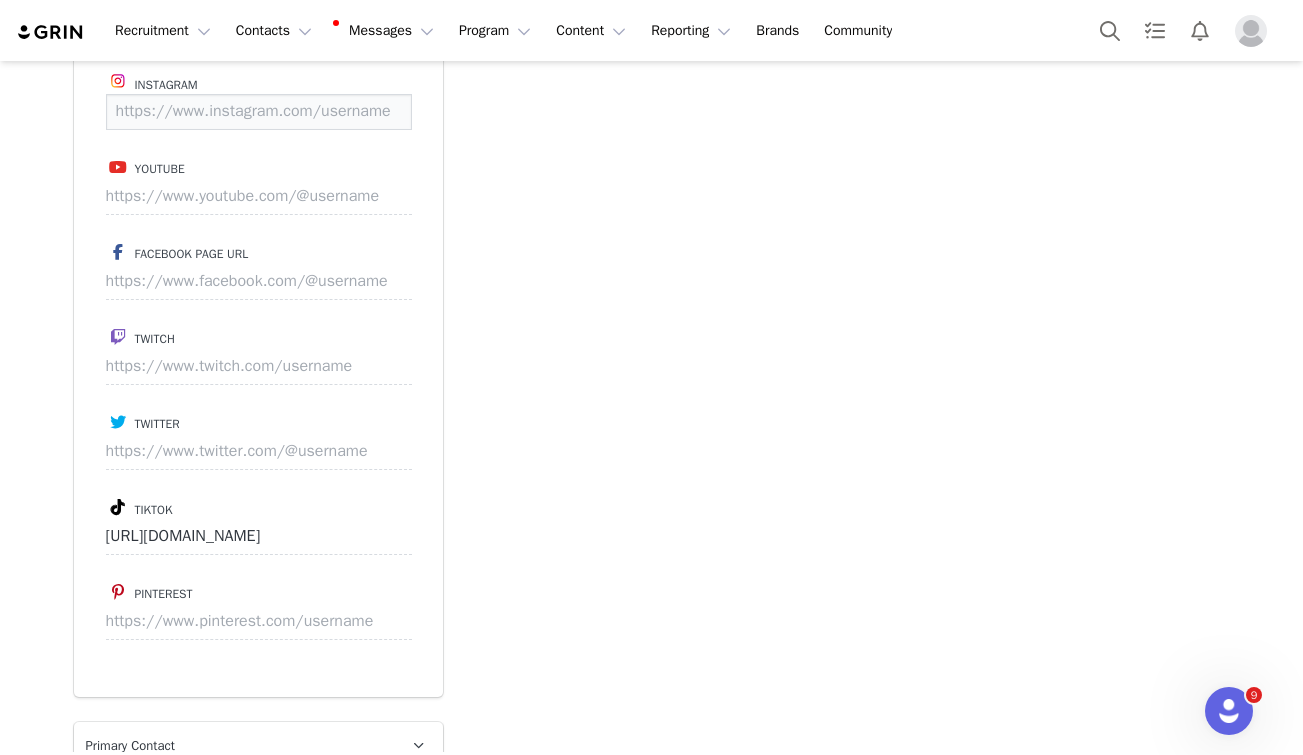 click at bounding box center (259, 112) 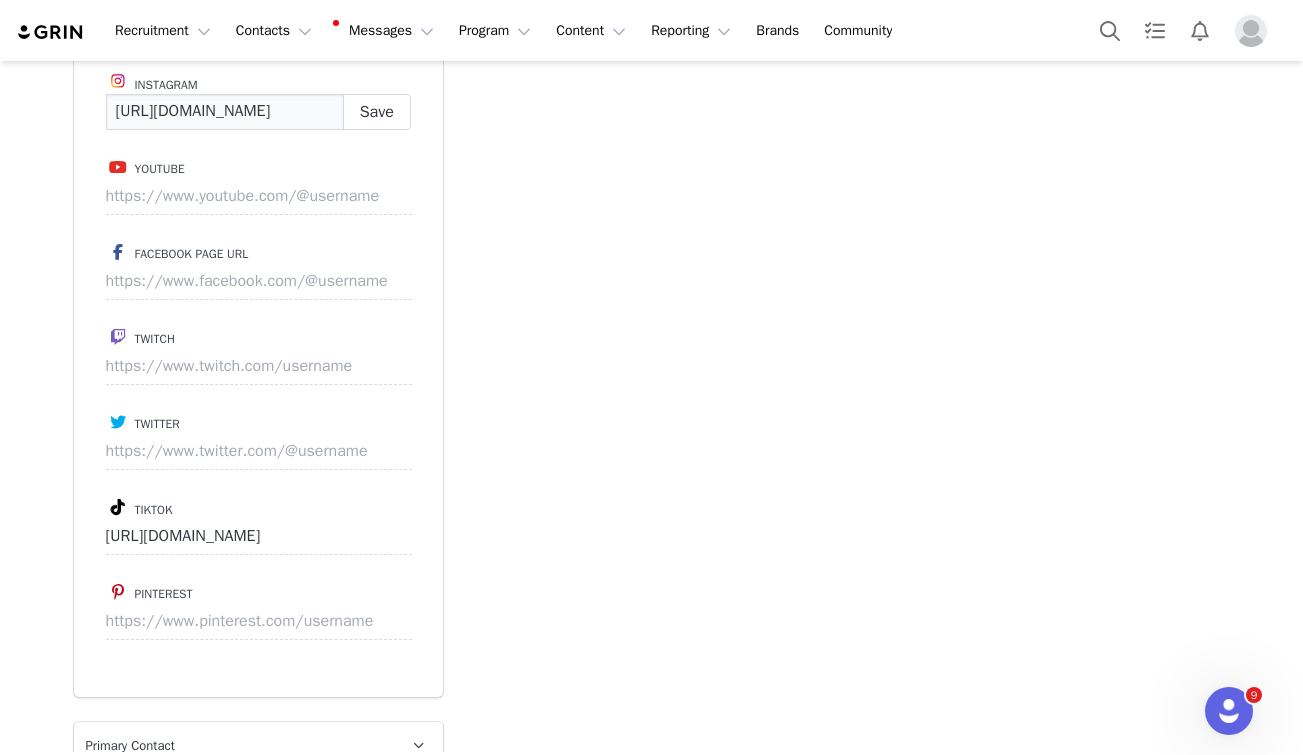 scroll, scrollTop: 0, scrollLeft: 90, axis: horizontal 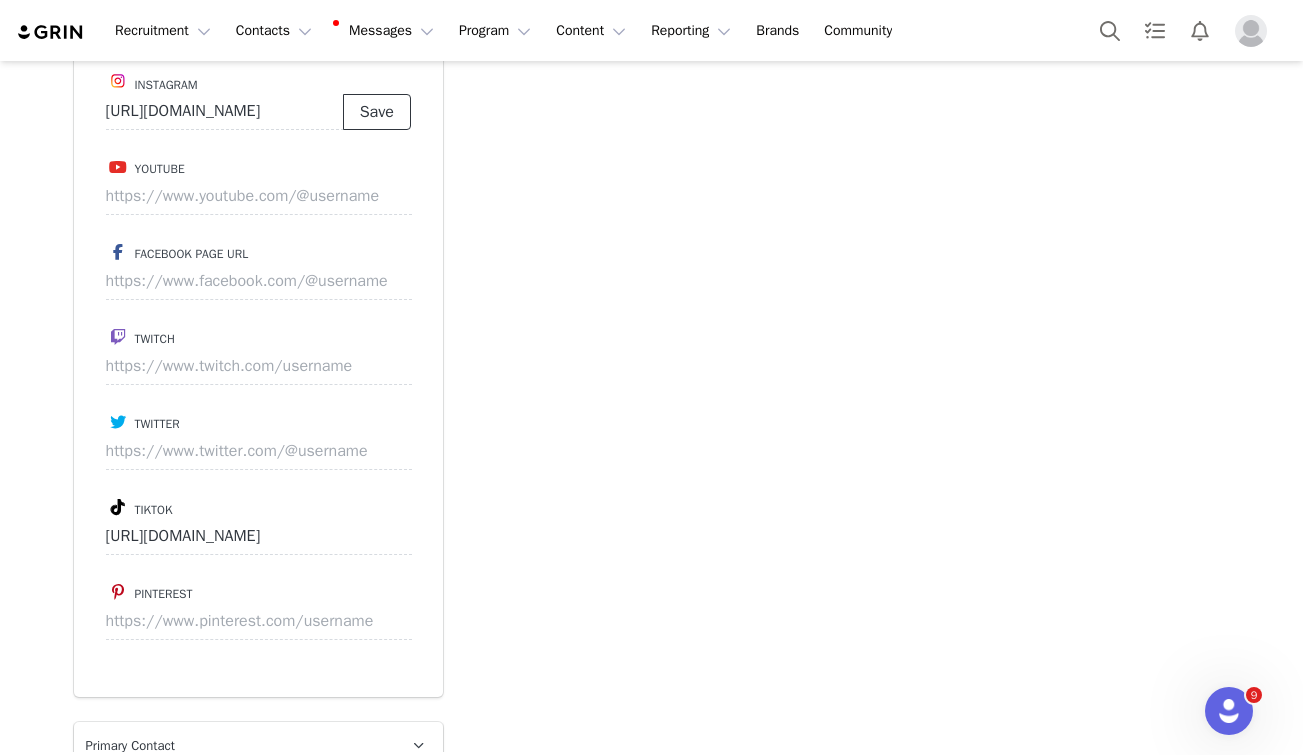 click on "Save" at bounding box center (377, 112) 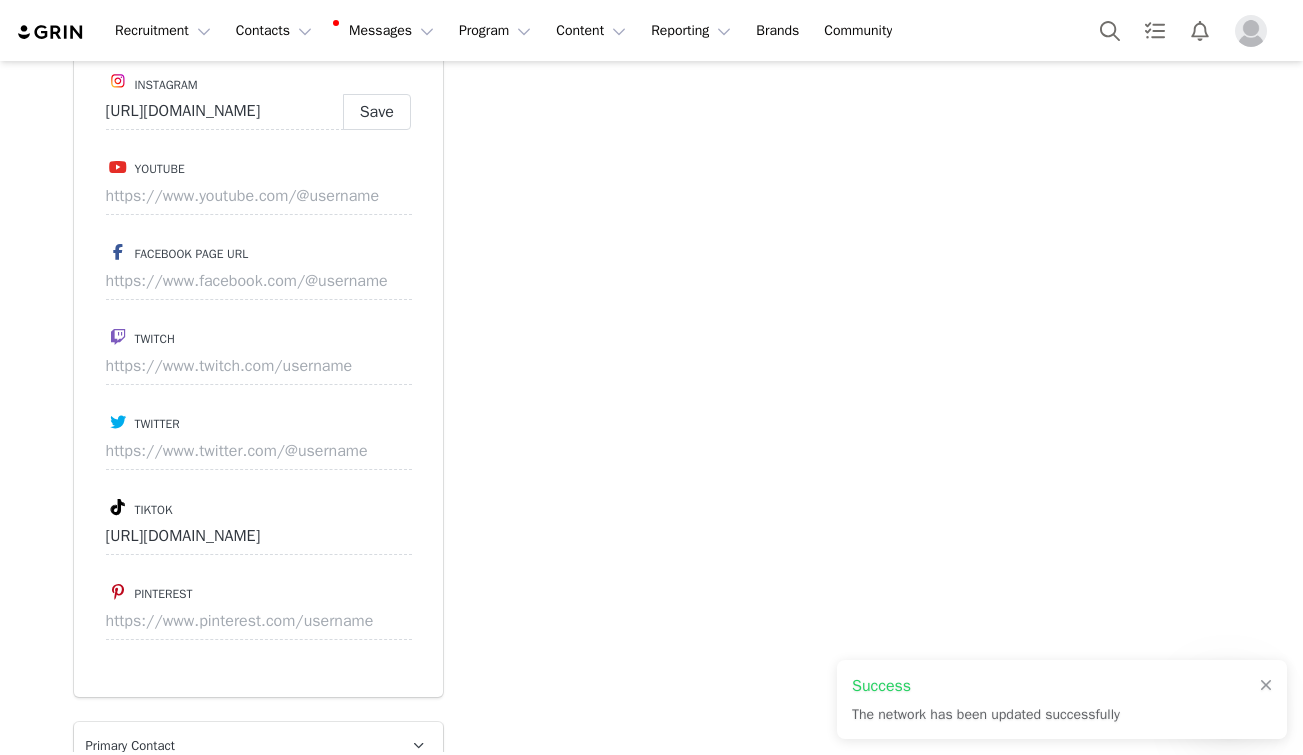 type on "https://www.instagram.com/destinameliha" 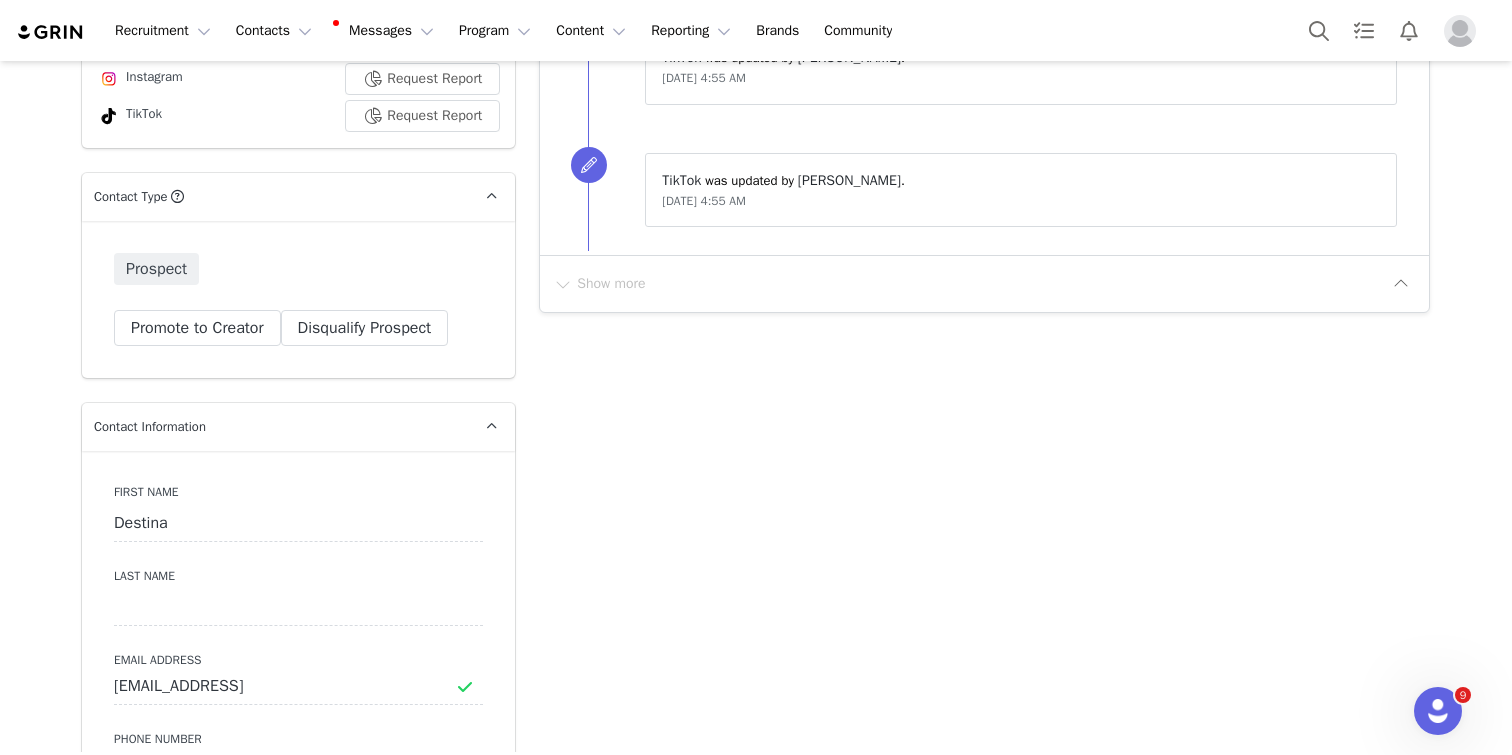 scroll, scrollTop: 661, scrollLeft: 0, axis: vertical 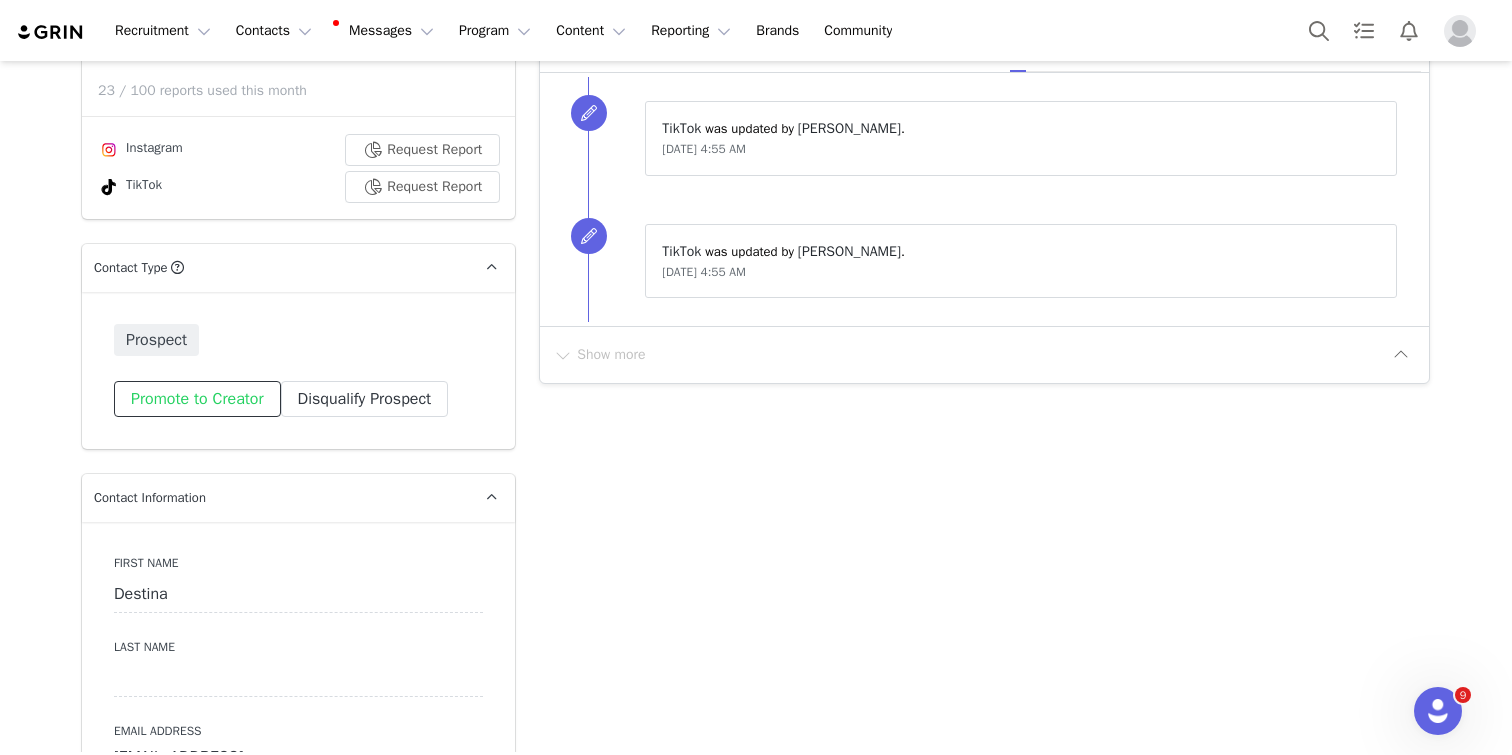 click on "Promote to Creator" at bounding box center [197, 399] 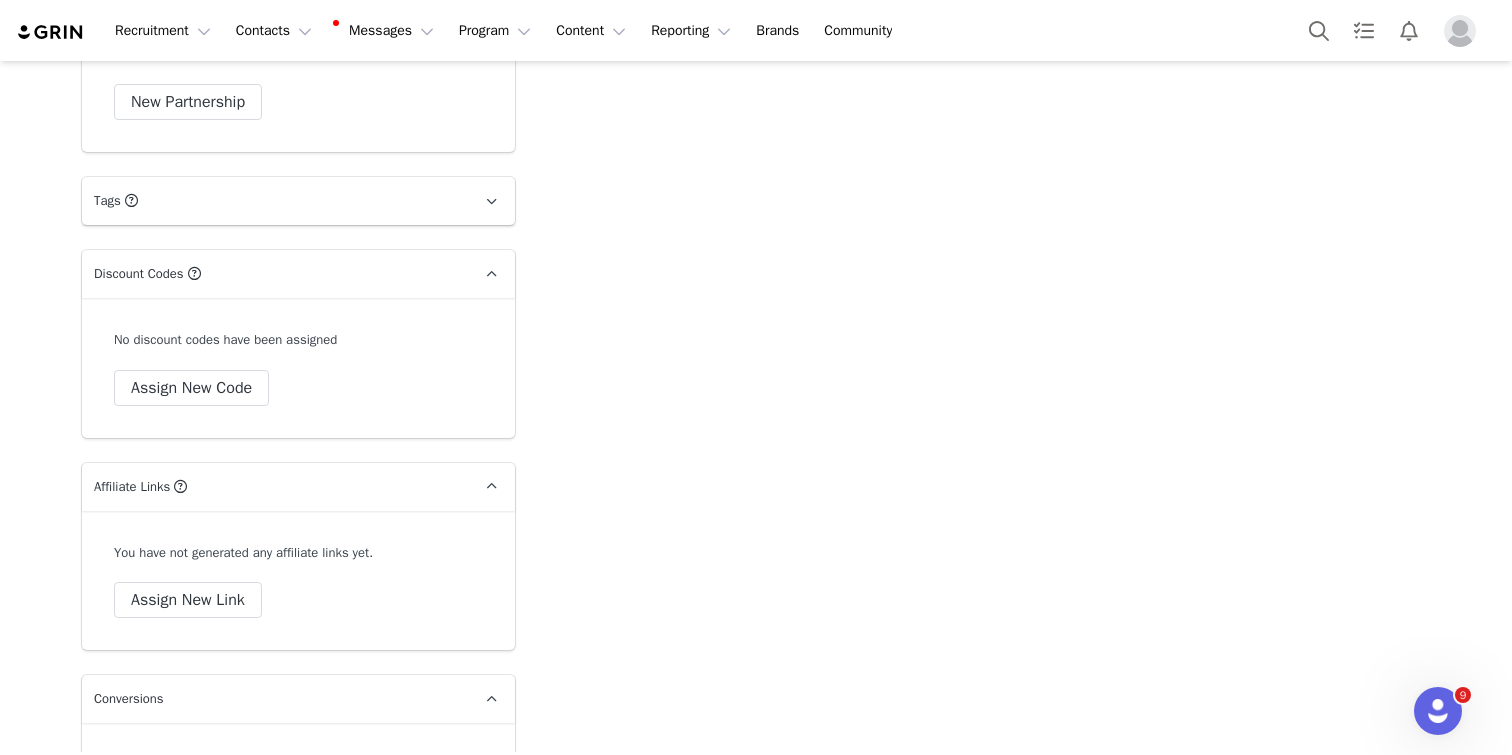 scroll, scrollTop: 3783, scrollLeft: 0, axis: vertical 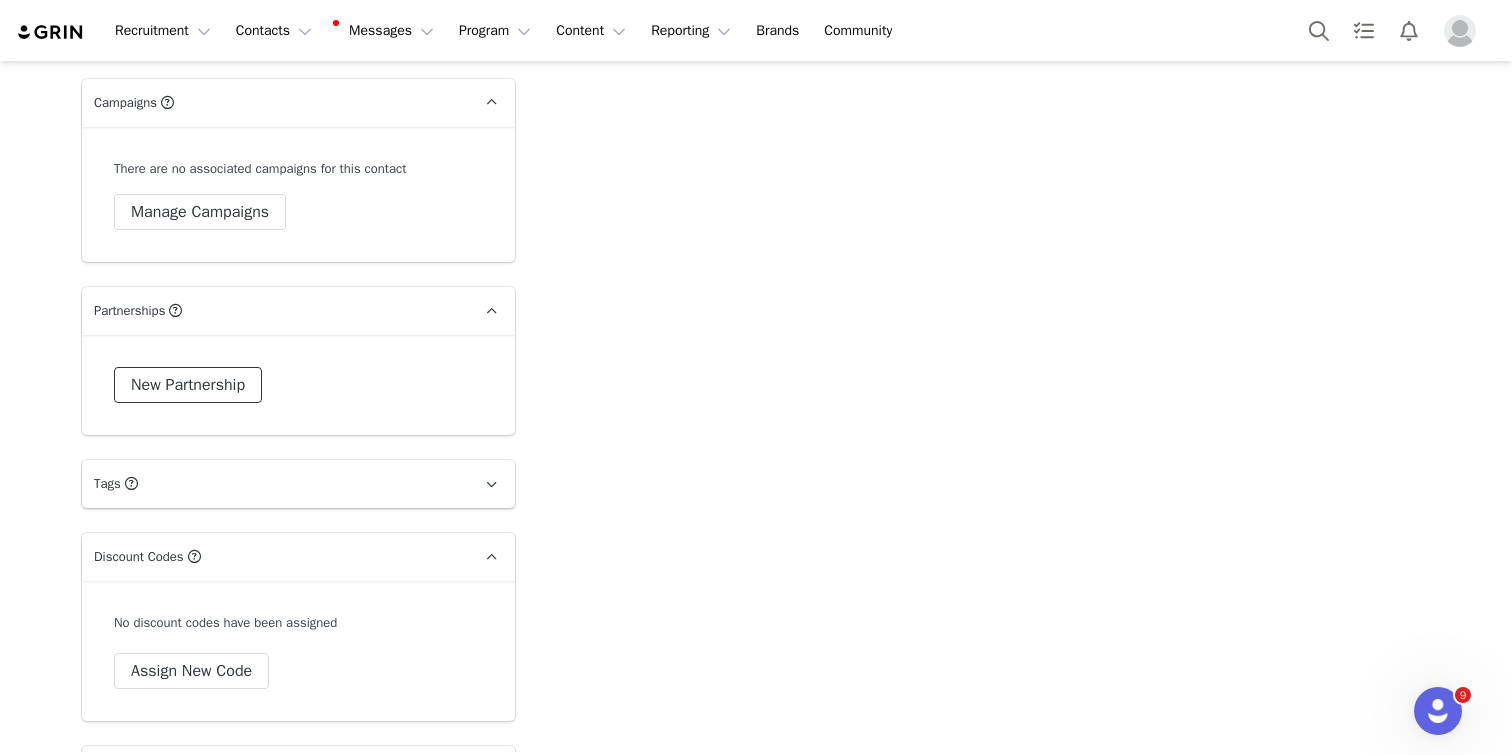 click on "New Partnership" at bounding box center [188, 385] 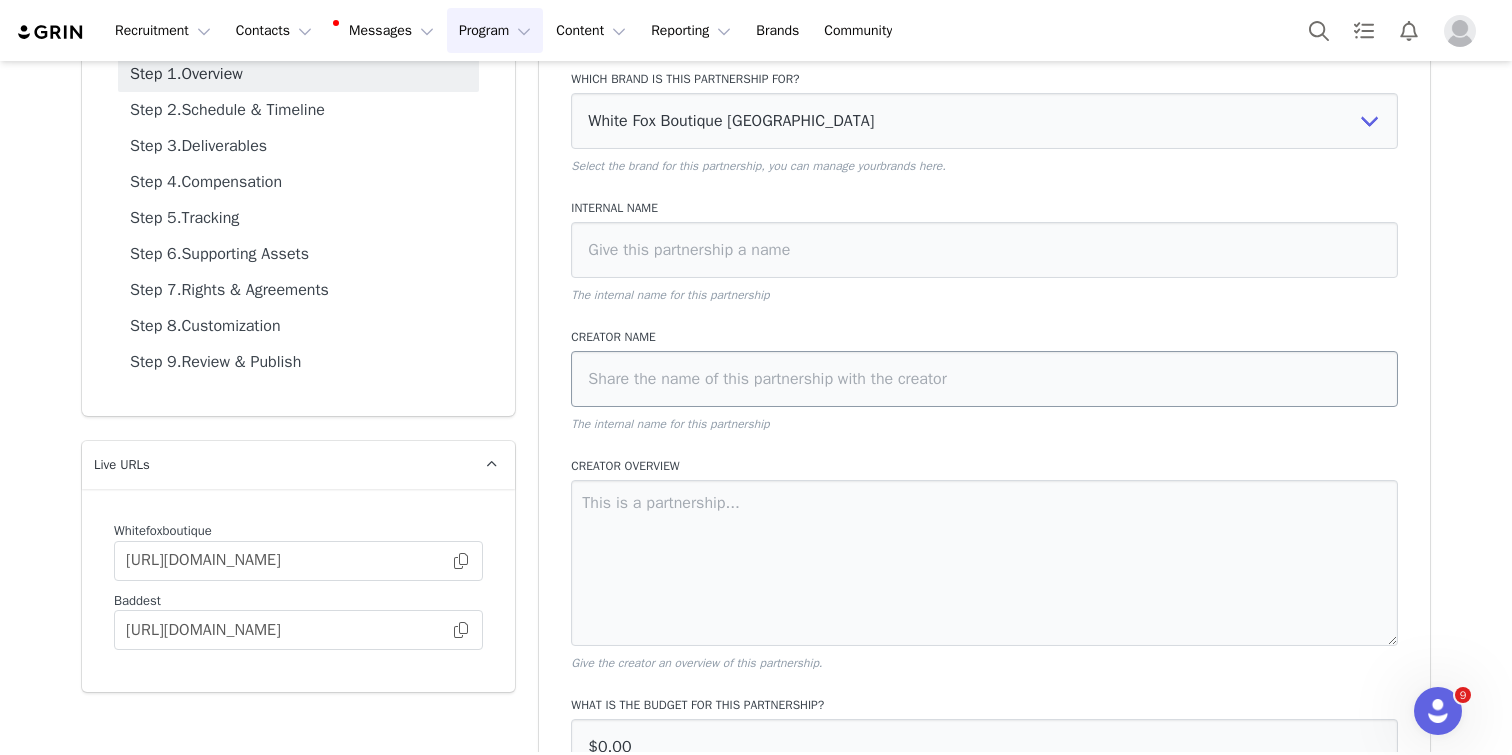 scroll, scrollTop: 35, scrollLeft: 0, axis: vertical 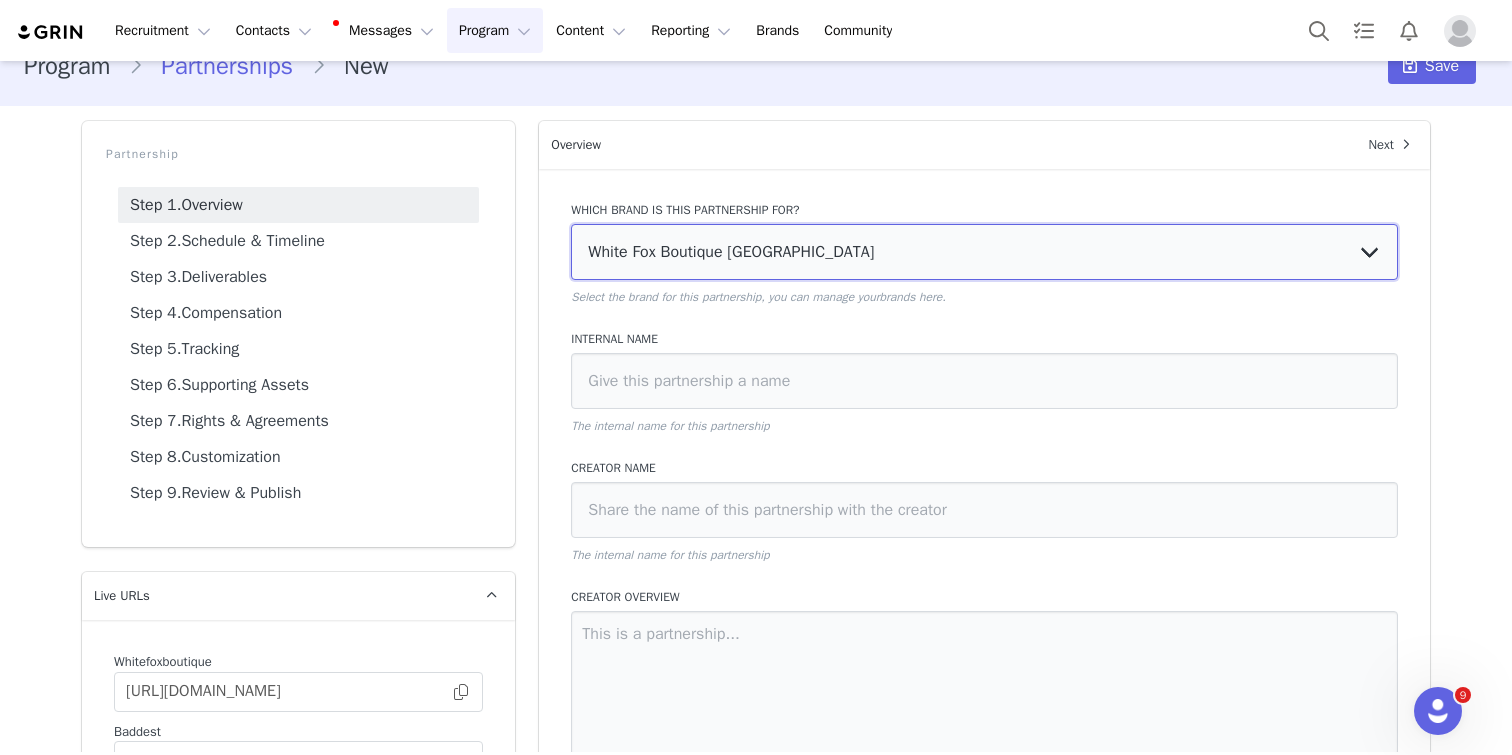 click on "White Fox Boutique USA   White Fox Boutique AUS   White Fox Boutique UK" at bounding box center (984, 252) 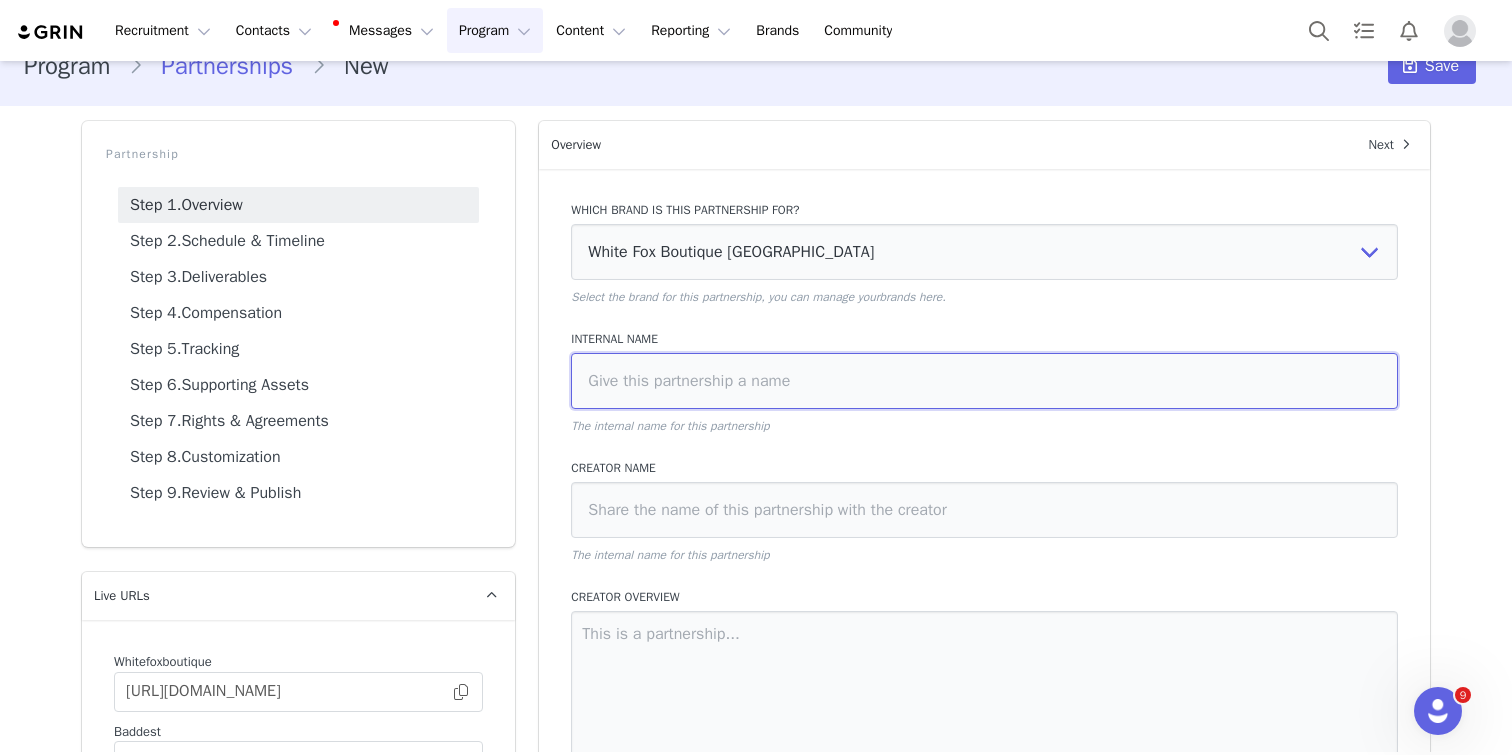 click at bounding box center [984, 381] 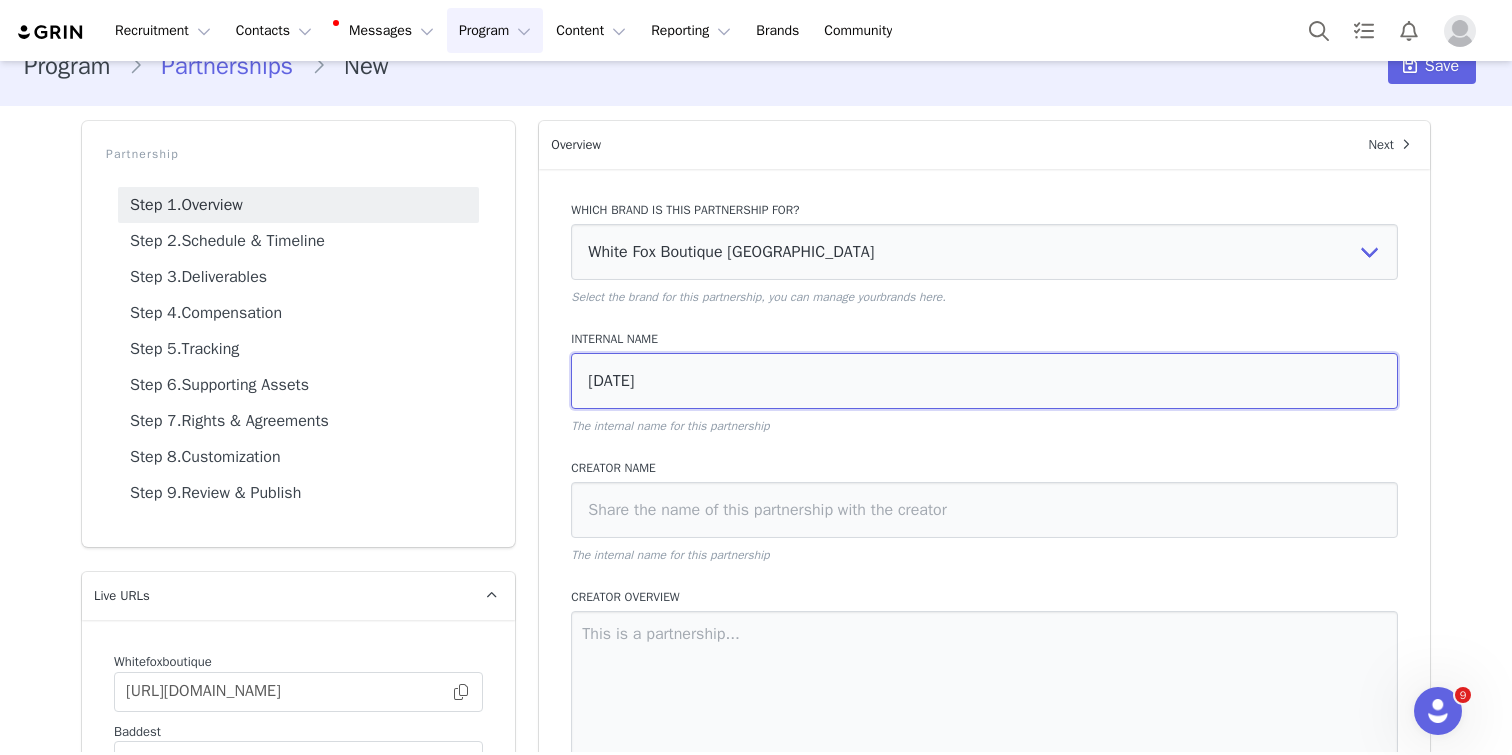 click on "July 2025" at bounding box center (984, 381) 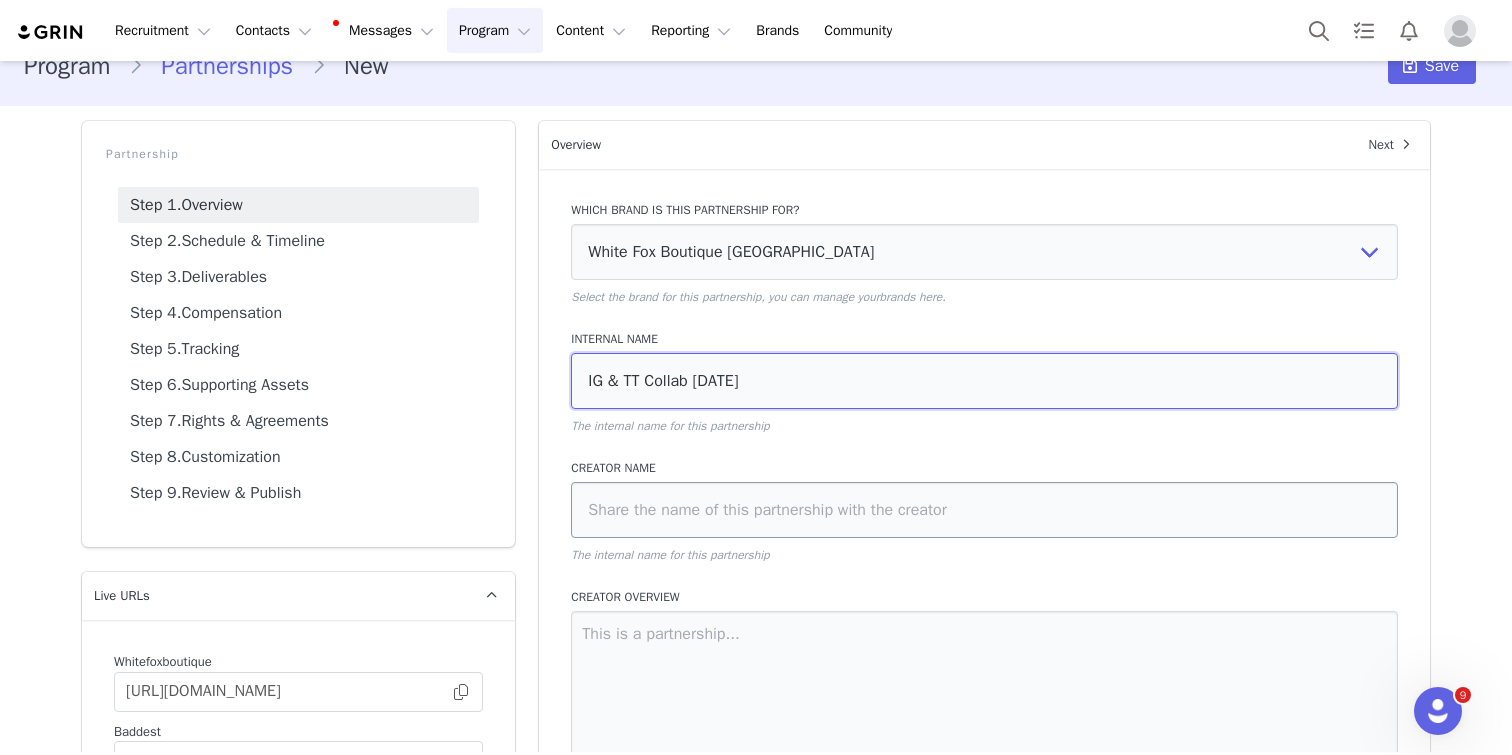 type on "IG & TT Collab July 2025" 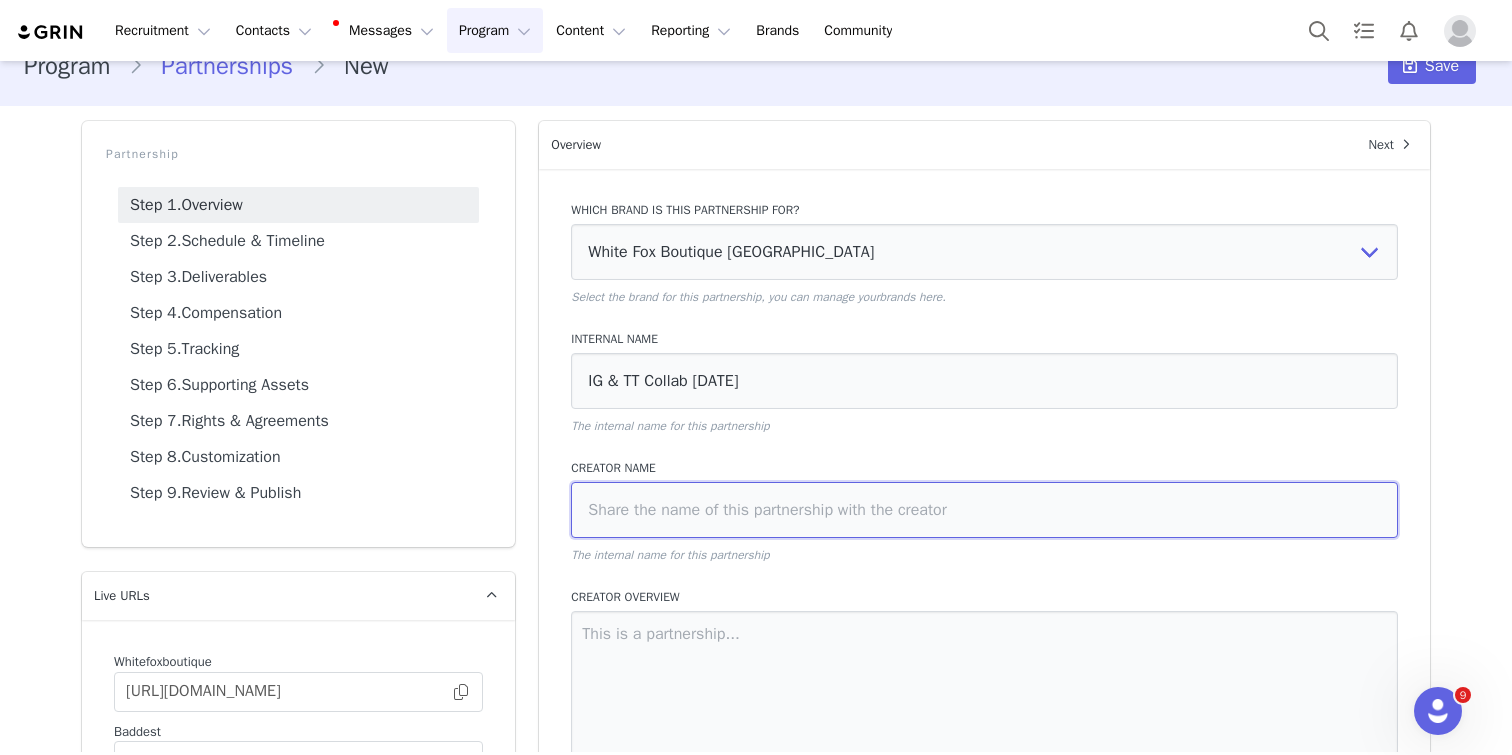 click at bounding box center (984, 510) 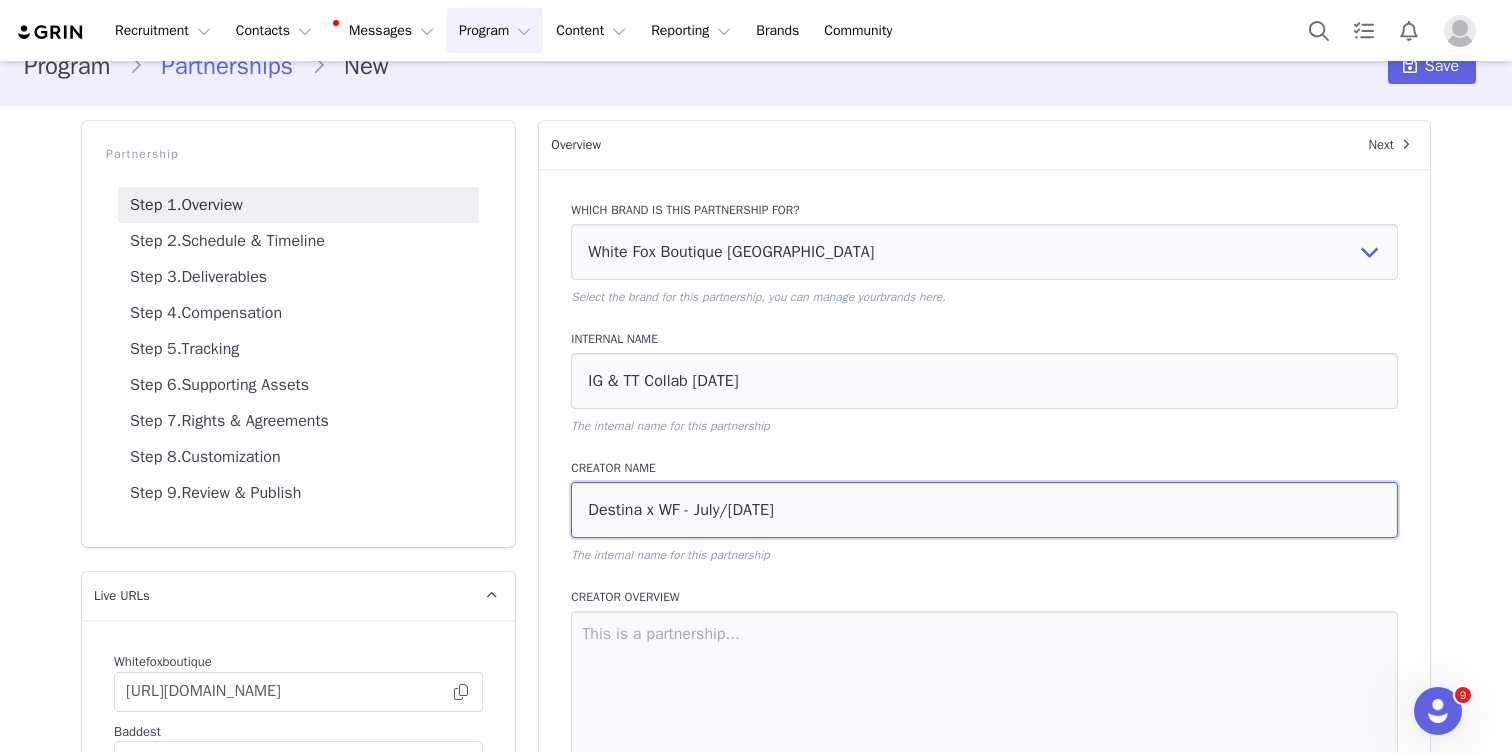 type on "Destina x WF - July/August 2025" 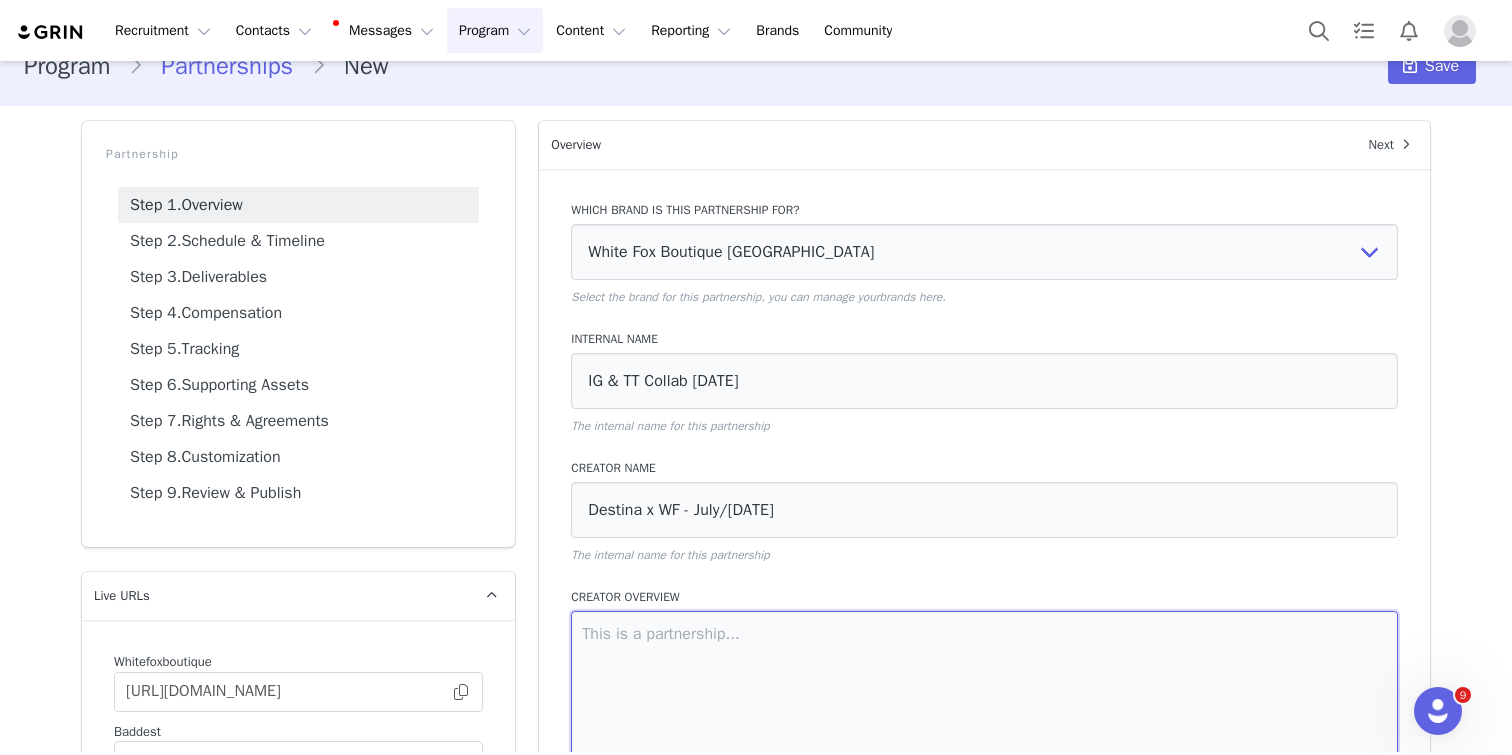 click at bounding box center (984, 694) 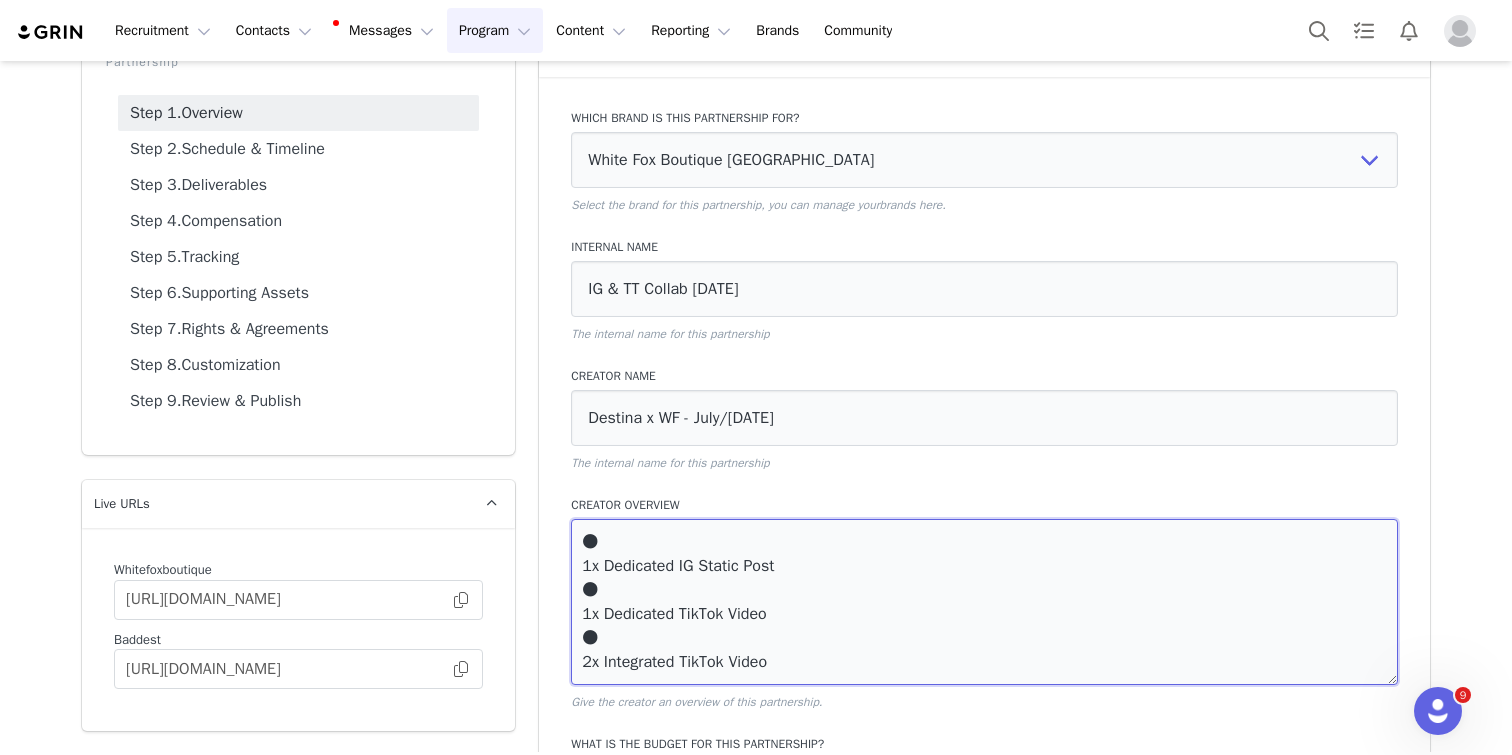 scroll, scrollTop: 152, scrollLeft: 0, axis: vertical 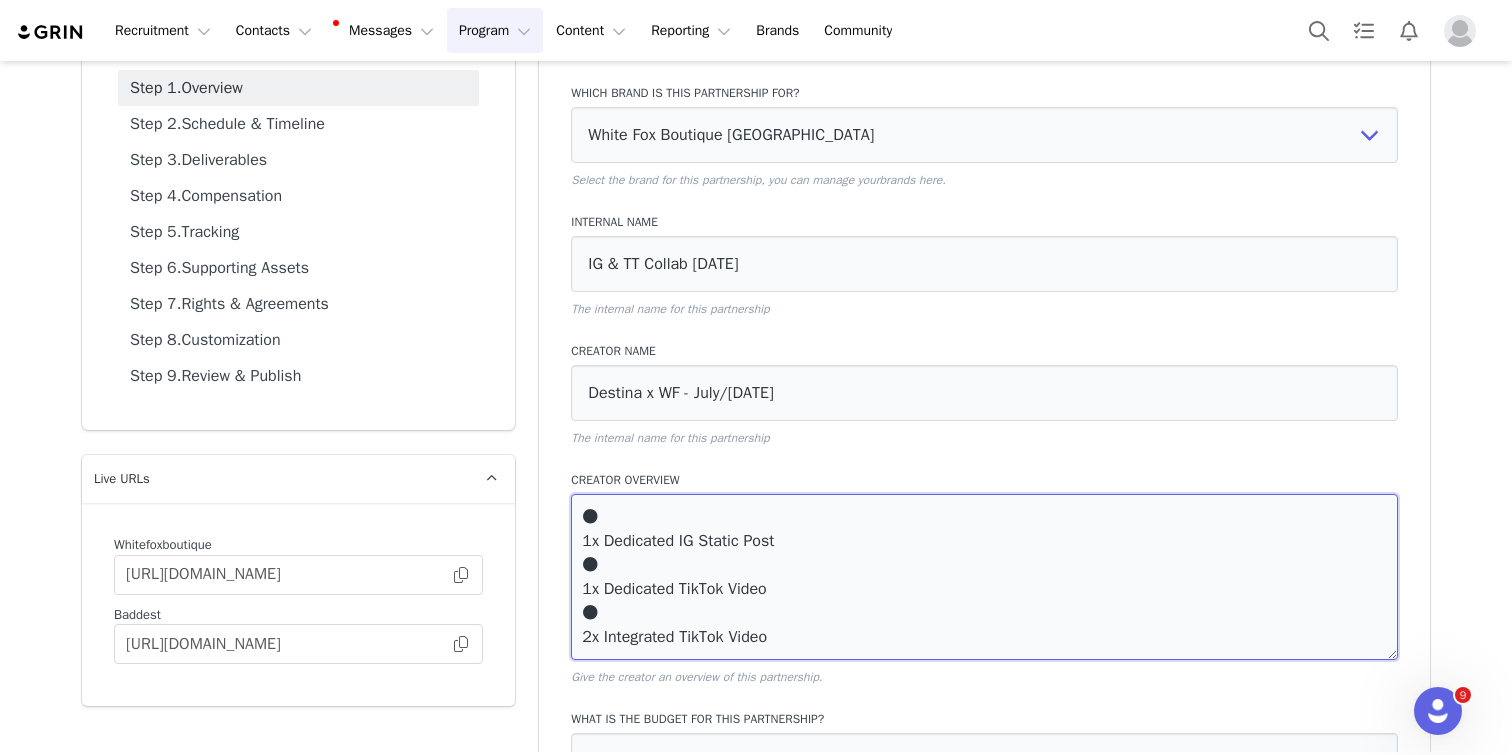 click on "●
1x Dedicated IG Static Post
●
1x Dedicated TikTok Video
●
2x Integrated TikTok Video" at bounding box center [984, 577] 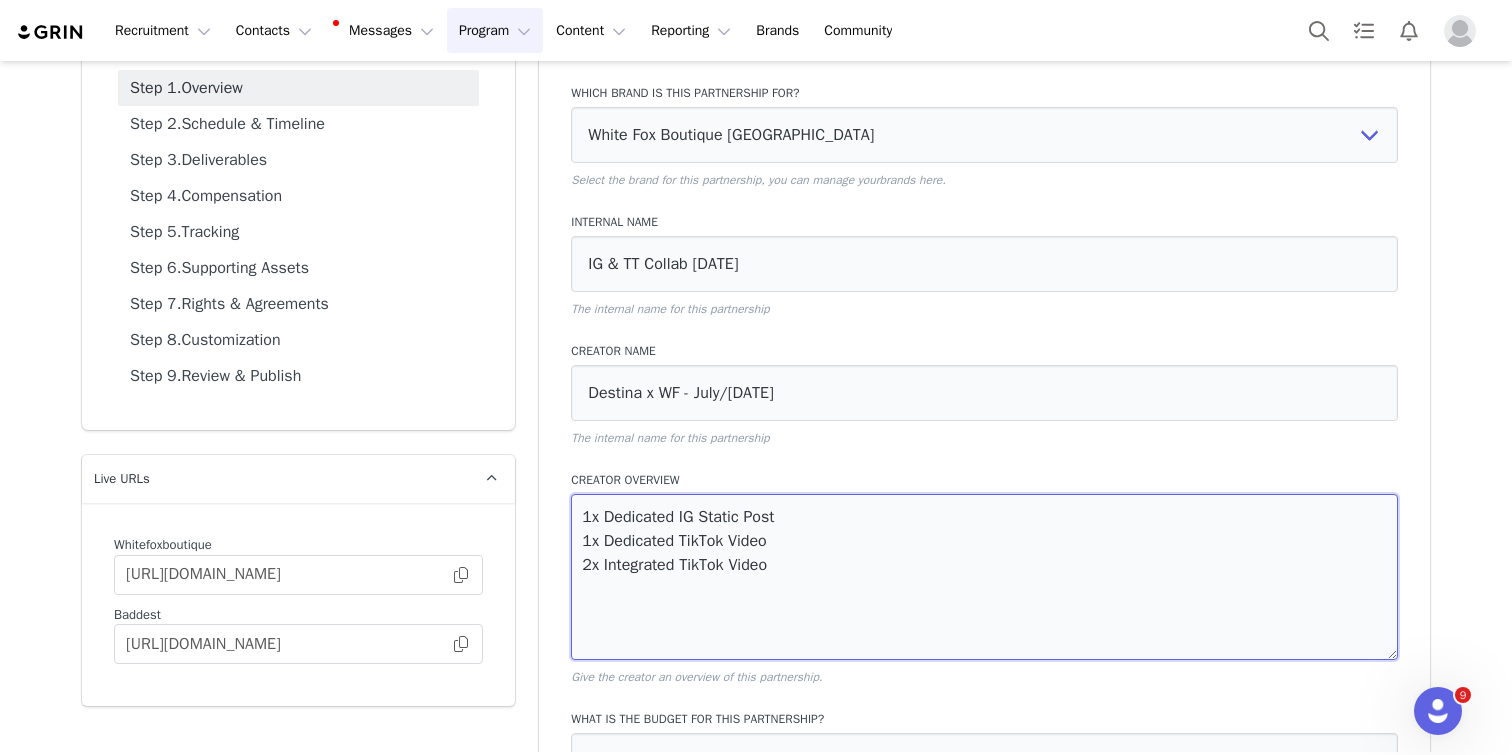 scroll, scrollTop: 323, scrollLeft: 0, axis: vertical 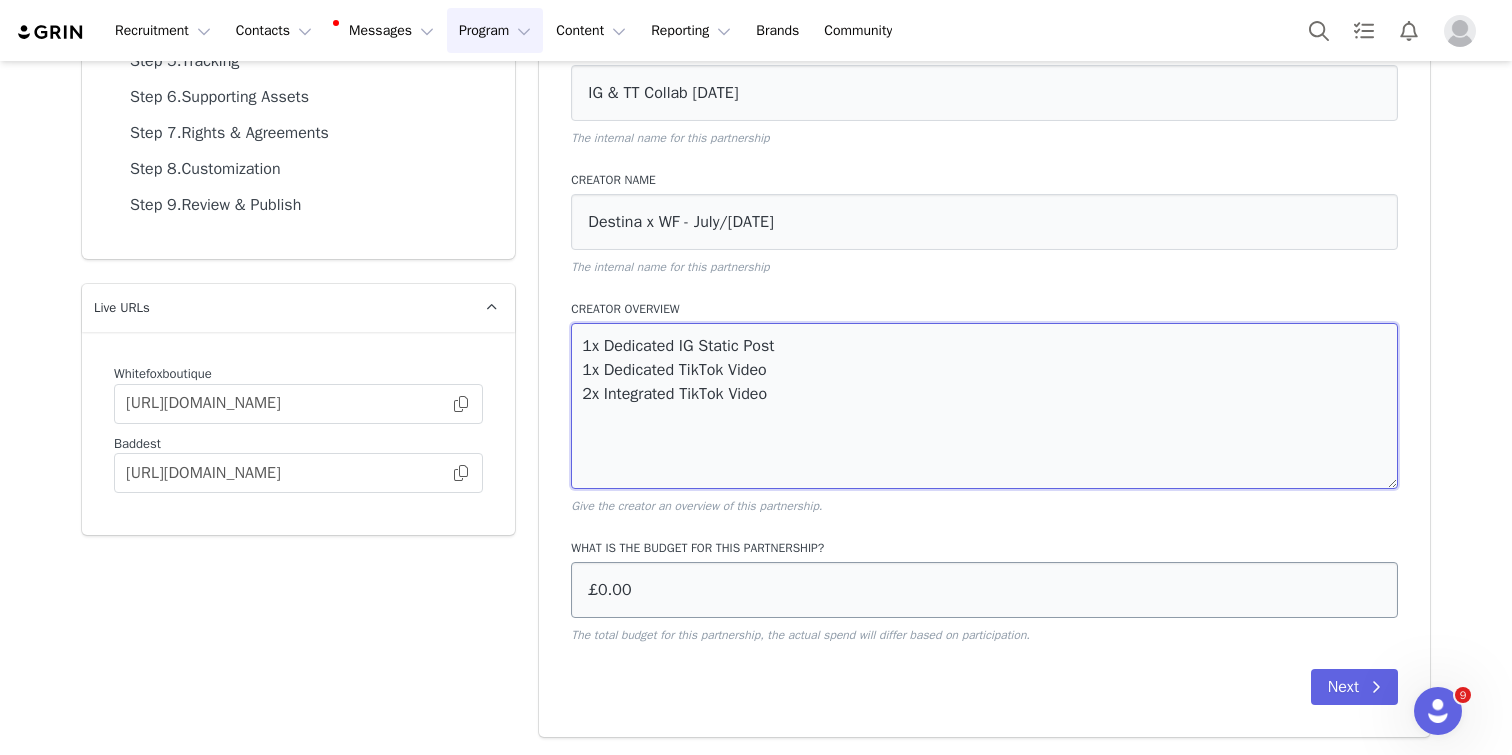 type on "1x Dedicated IG Static Post
1x Dedicated TikTok Video
2x Integrated TikTok Video" 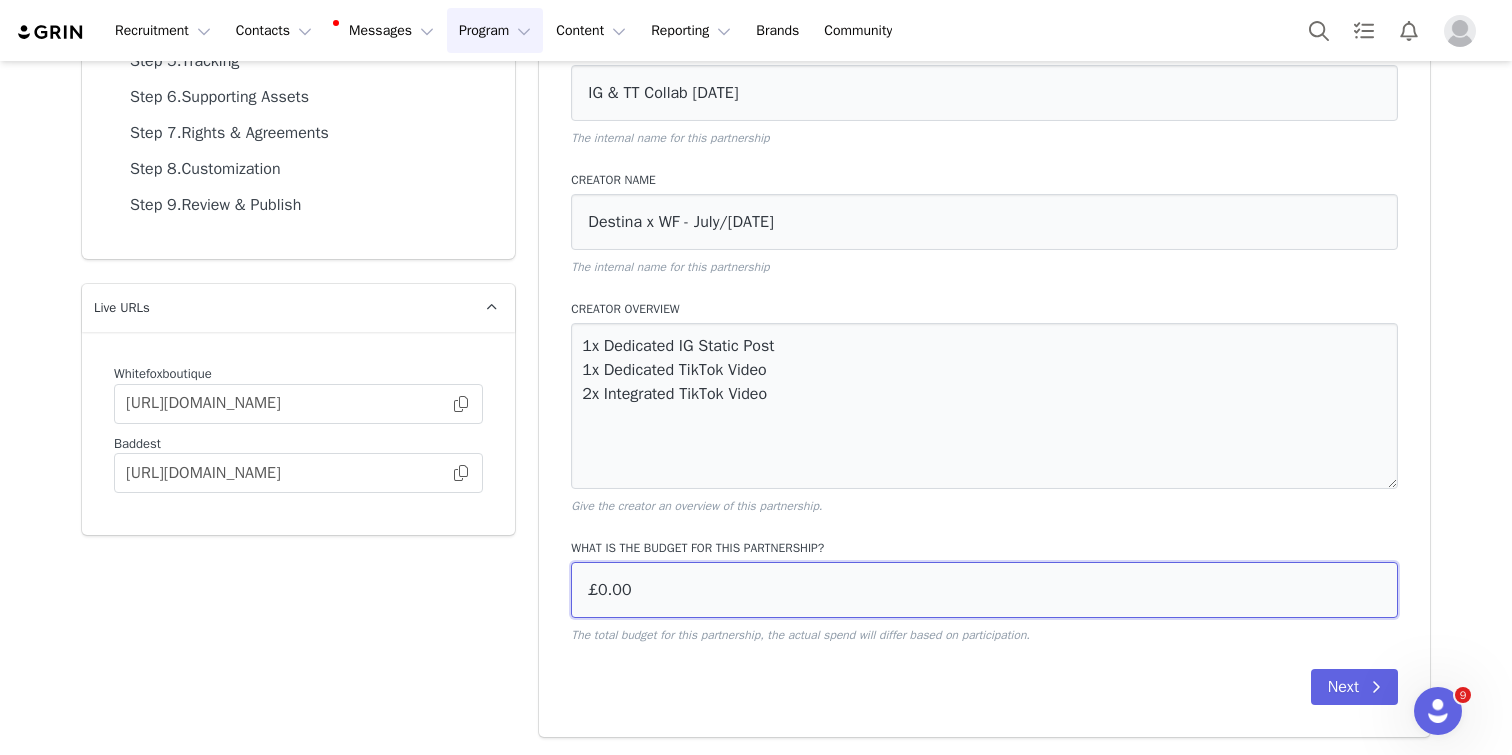 click on "£0.00" at bounding box center (984, 590) 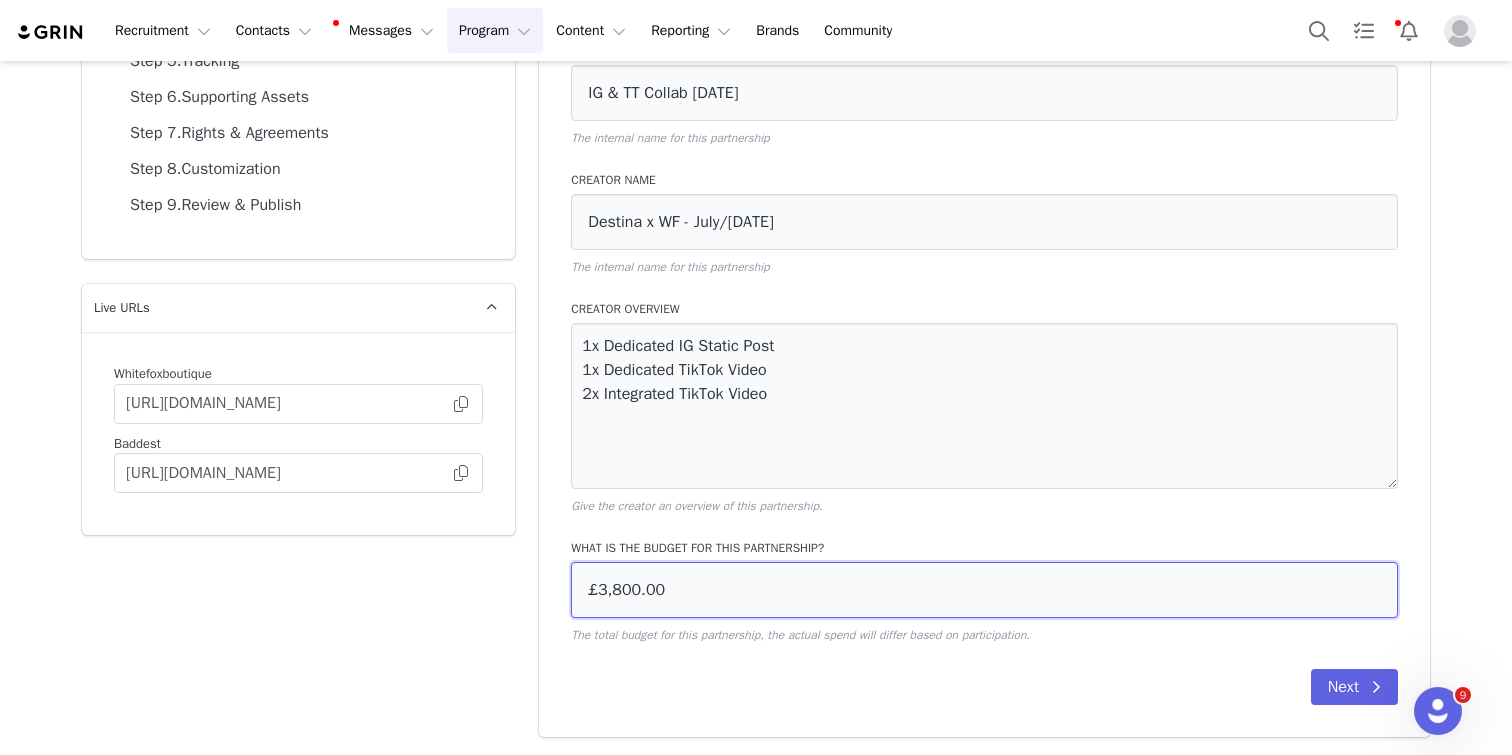 type on "£3,800.00" 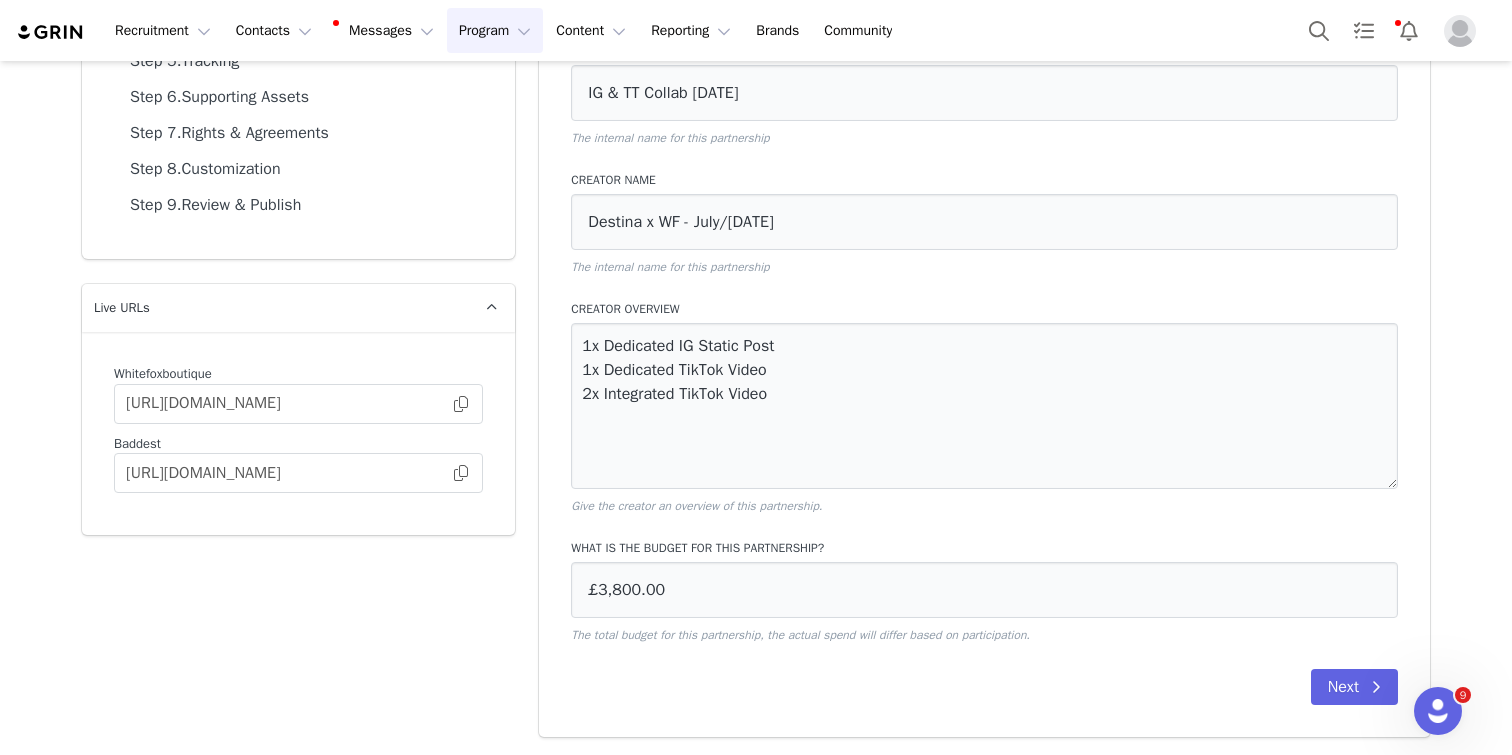 click on "The total budget for this partnership, the actual spend will differ based on participation." at bounding box center [984, 635] 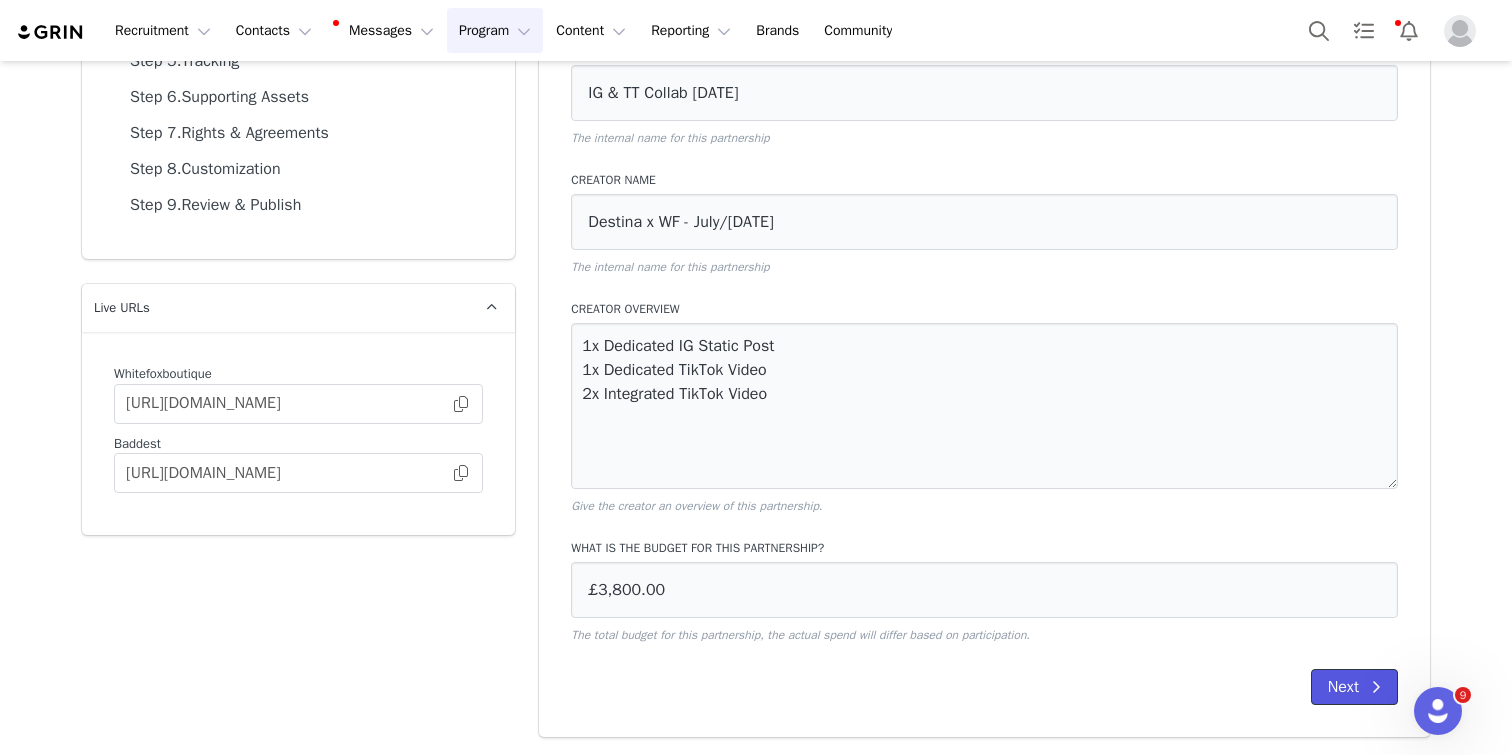 click on "Next" at bounding box center [1354, 687] 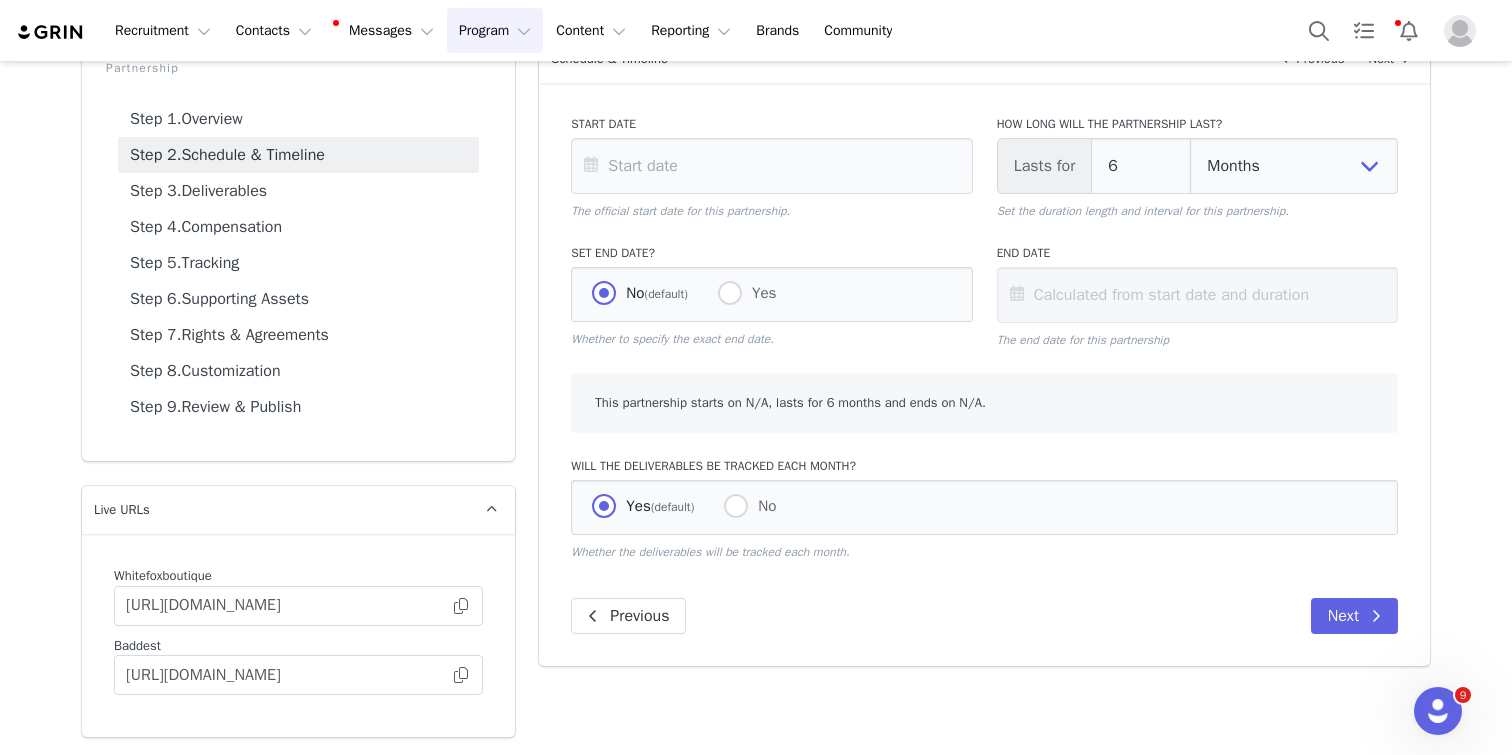 scroll, scrollTop: 121, scrollLeft: 0, axis: vertical 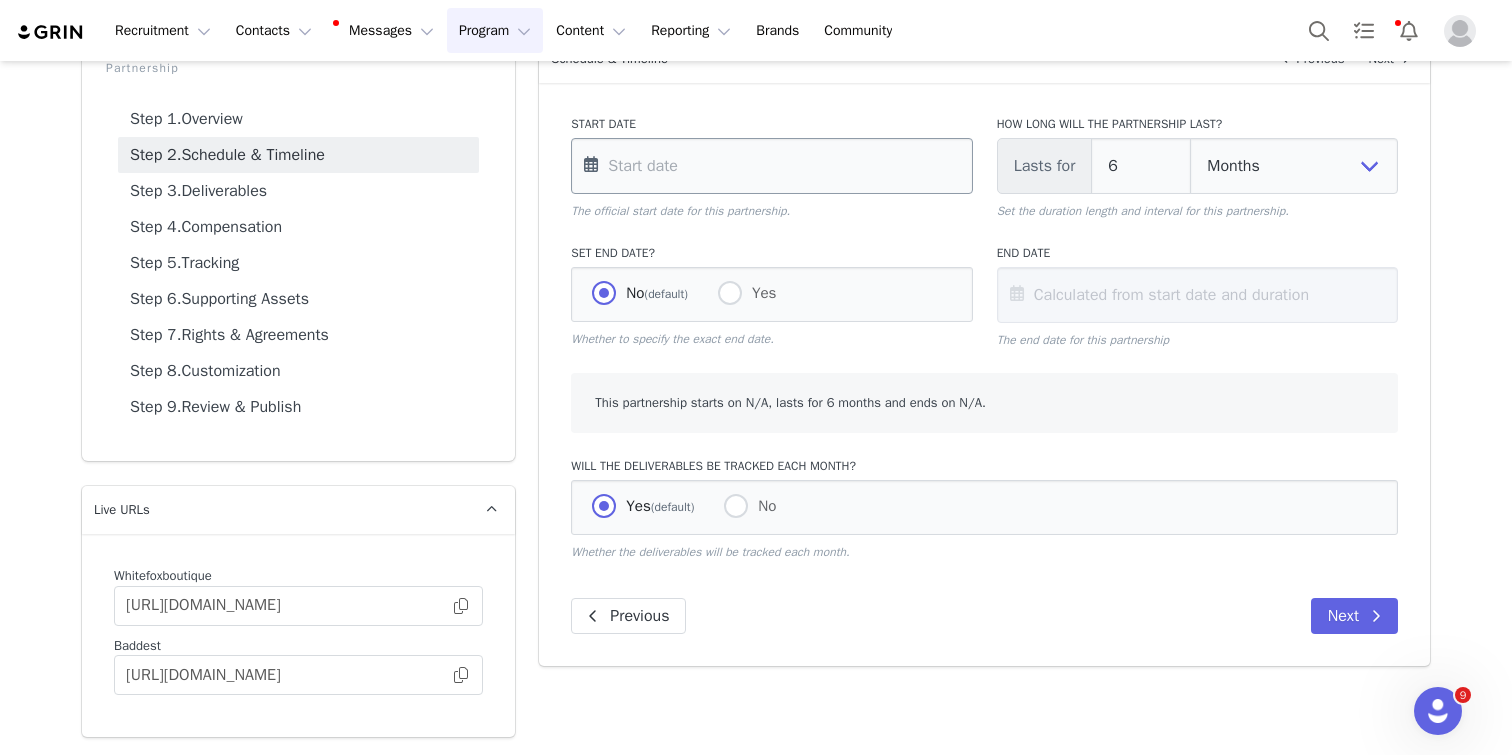 click at bounding box center [771, 166] 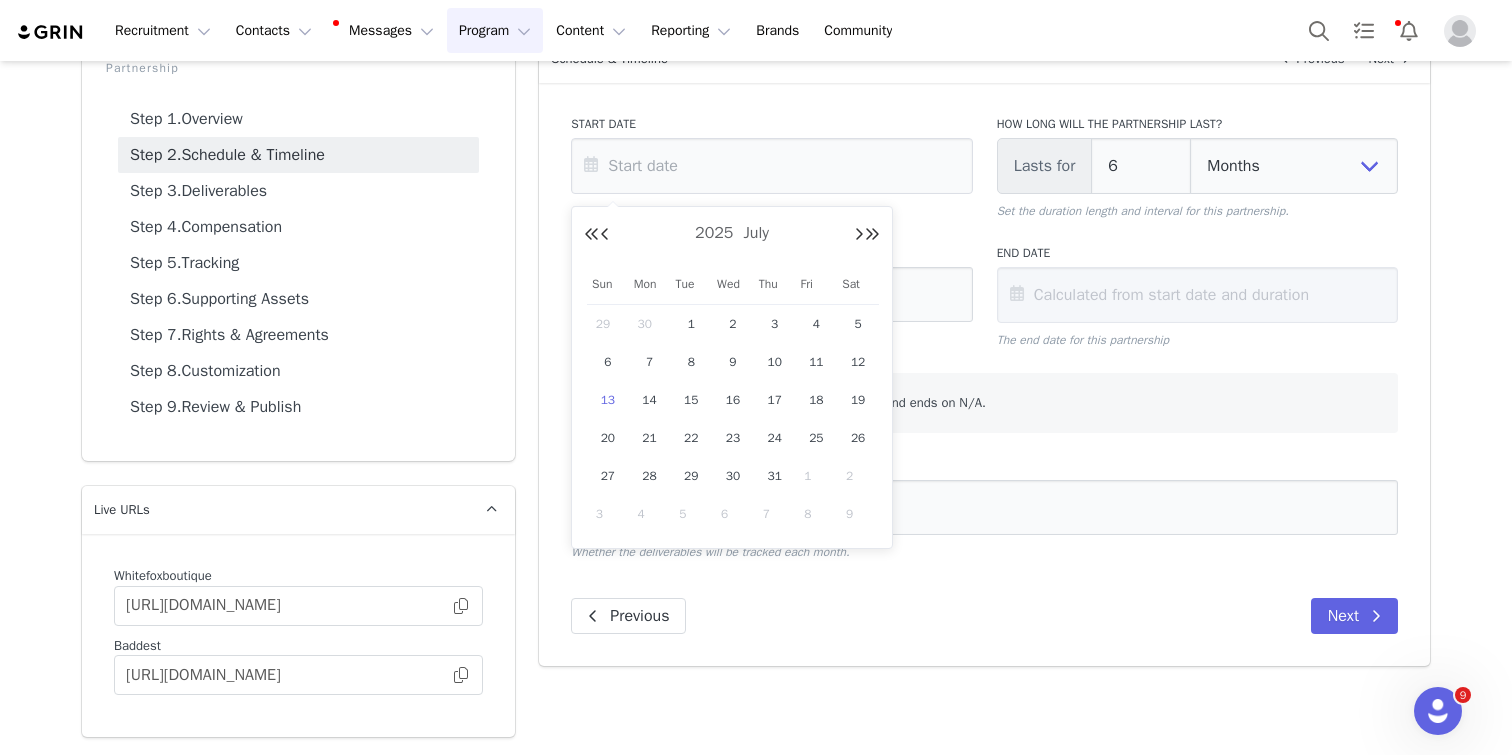 click on "13" at bounding box center [608, 400] 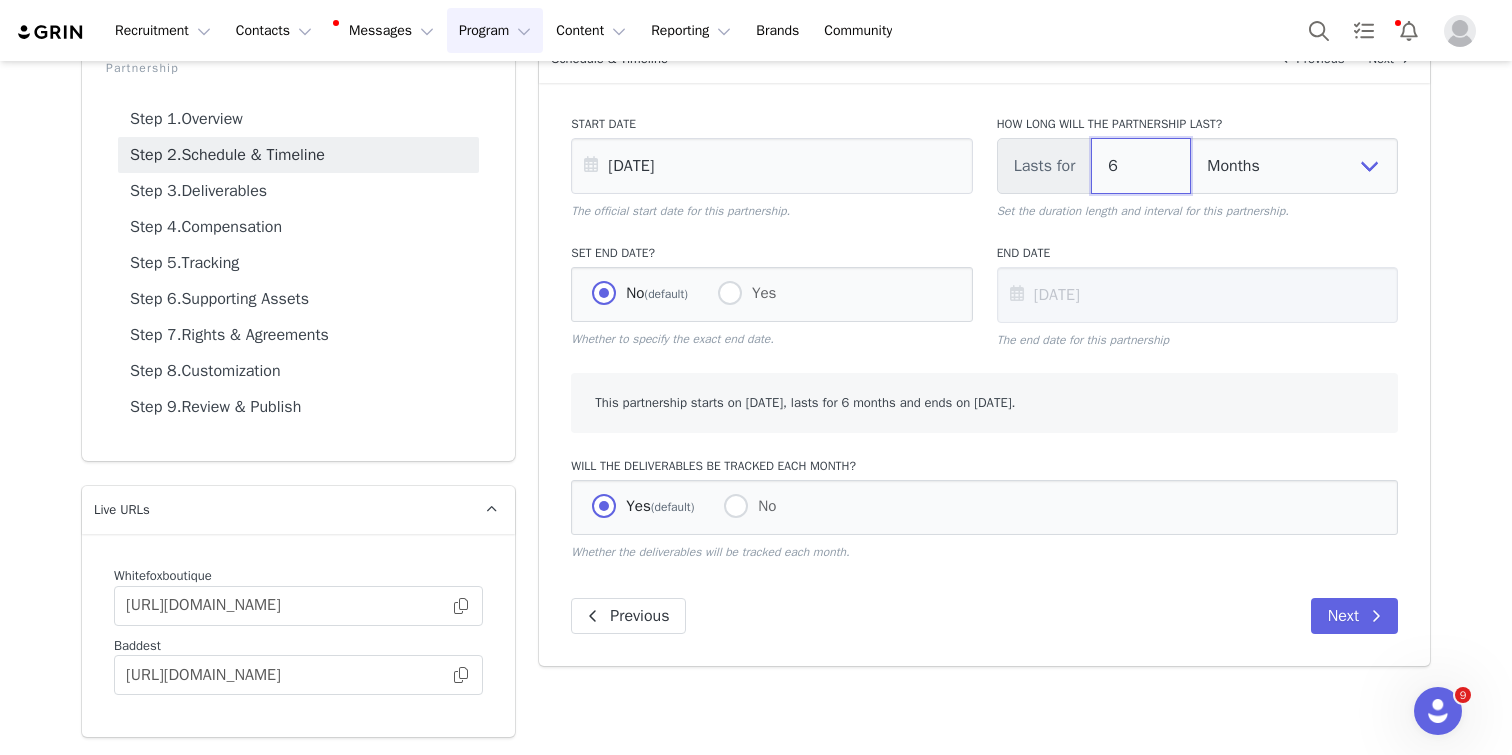 click on "6" at bounding box center (1141, 166) 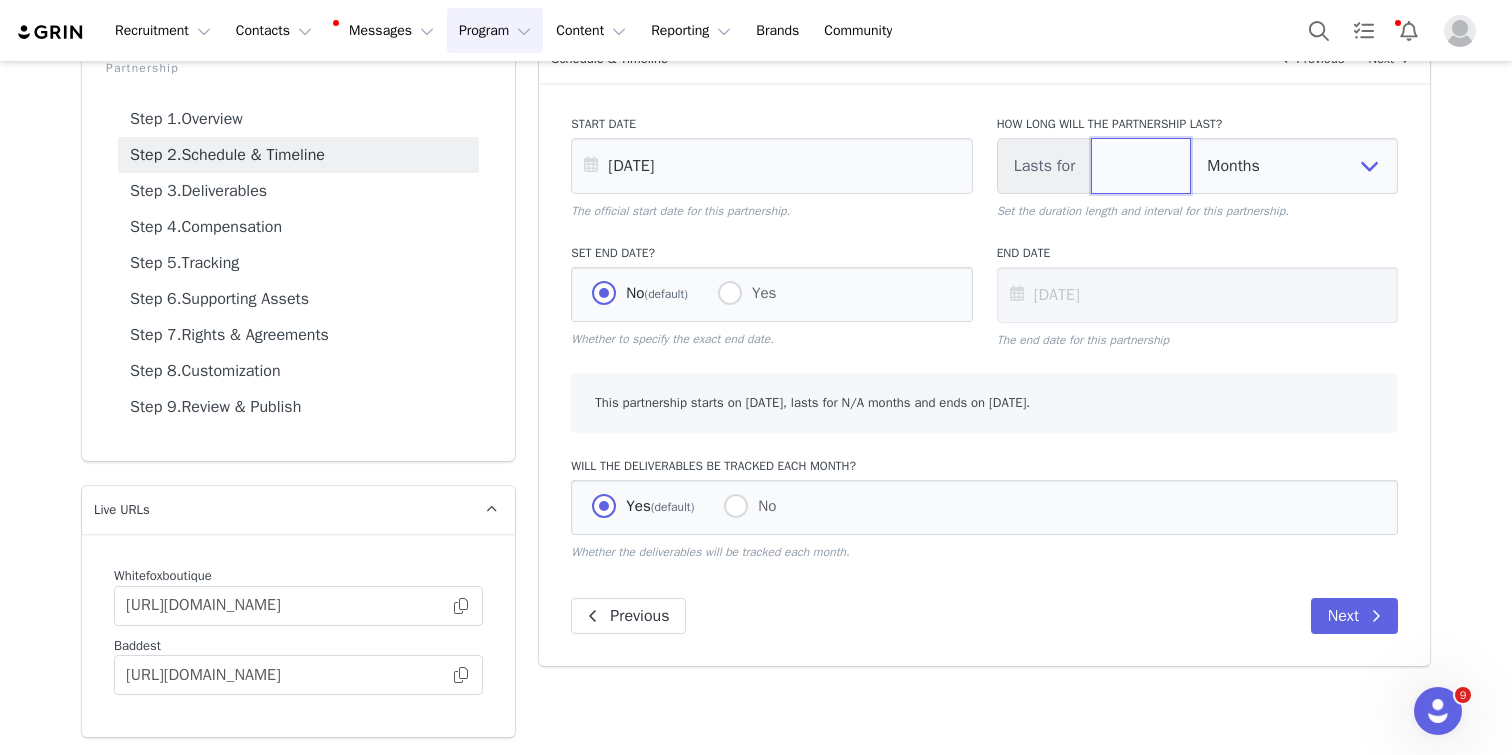 type on "1" 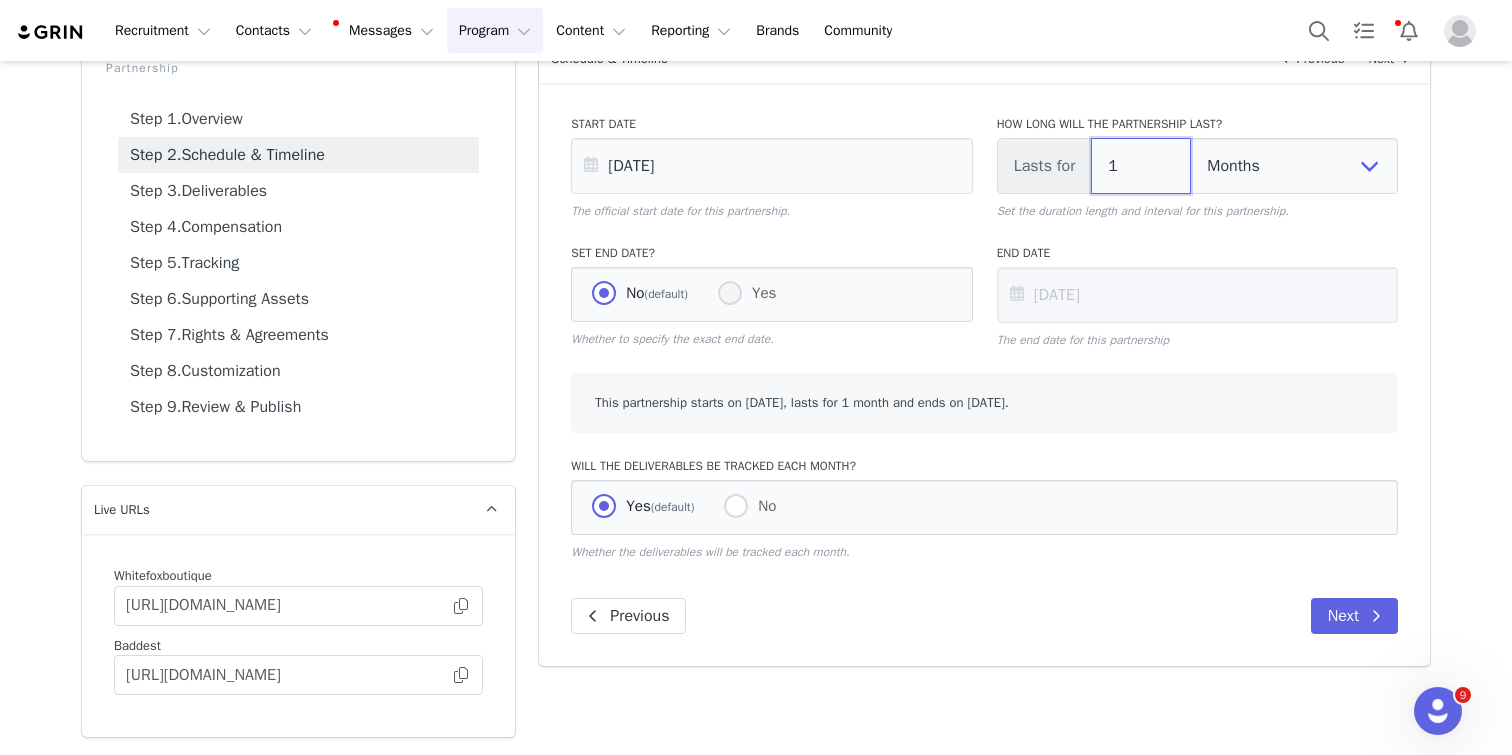 type on "1" 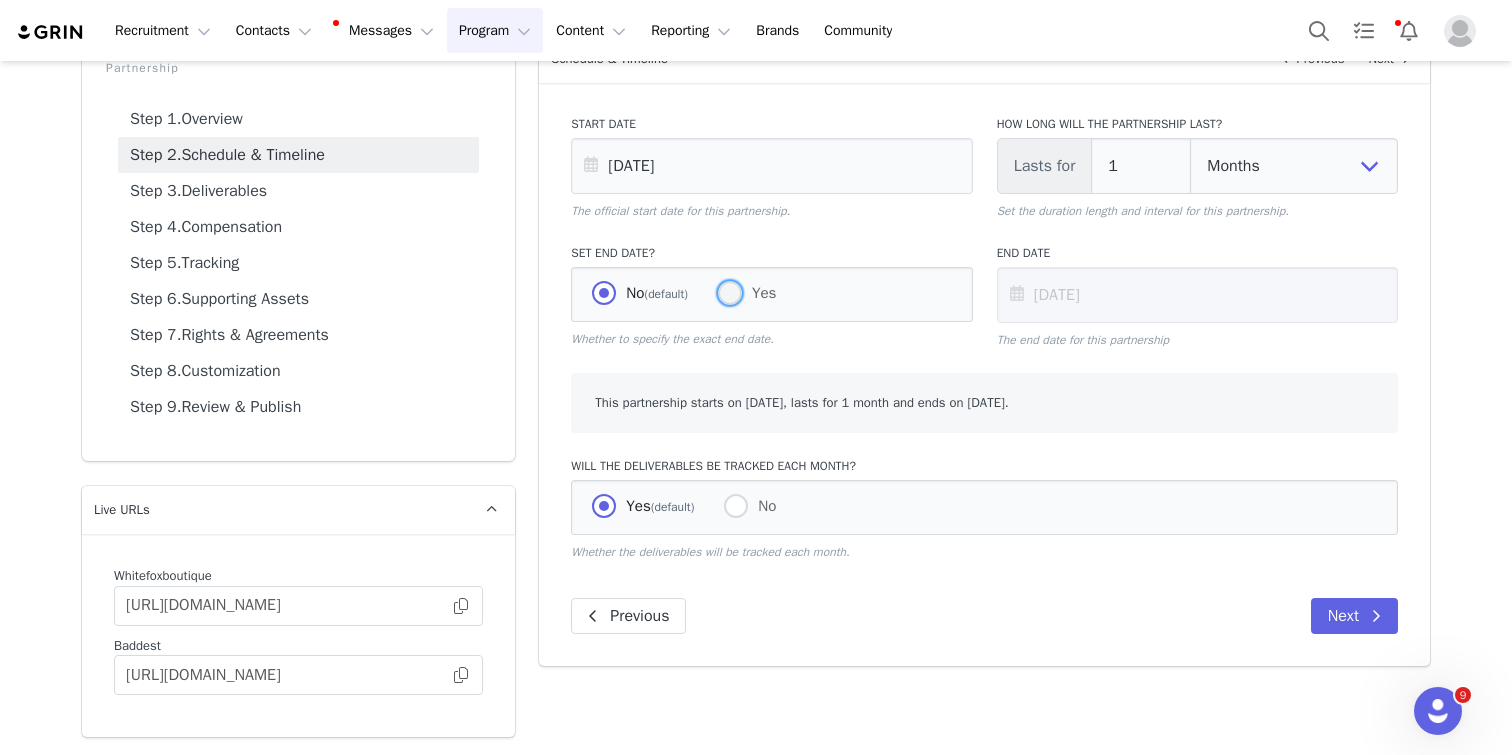 click at bounding box center [730, 294] 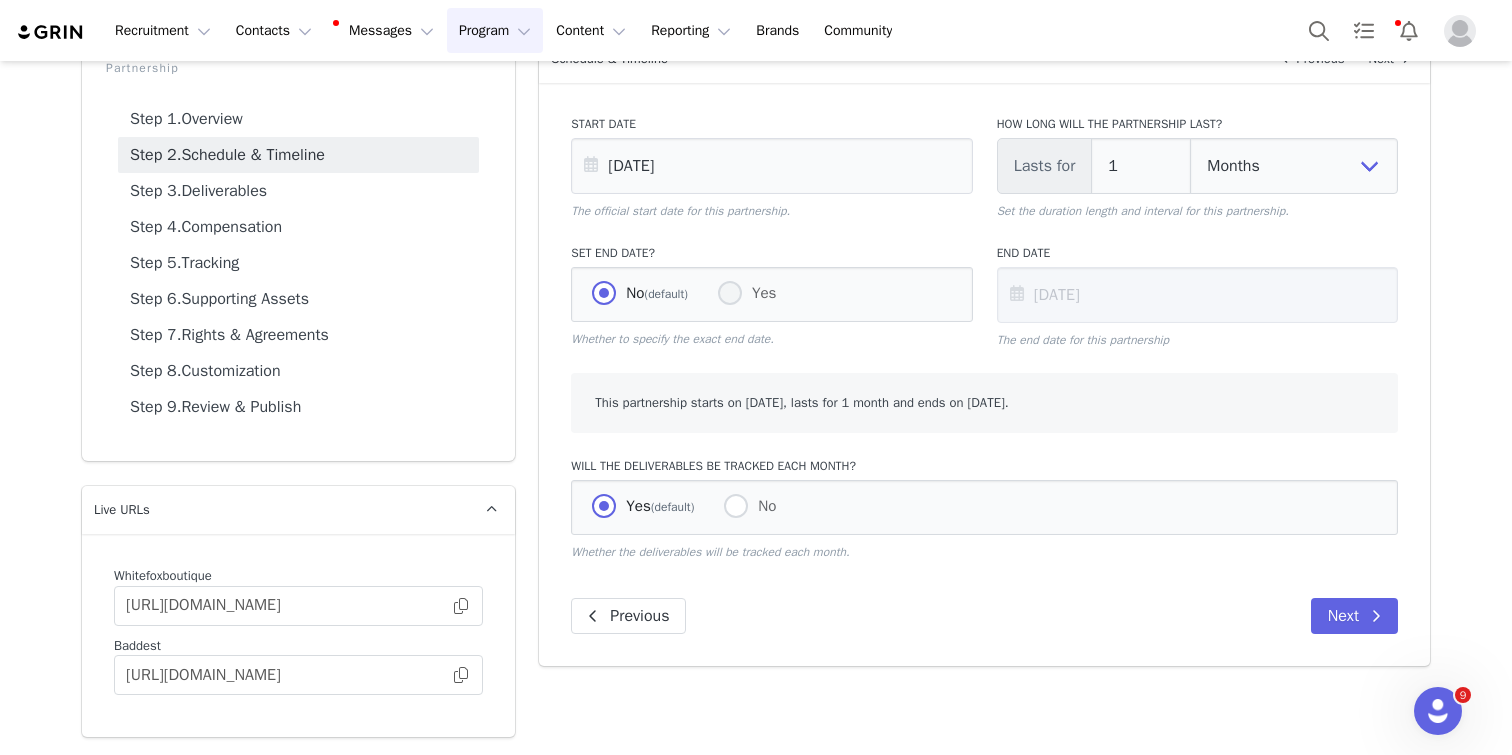 click on "Yes" at bounding box center [730, 294] 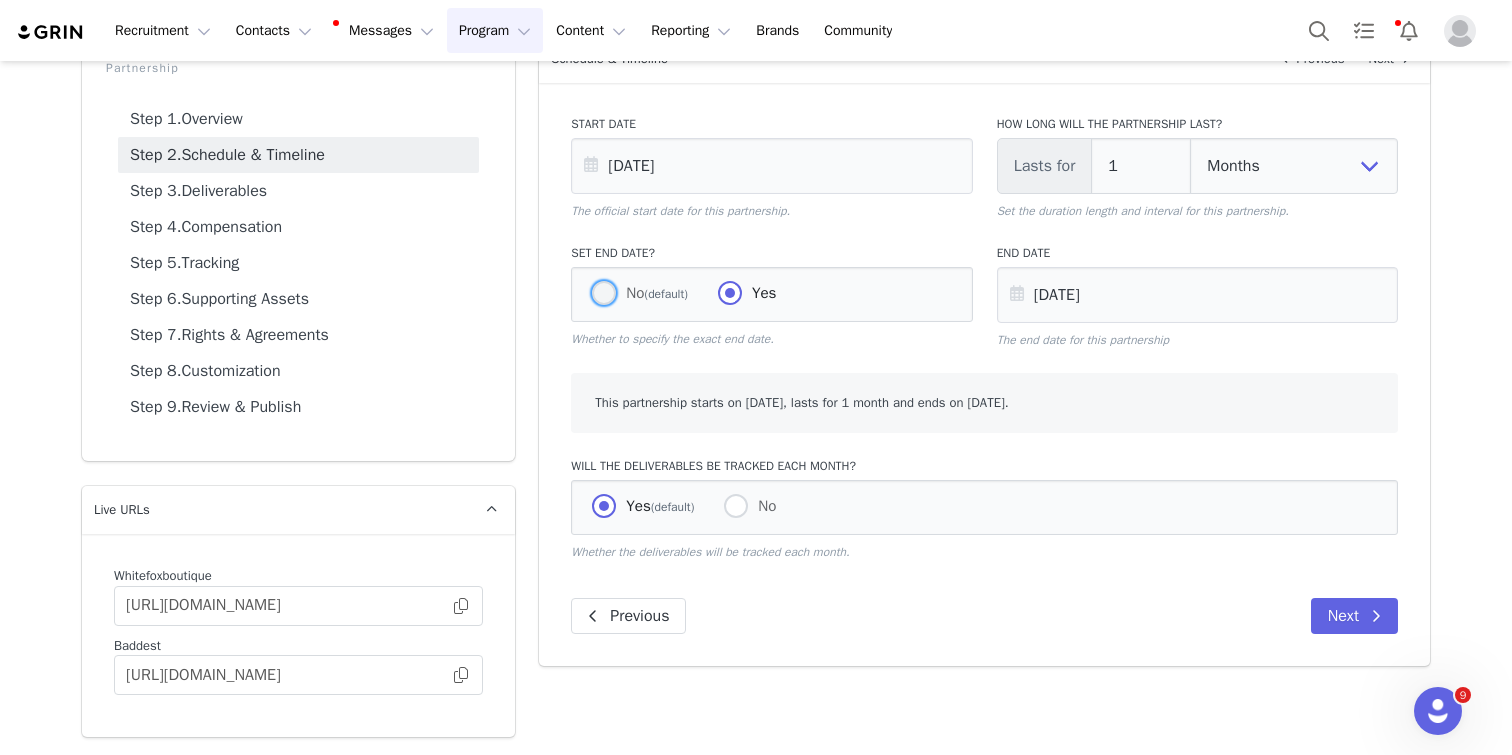 click at bounding box center [604, 293] 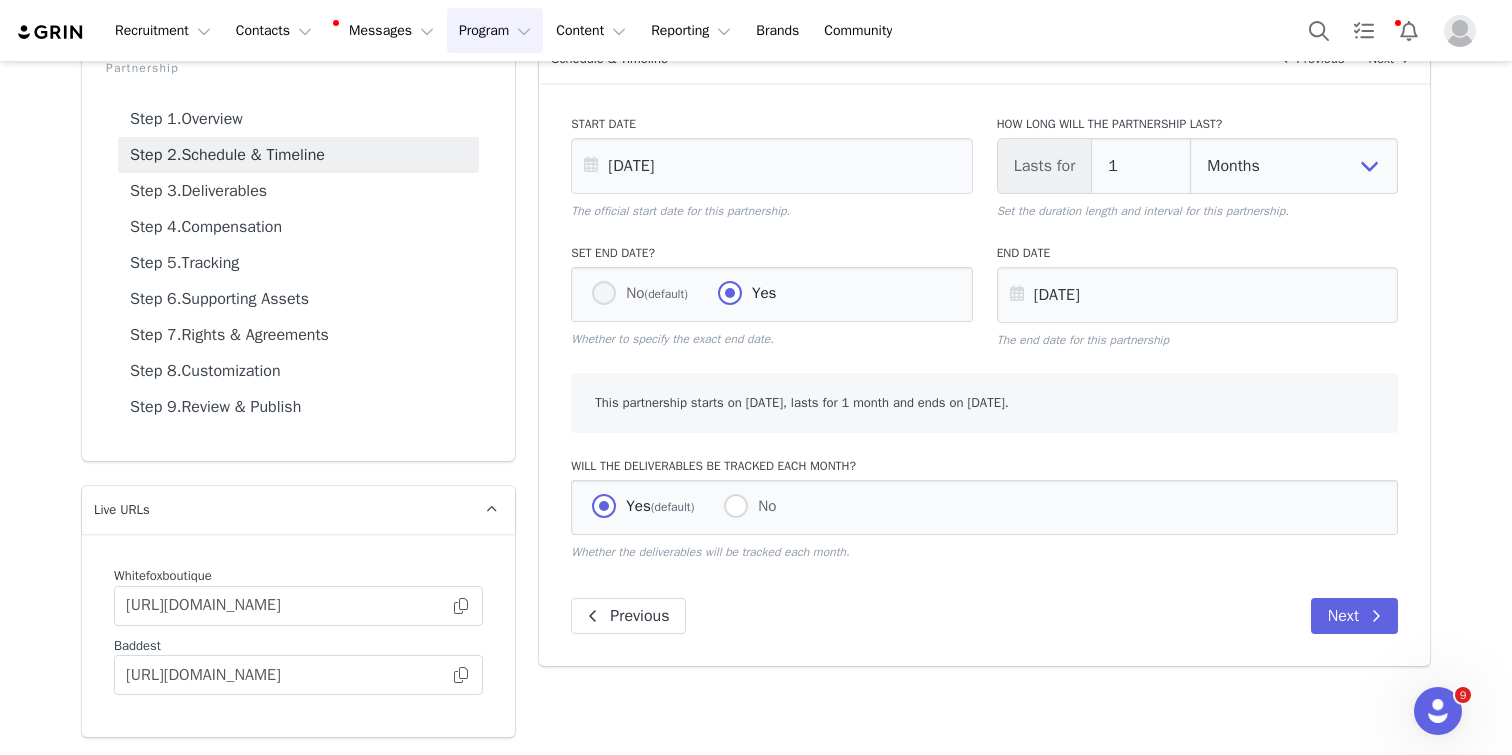 click on "No  (default)" at bounding box center (604, 294) 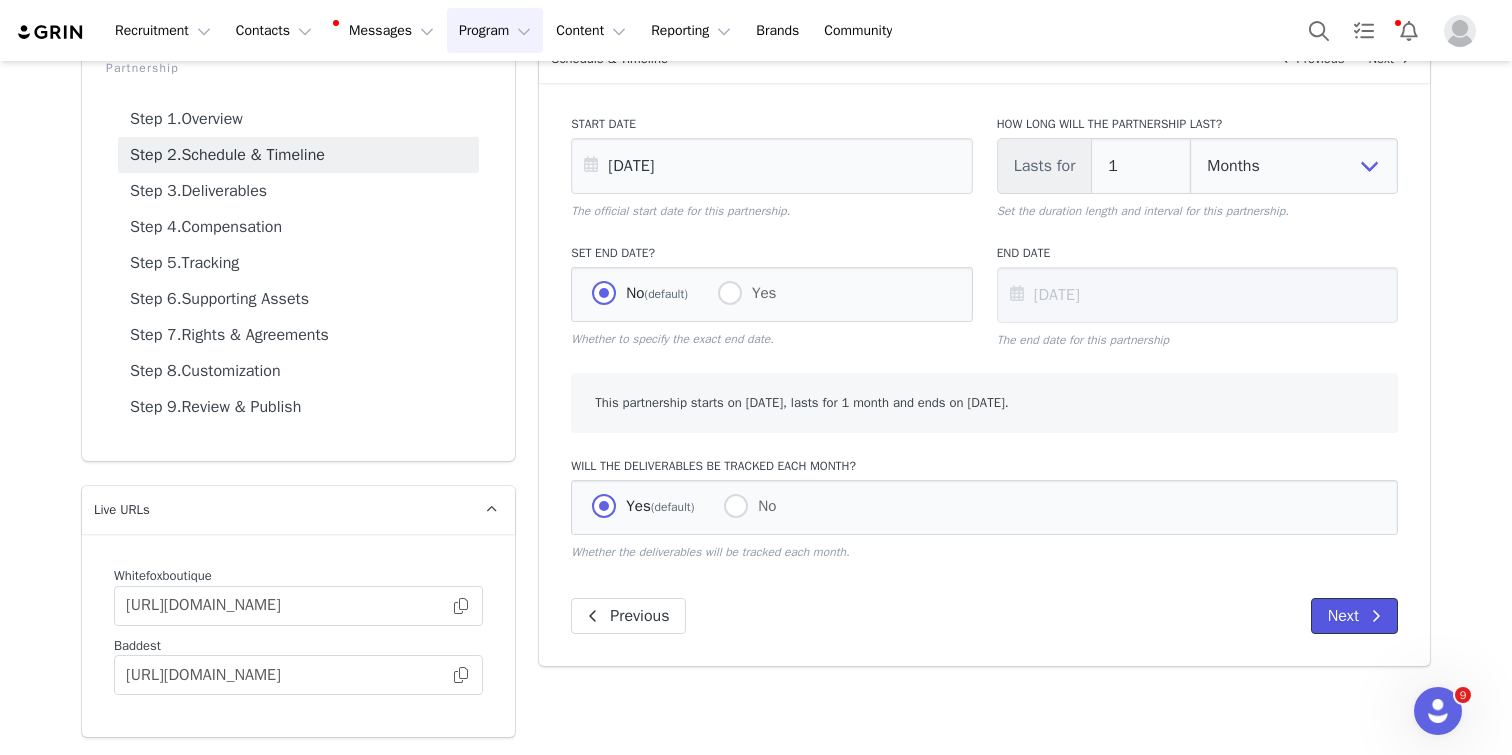 click on "Next" at bounding box center [1354, 616] 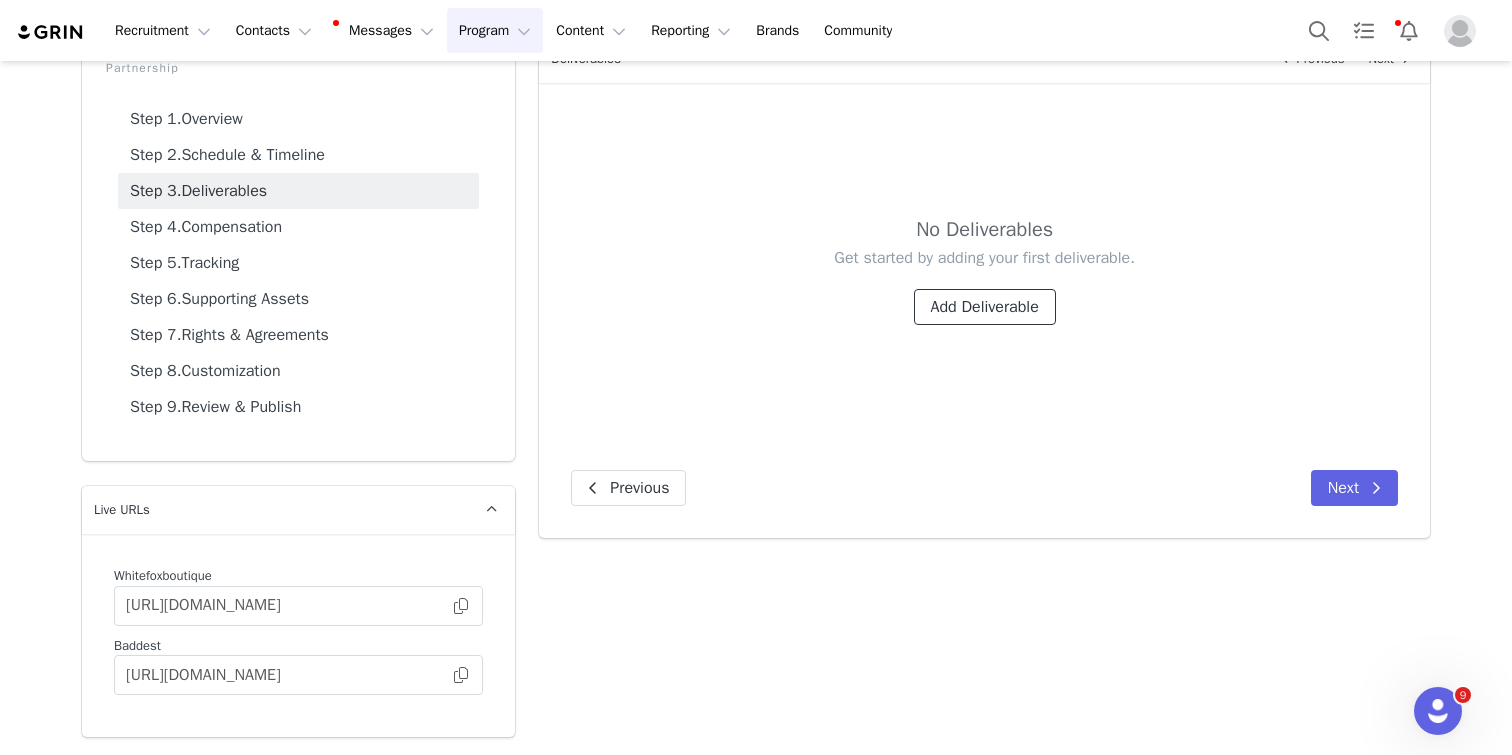 click on "Add Deliverable" at bounding box center [985, 307] 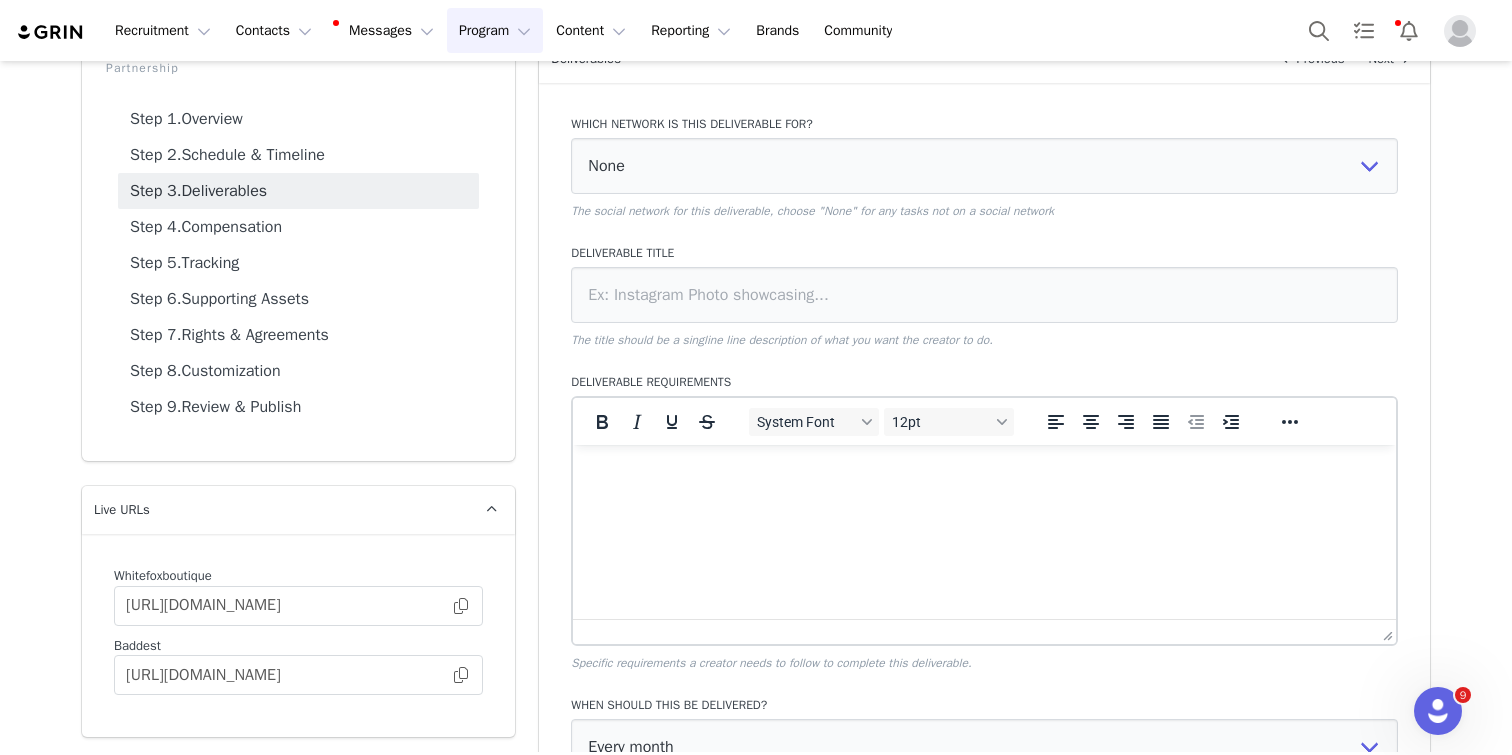 scroll, scrollTop: 0, scrollLeft: 0, axis: both 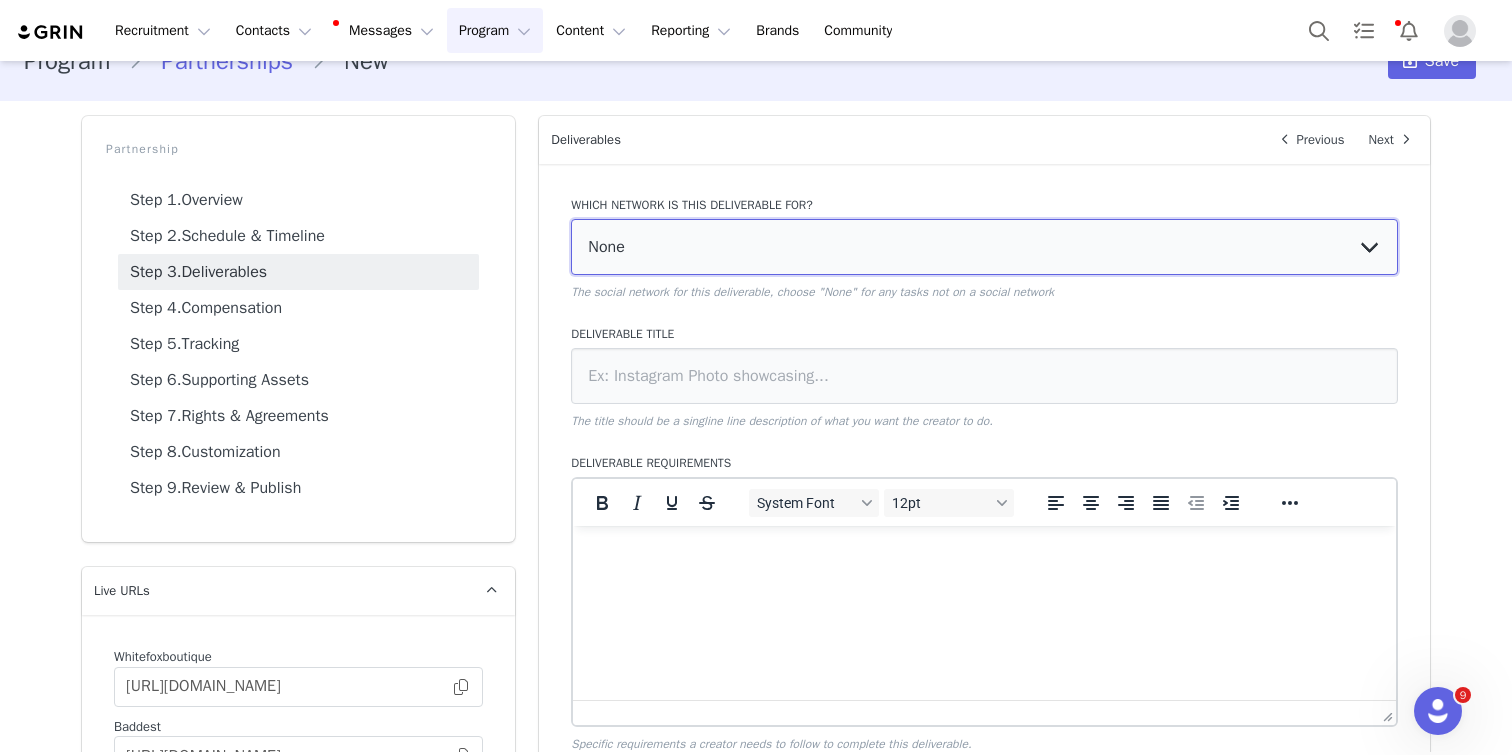 click on "None  YouTube   Twitter   Instagram   Facebook   Twitch   TikTok   Pinterest" at bounding box center (984, 247) 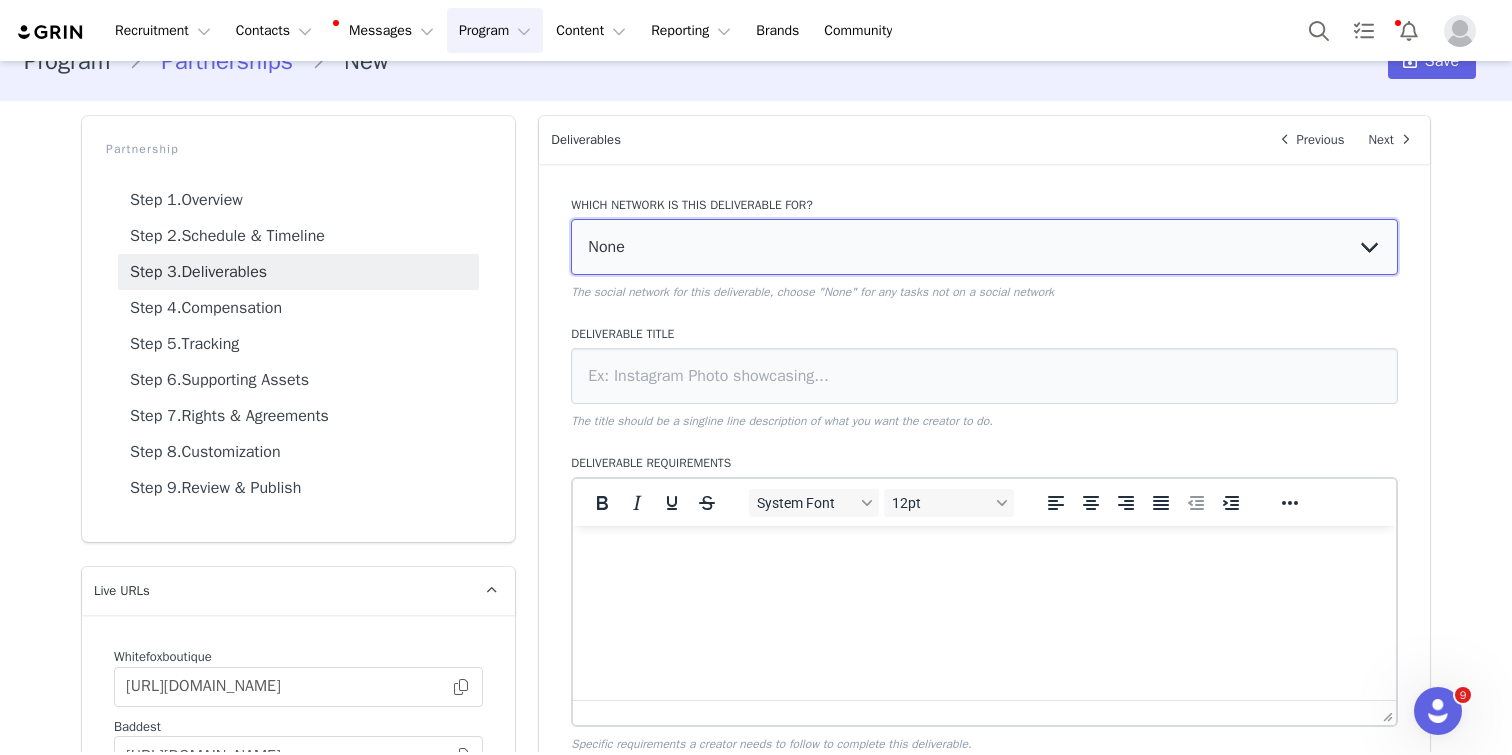 select on "5" 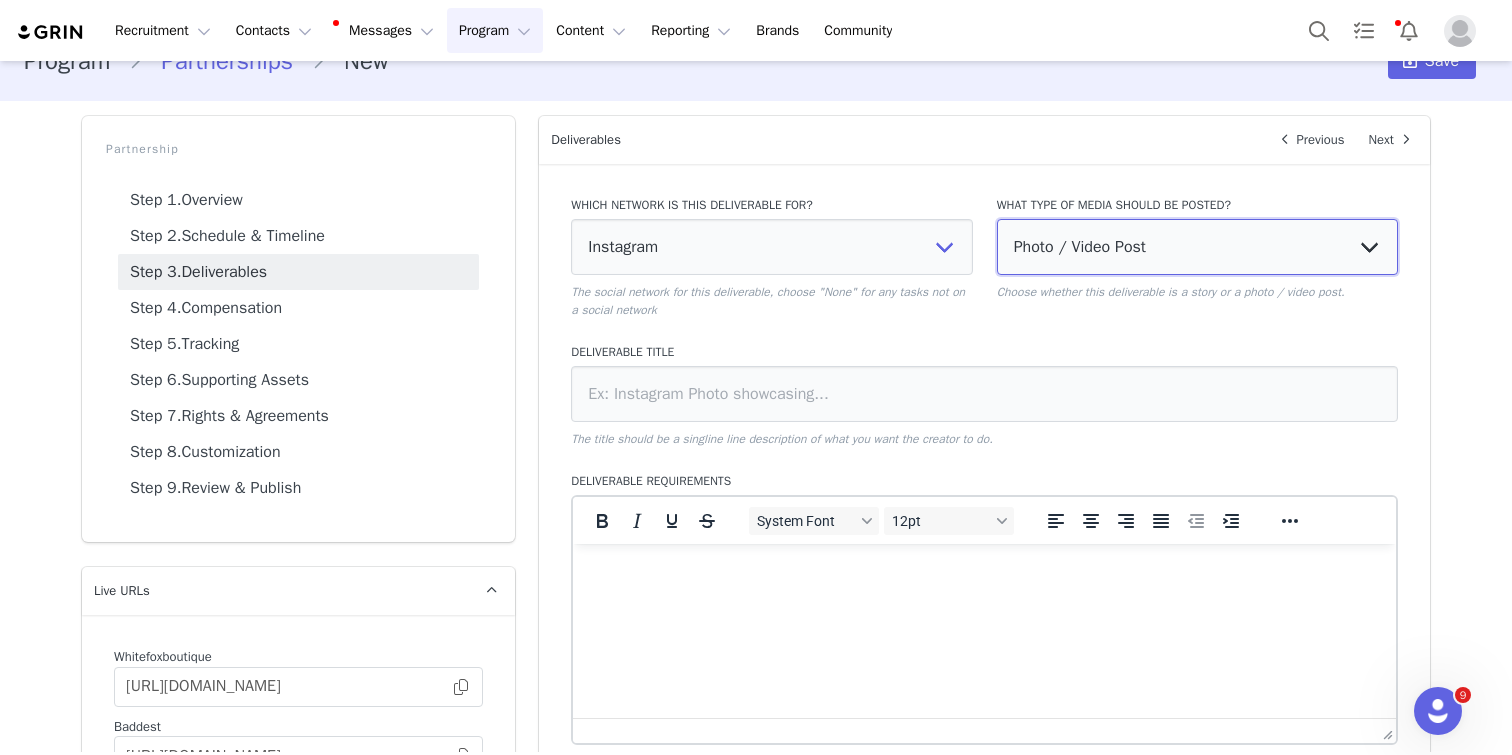 click on "Photo / Video Post   Story   Text in Bio   Highlight Reel" at bounding box center [1197, 247] 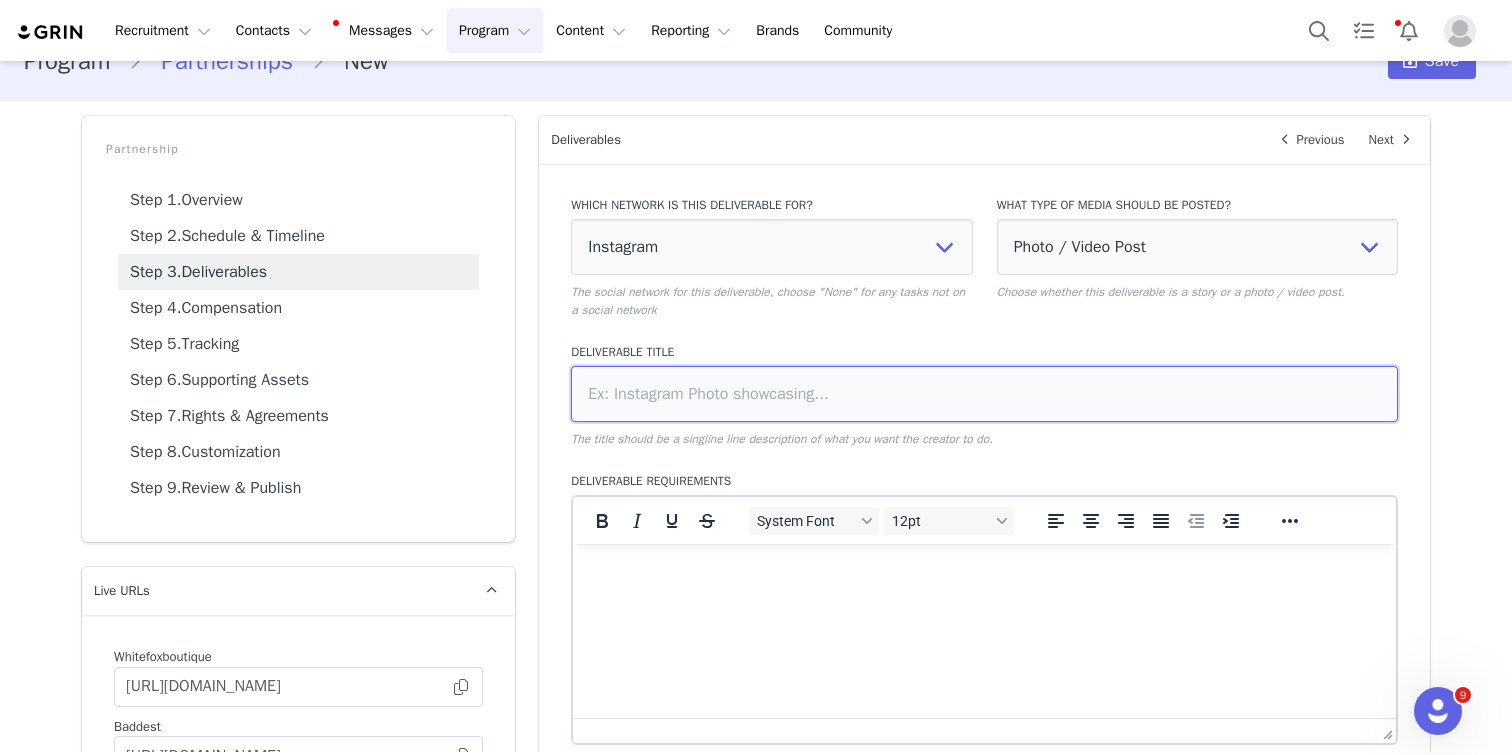 click at bounding box center [984, 394] 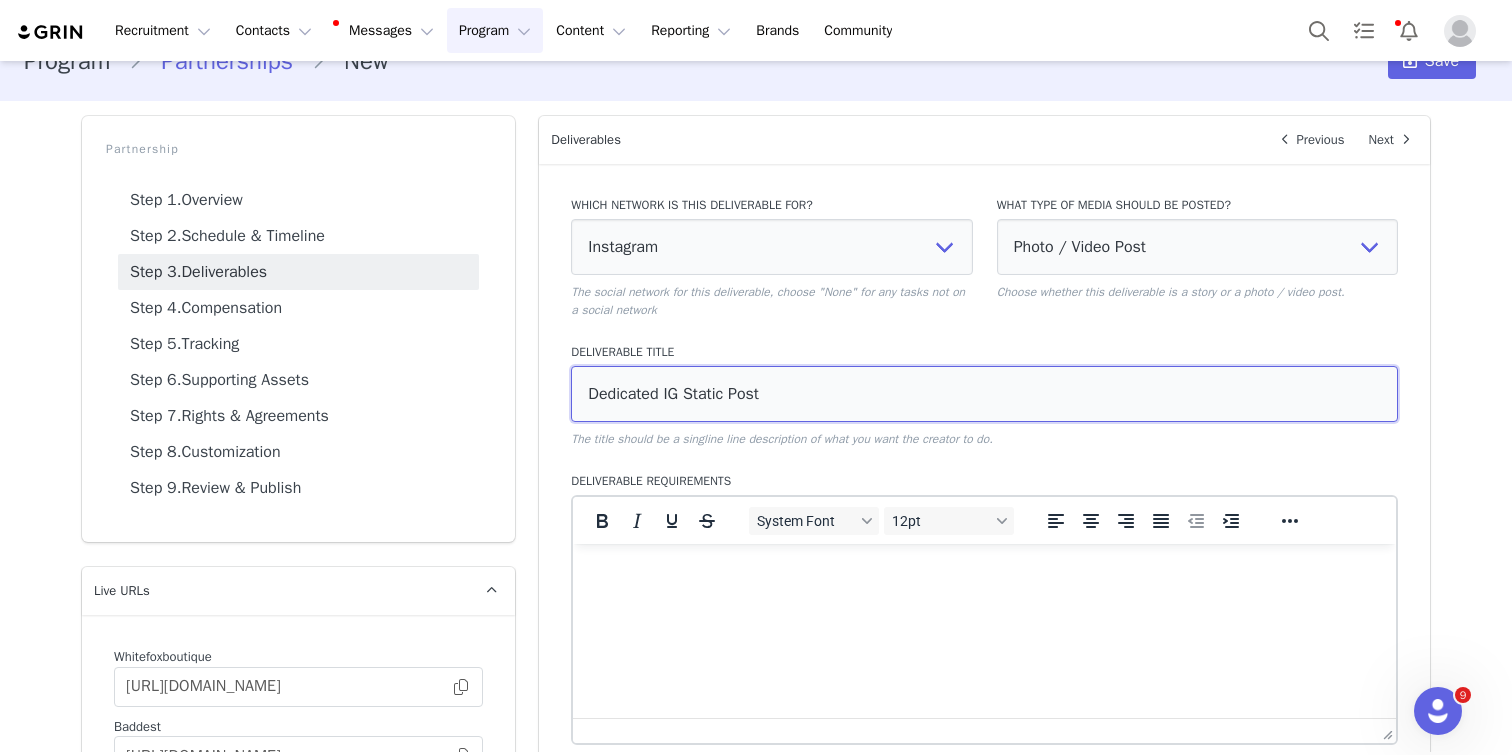 click on "Dedicated IG Static Post" at bounding box center (984, 394) 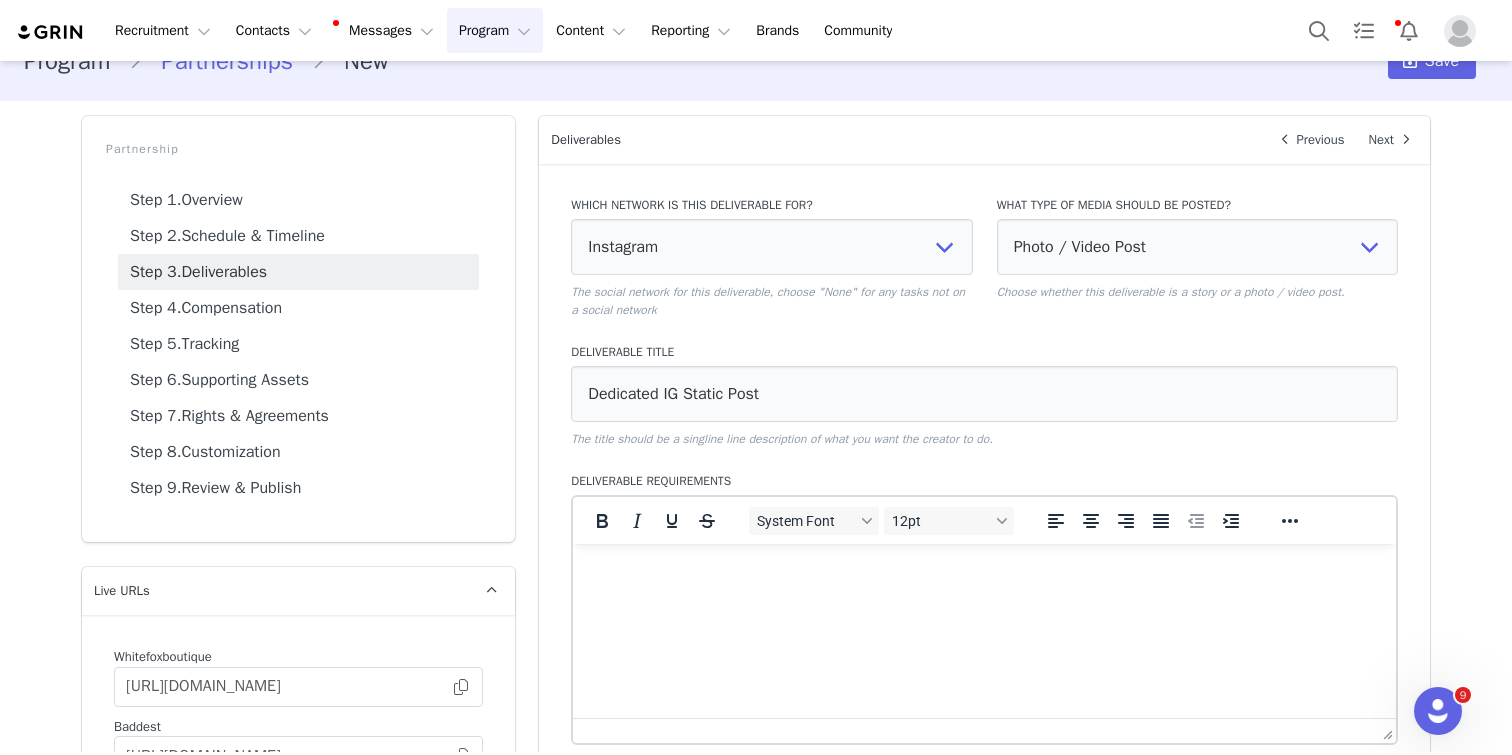 click at bounding box center (984, 571) 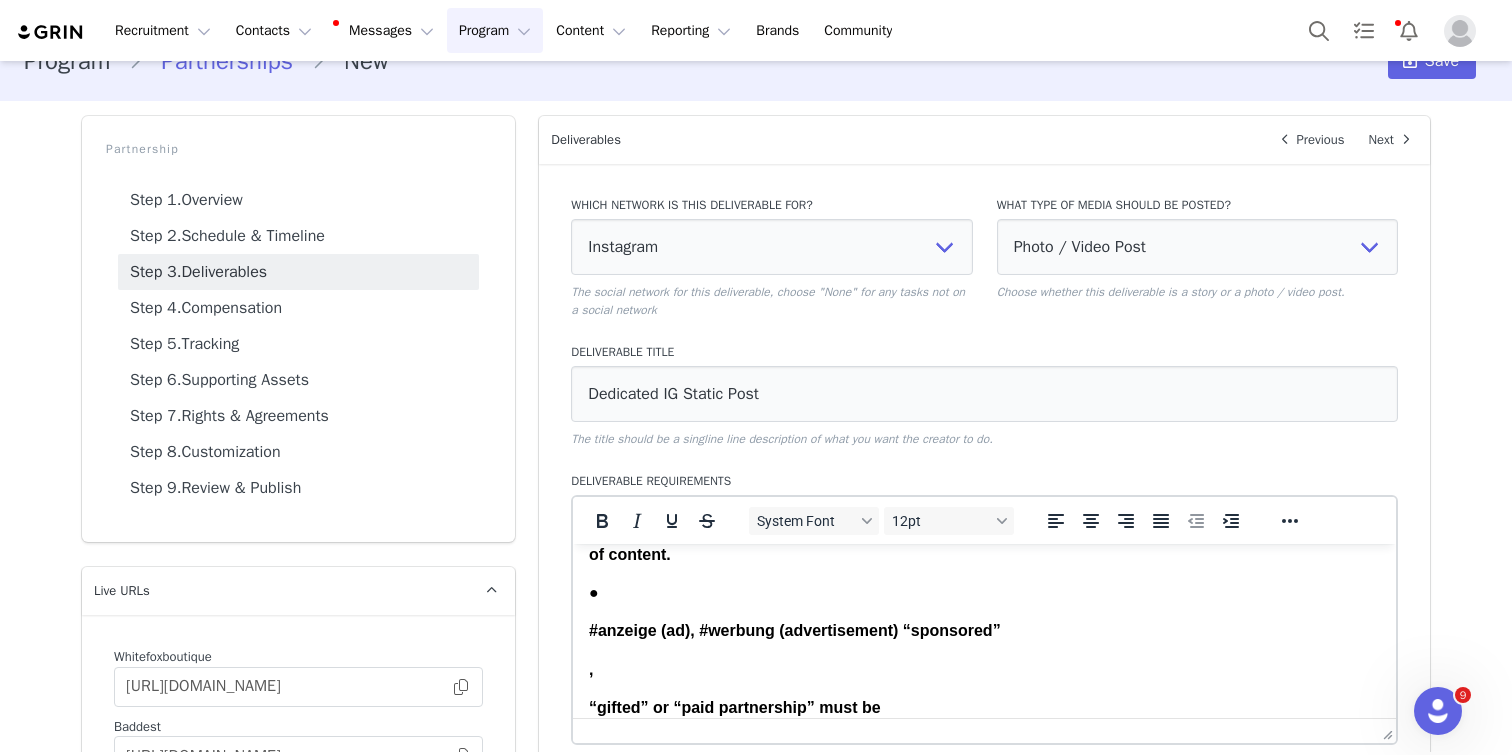 scroll, scrollTop: 105, scrollLeft: 0, axis: vertical 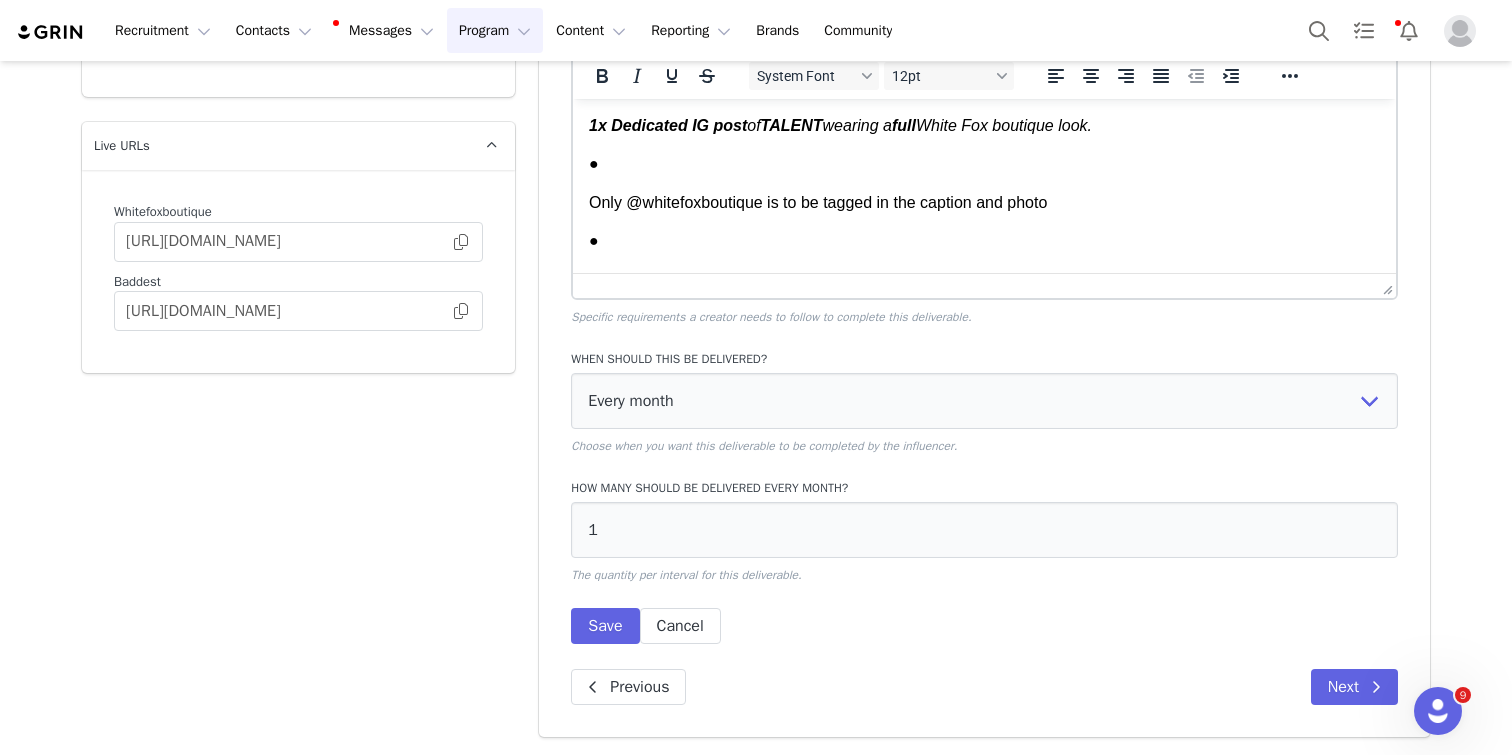 click on "1x Dedicated IG post  of  TALENT  wearing a  full  White Fox boutique look. ● Only @whitefoxboutique is to be tagged in the caption and photo ● Discount code PROVIDED BY WF must be included in the first line of the caption. ● Content brief to be used as reference when creating content. ● Caption must comply with the UCPD and TMG guidelines, ensuring transparency in disclosures of content. ● #anzeige (ad), #werbung (advertisement) “sponsored” , “gifted” or “paid partnership” must be included in the caption. ● Product names must be listed in comments. ● No other clothing brands to be worn or featured in the post. ● Must feature a full body image with great lighting. (Natural filtered lighting or night time flash photos are preferred) ● No Selfies unless discussed with and approved by WFB ahead of taking content. ● No cropped outfit images unless discussed with the PR team at White Fox ● with the White Fox PR team. ● ● Comments must not be limited and account must be public" at bounding box center (984, 913) 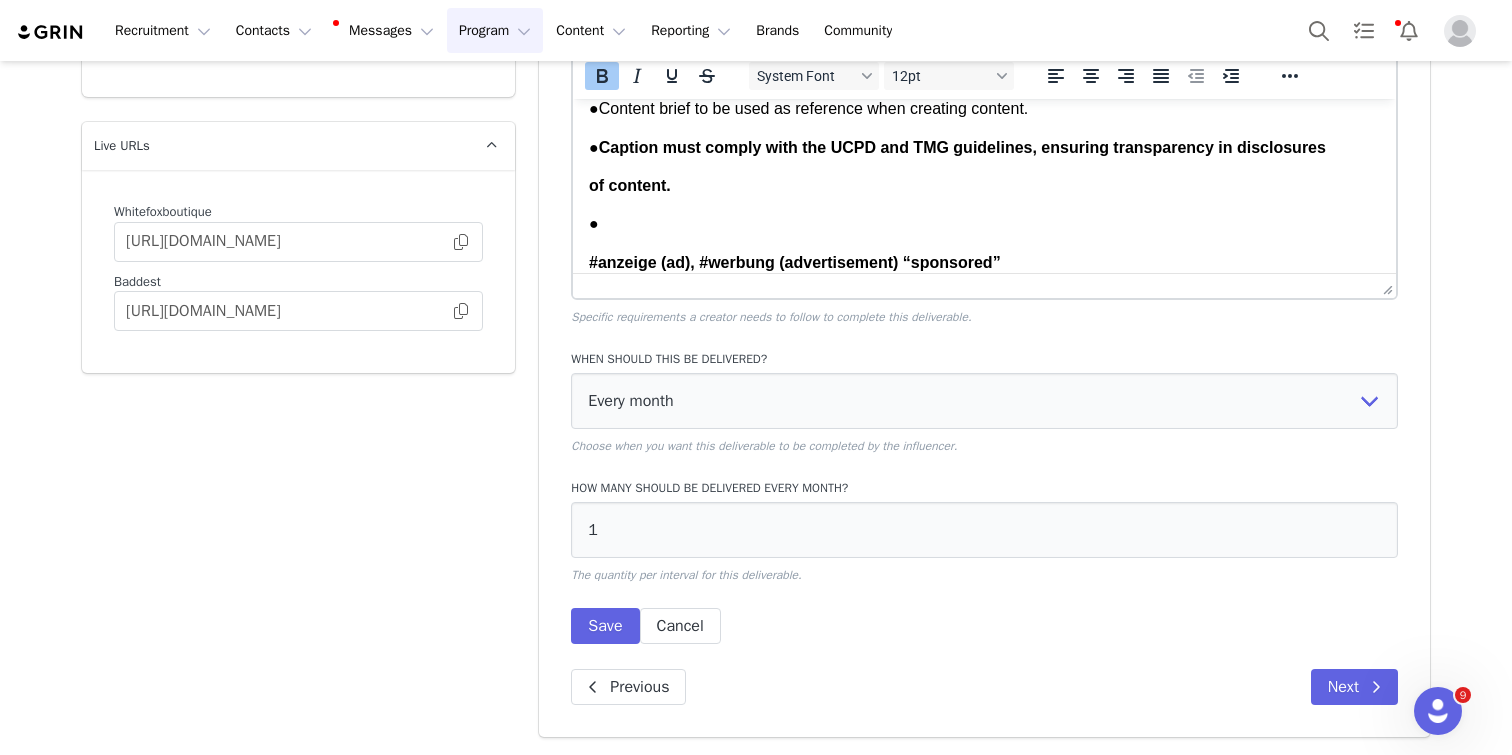 scroll, scrollTop: 247, scrollLeft: 0, axis: vertical 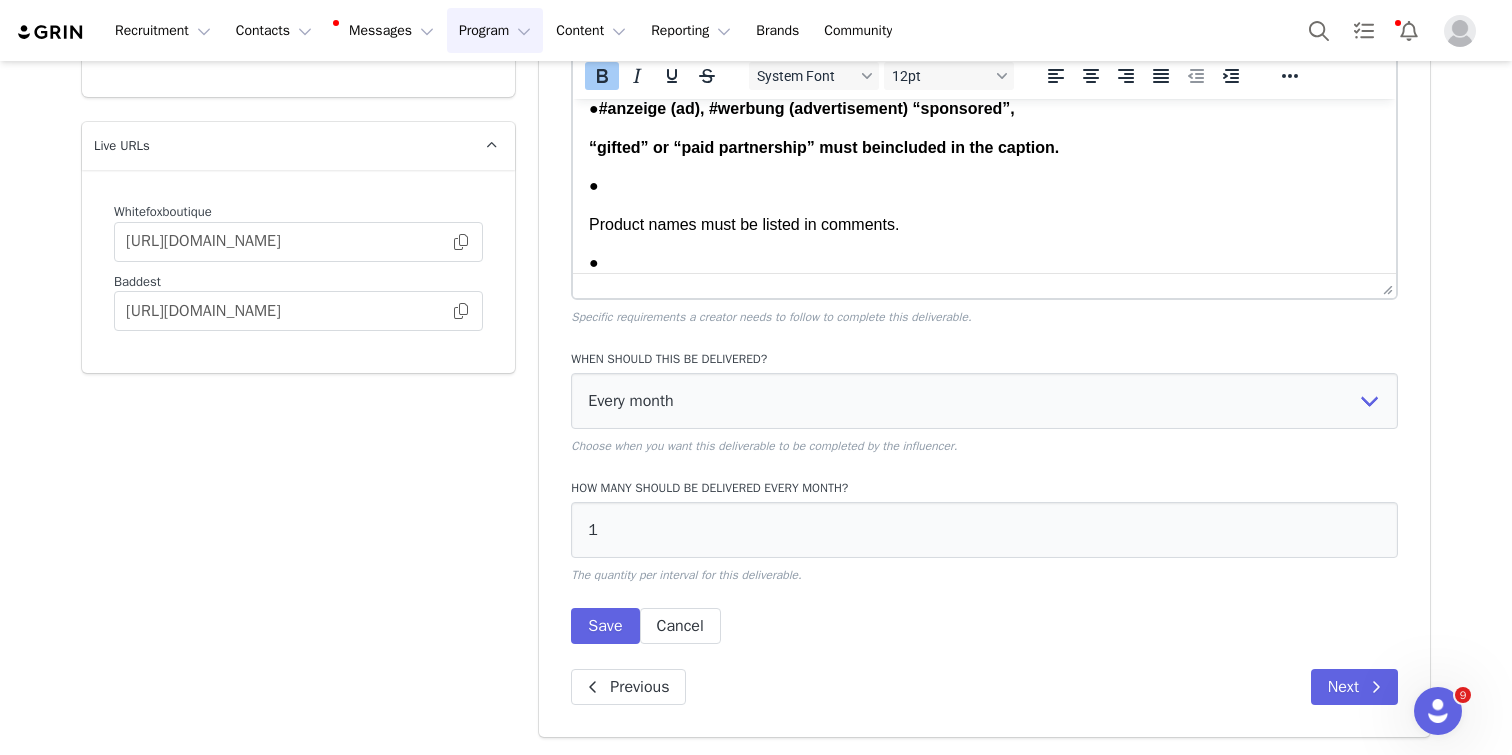 type 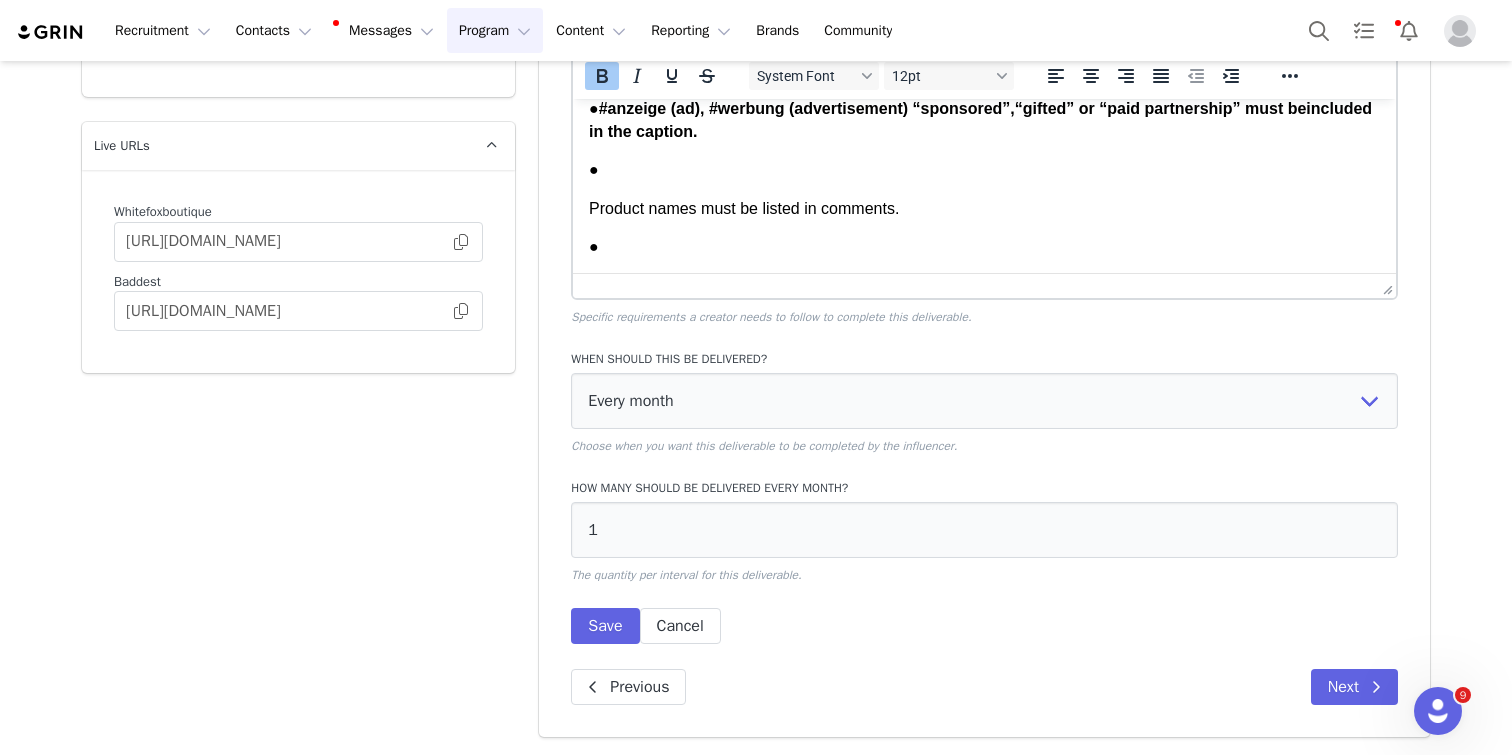click on "1x Dedicated IG post  of  TALENT  wearing a  full  White Fox boutique look. ● Only @whitefoxboutique is to be tagged in the caption and photo ● Discount code PROVIDED BY WF must be included in the first line of the caption. ● Content brief to be used as reference when creating content. ● Caption must comply with the UCPD and TMG guidelines, ensuring transparency in disclosures of content. ● #anzeige (ad), #werbung (advertisement) “sponsored” ,  “gifted” or “paid partnership” must be  included in the caption. ● Product names must be listed in comments. ● No other clothing brands to be worn or featured in the post. ● Must feature a full body image with great lighting. (Natural filtered lighting or night time flash photos are preferred) ● No Selfies unless discussed with and approved by WFB ahead of taking content. ● No cropped outfit images unless discussed with the PR team at White Fox ● with the White Fox PR team. ● ● ● ● approval before posting  (approval will not be" at bounding box center [984, 524] 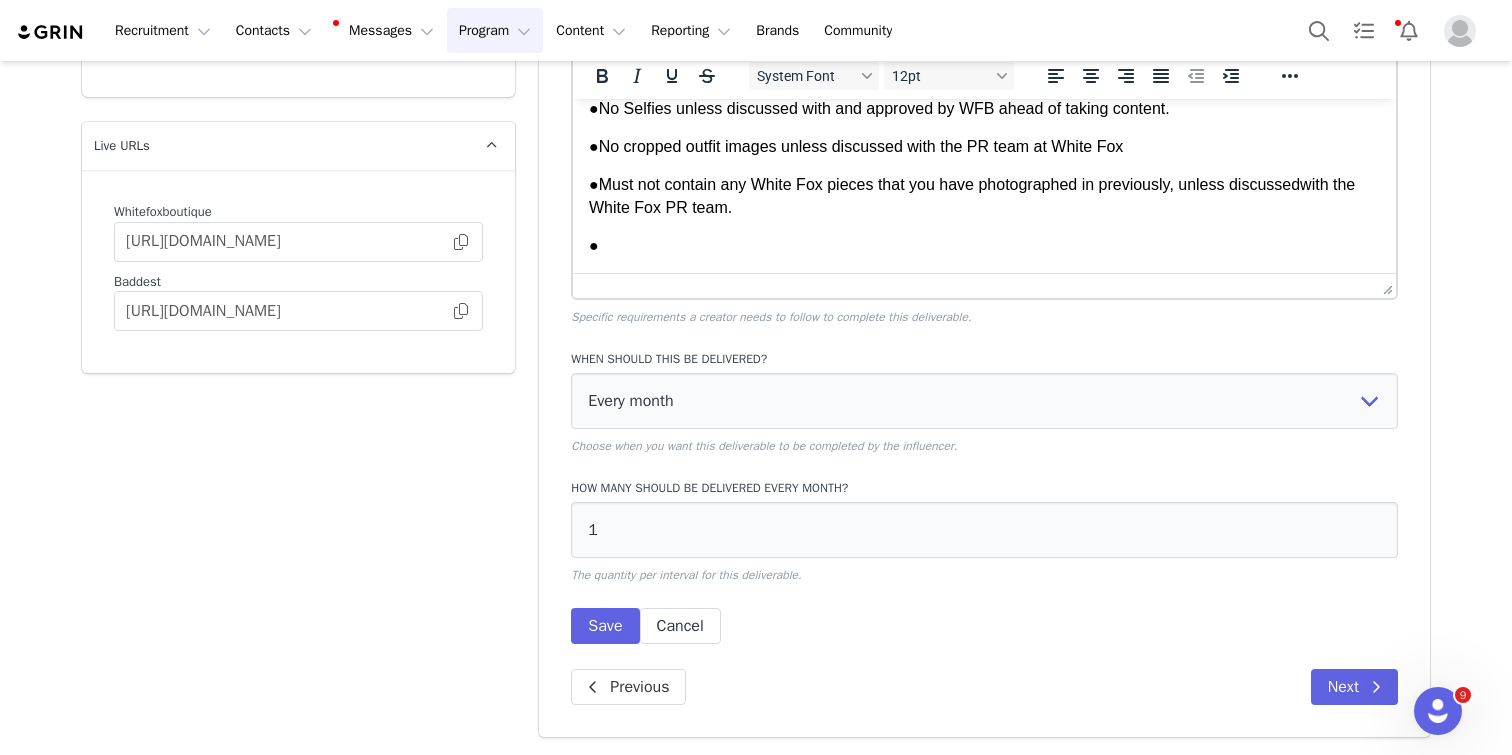 scroll, scrollTop: 561, scrollLeft: 0, axis: vertical 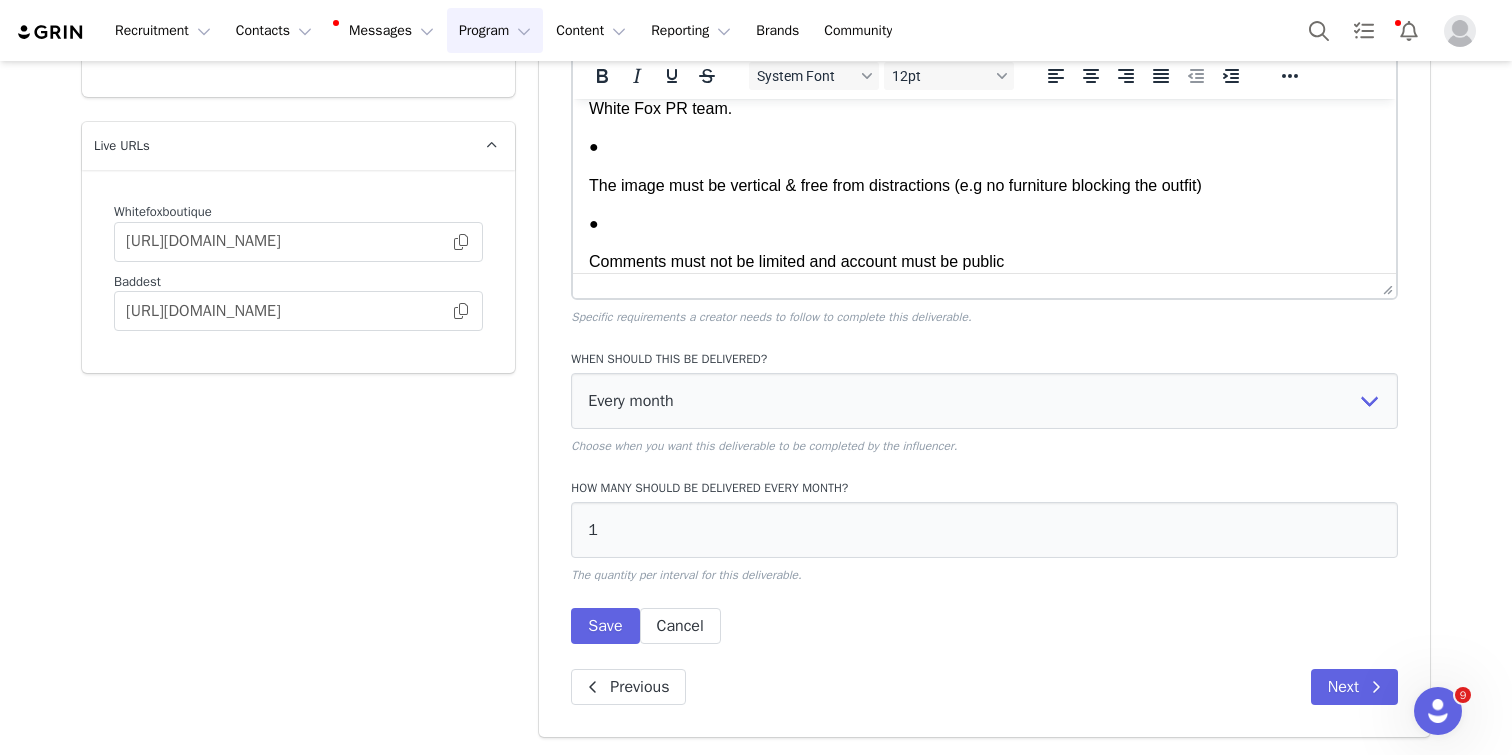 click on "The image must be vertical & free from distractions (e.g no furniture blocking the outfit)" at bounding box center (984, 186) 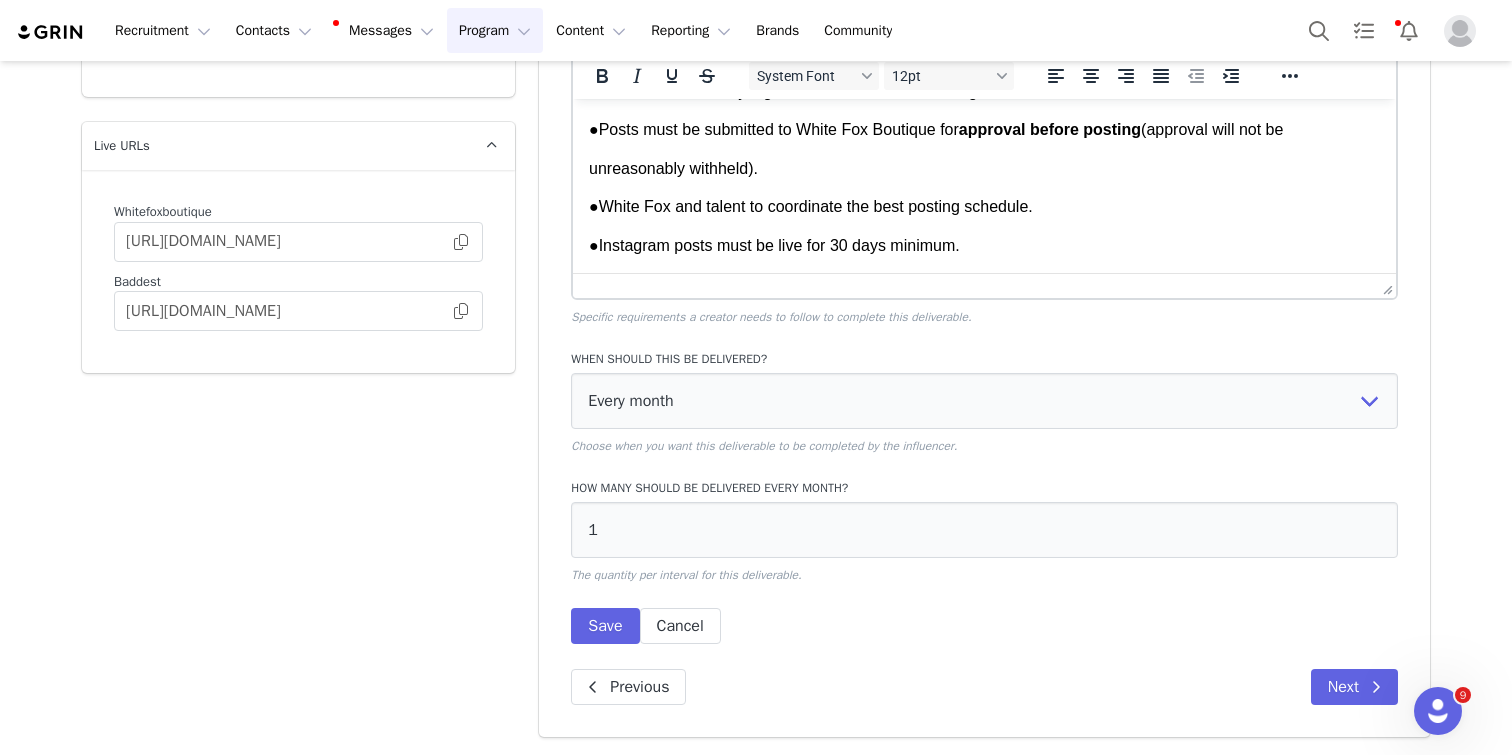 scroll, scrollTop: 693, scrollLeft: 0, axis: vertical 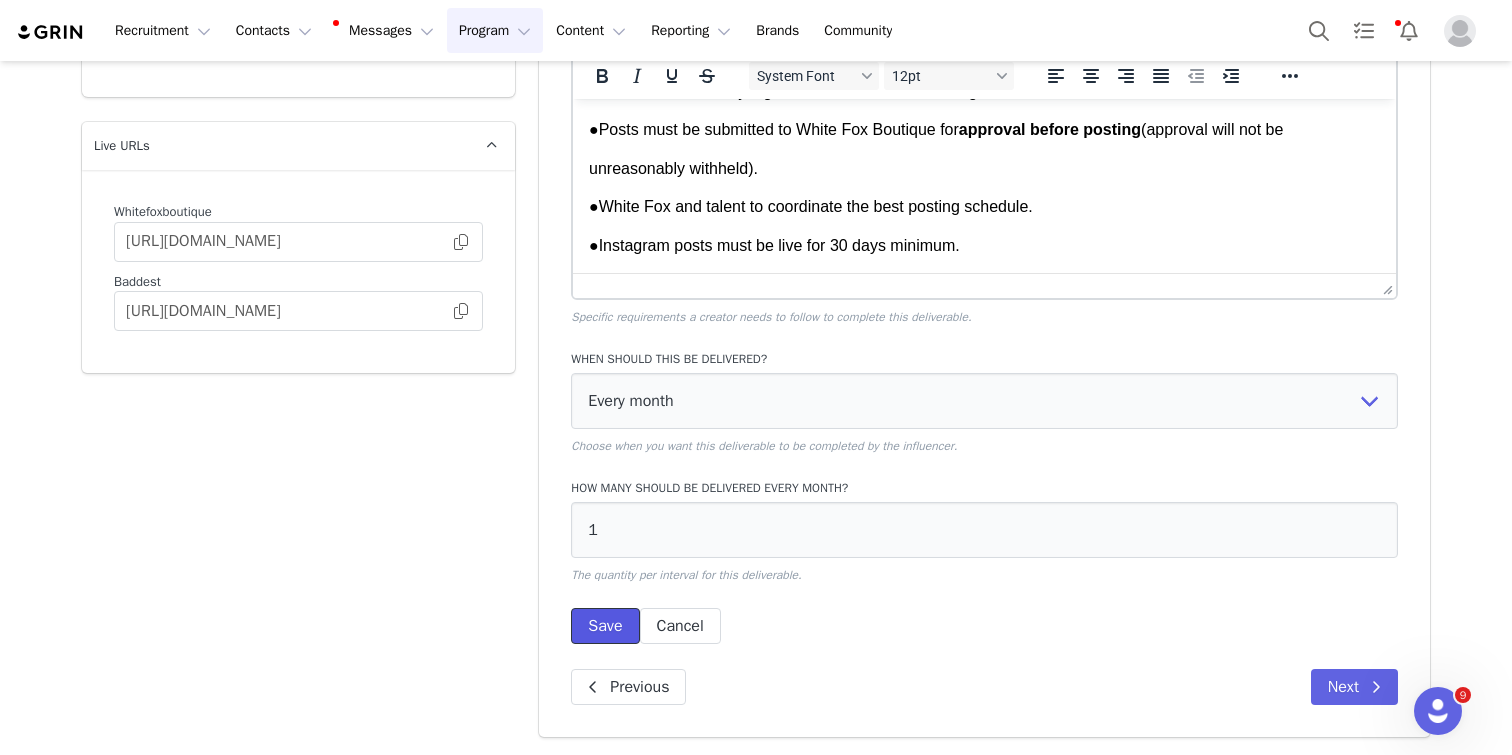 click on "Save" at bounding box center [605, 626] 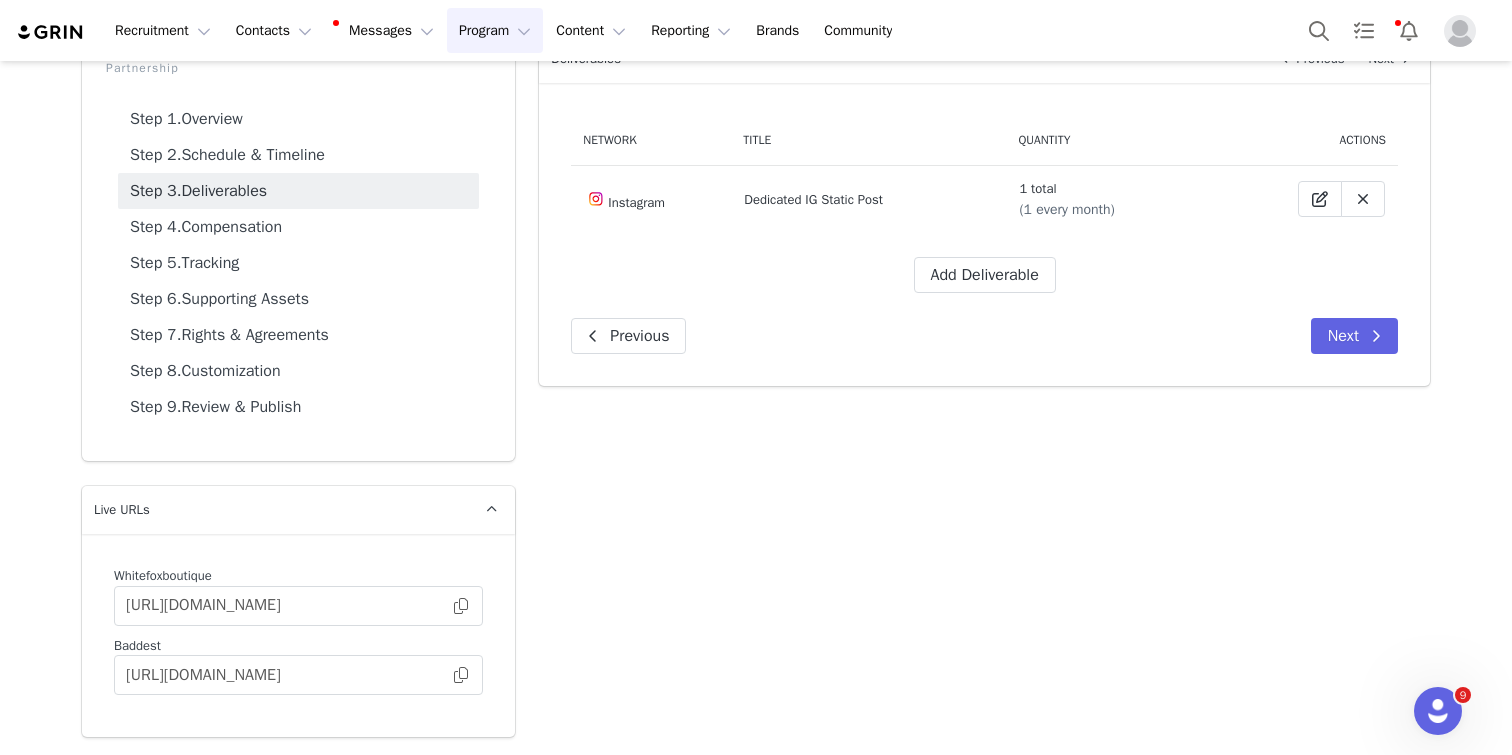 scroll, scrollTop: 121, scrollLeft: 0, axis: vertical 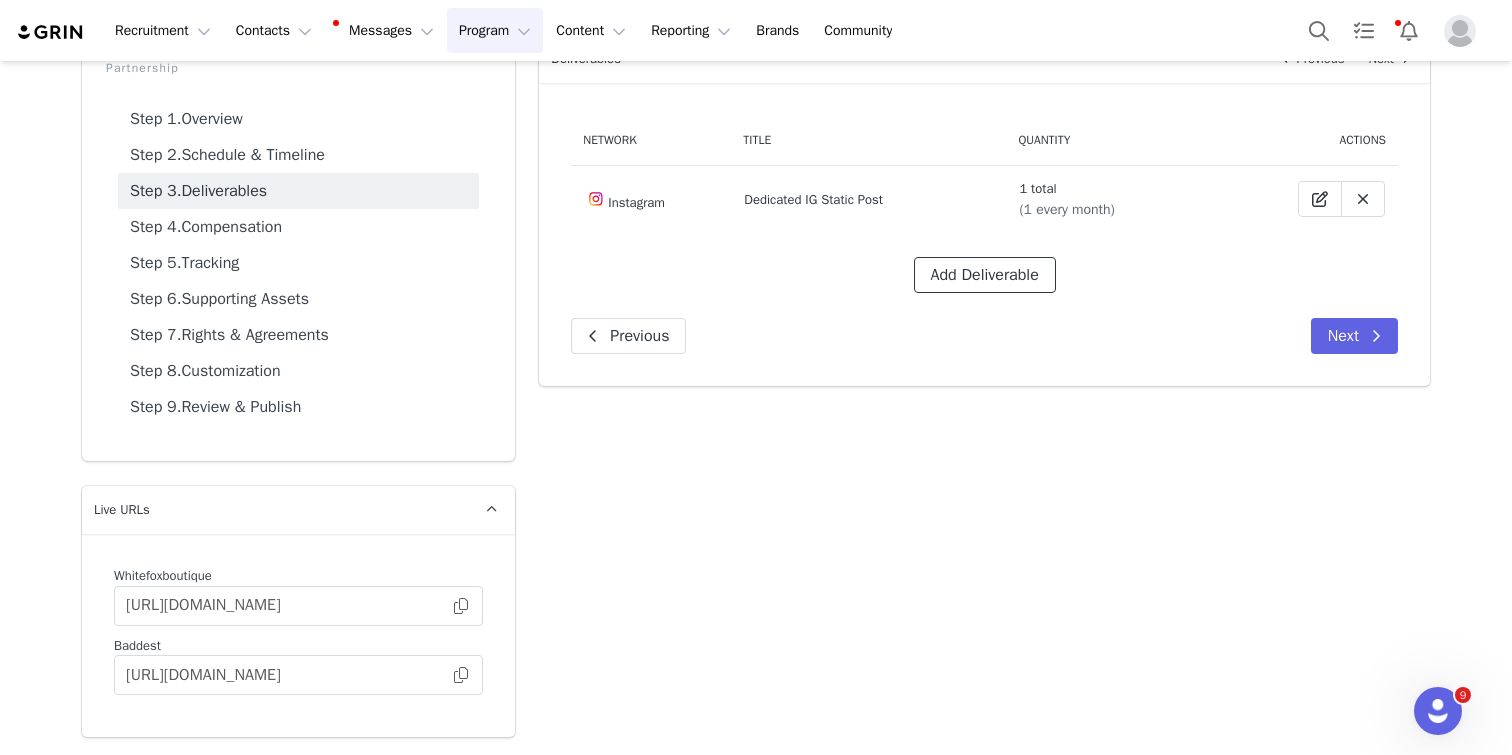 click on "Add Deliverable" at bounding box center [985, 275] 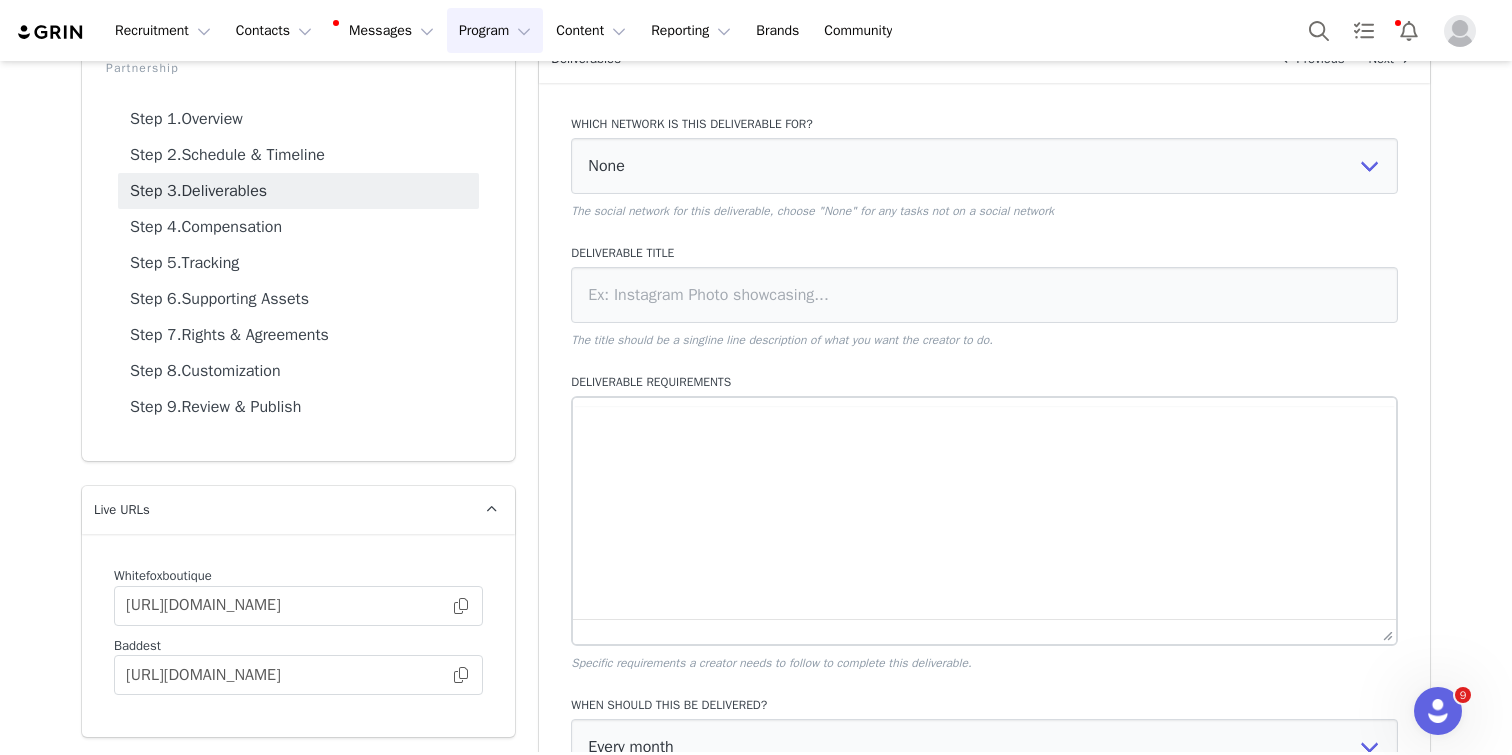 scroll, scrollTop: 0, scrollLeft: 0, axis: both 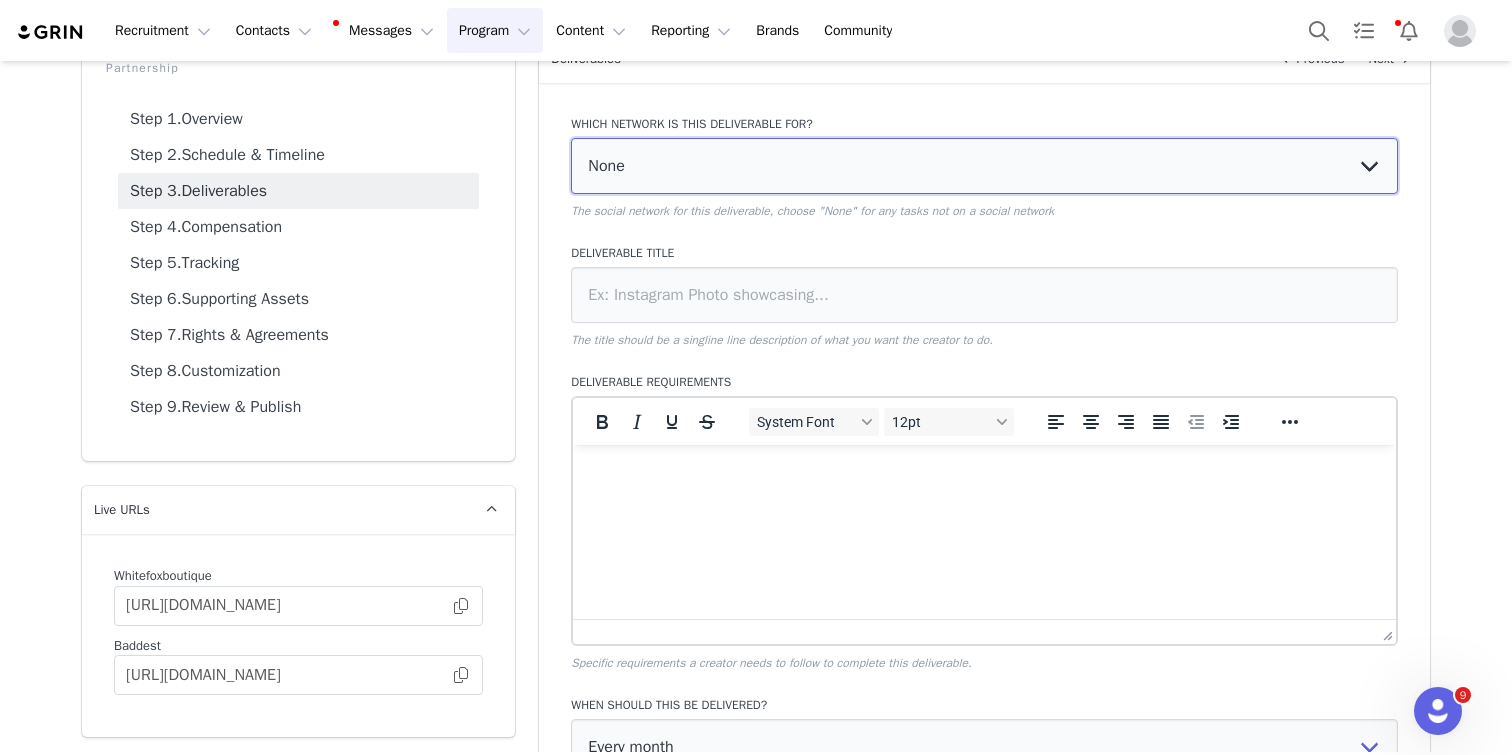 click on "None  YouTube   Twitter   Instagram   Facebook   Twitch   TikTok   Pinterest" at bounding box center (984, 166) 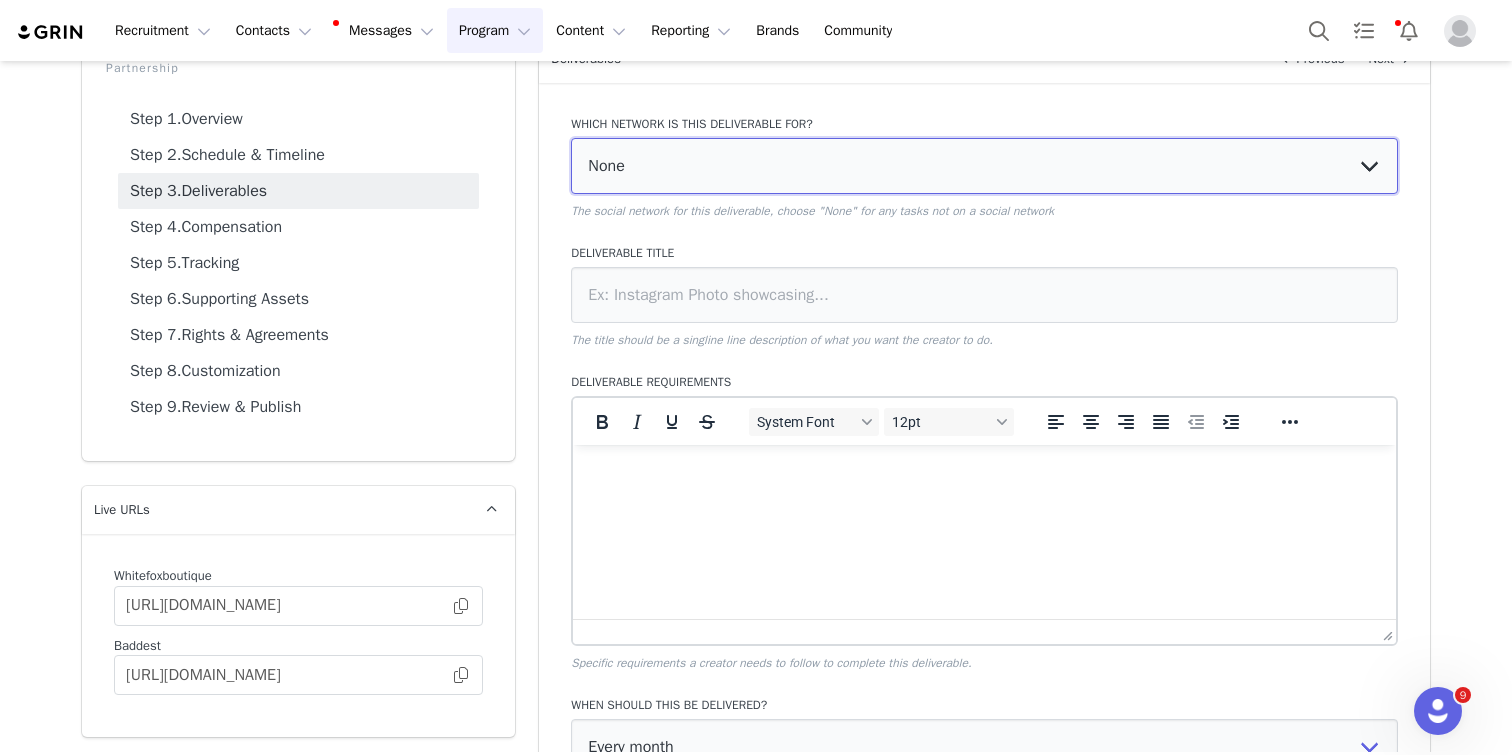 select on "9" 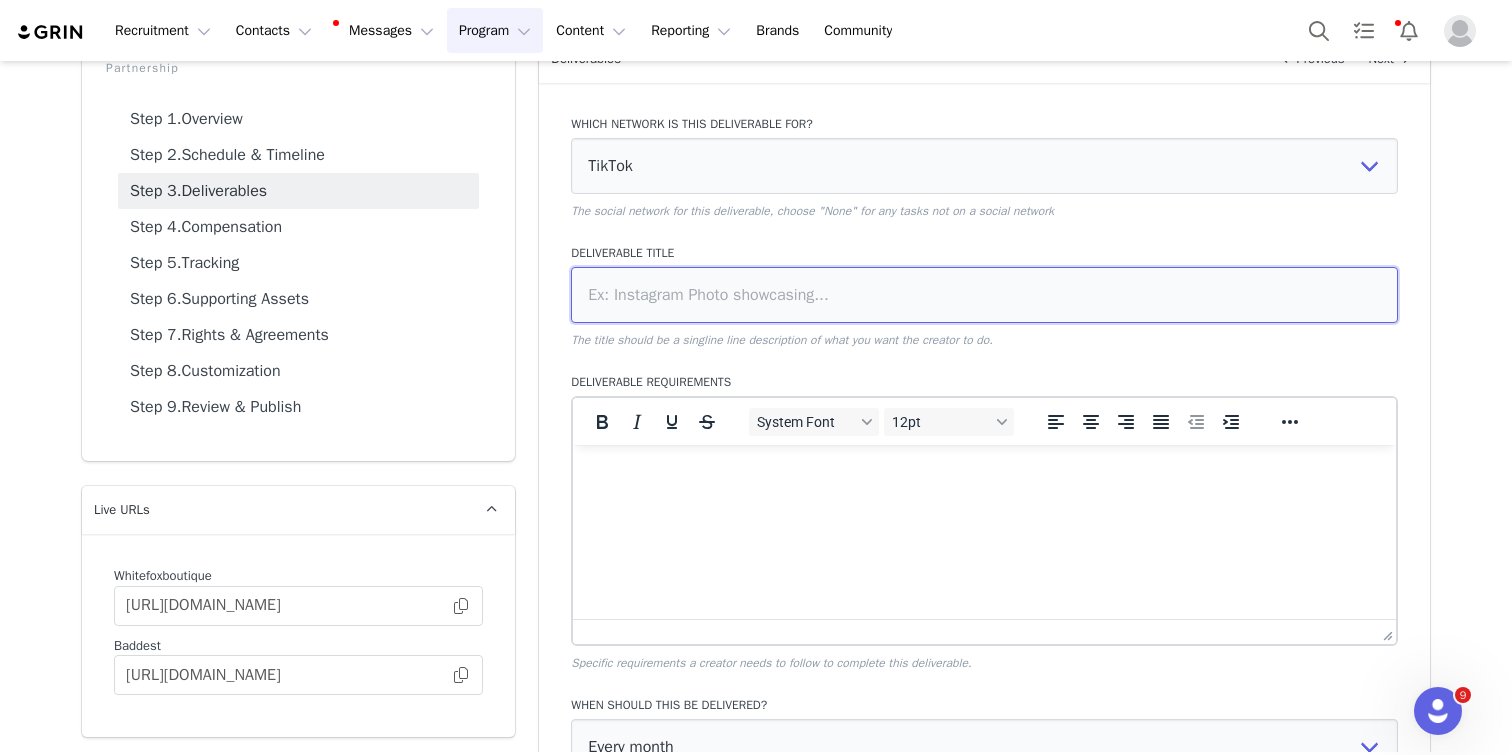 click at bounding box center [984, 295] 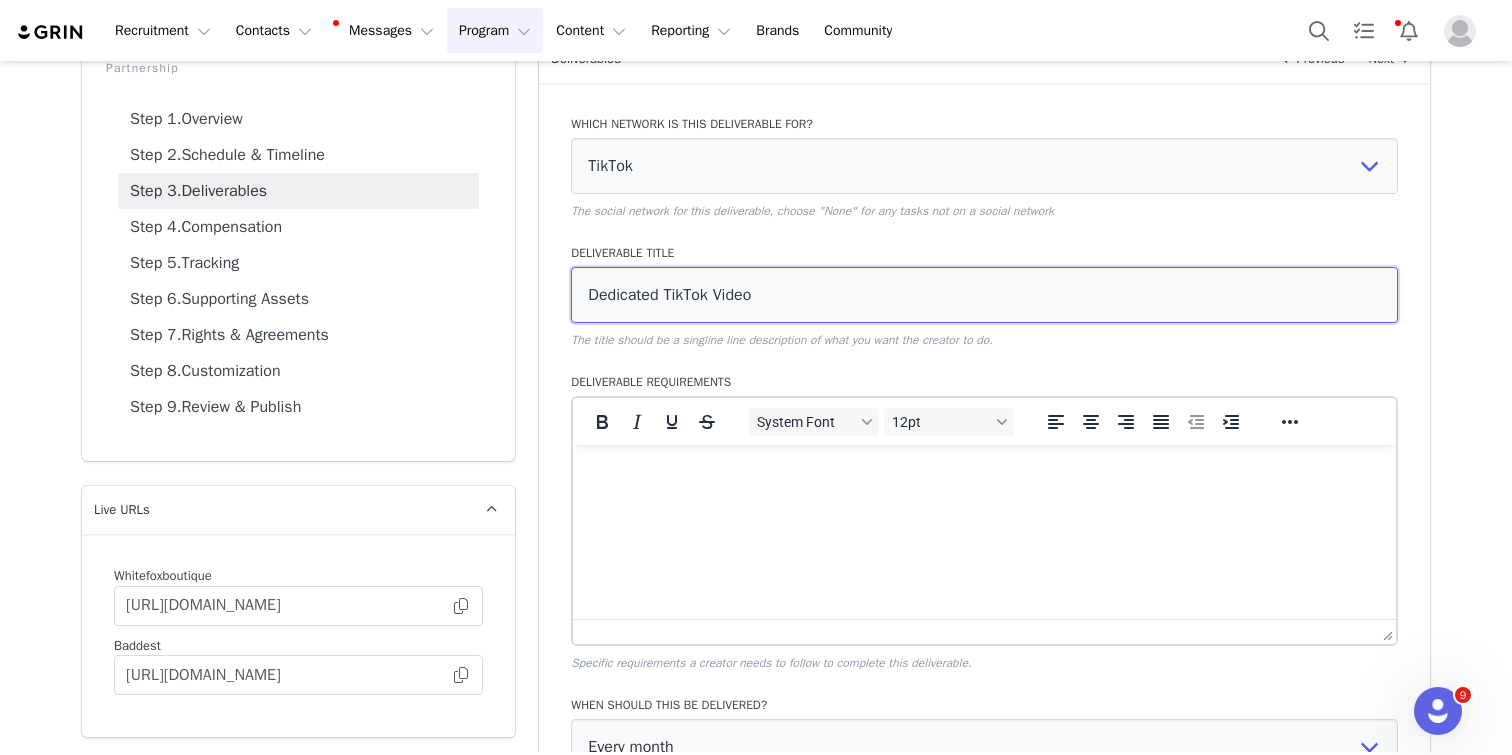 type on "Dedicated TikTok Video" 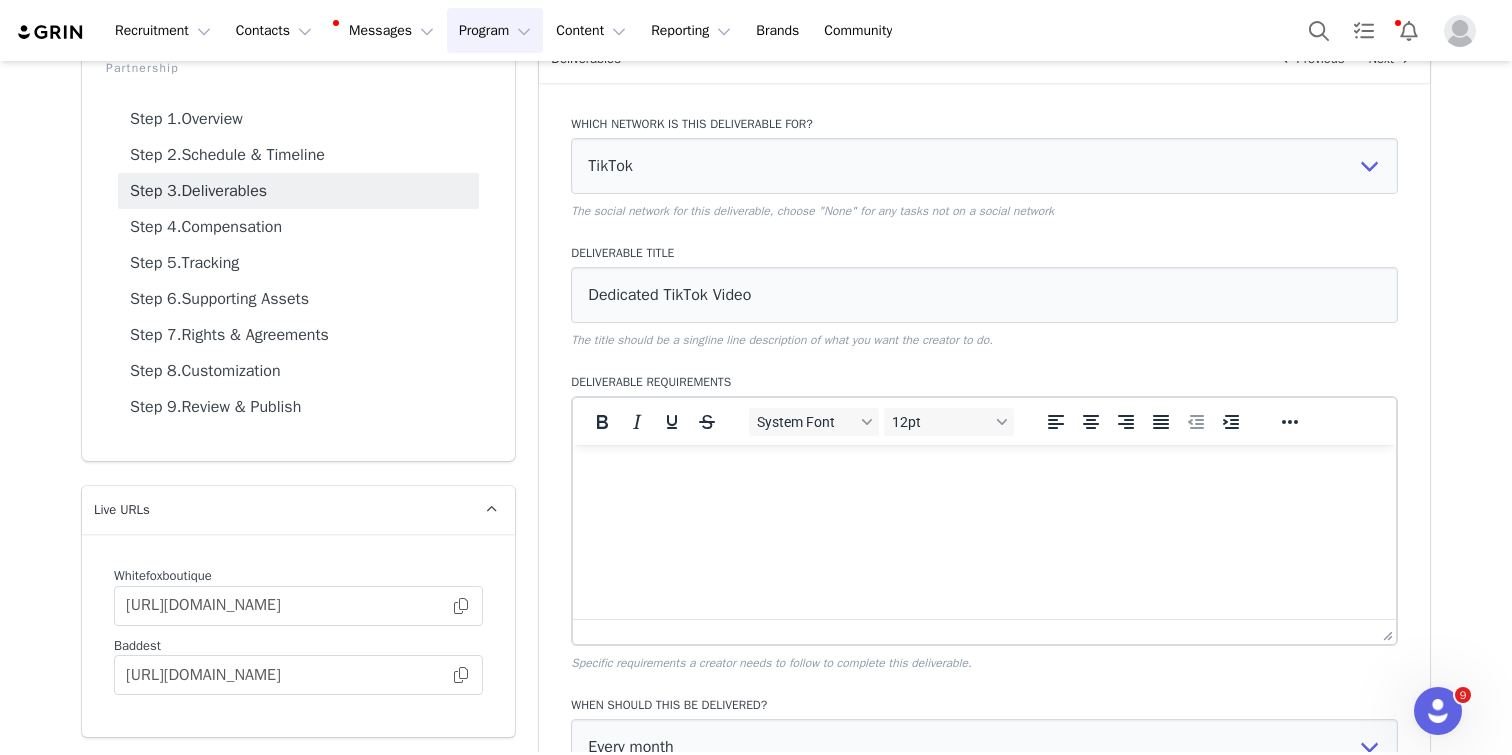 click at bounding box center [984, 472] 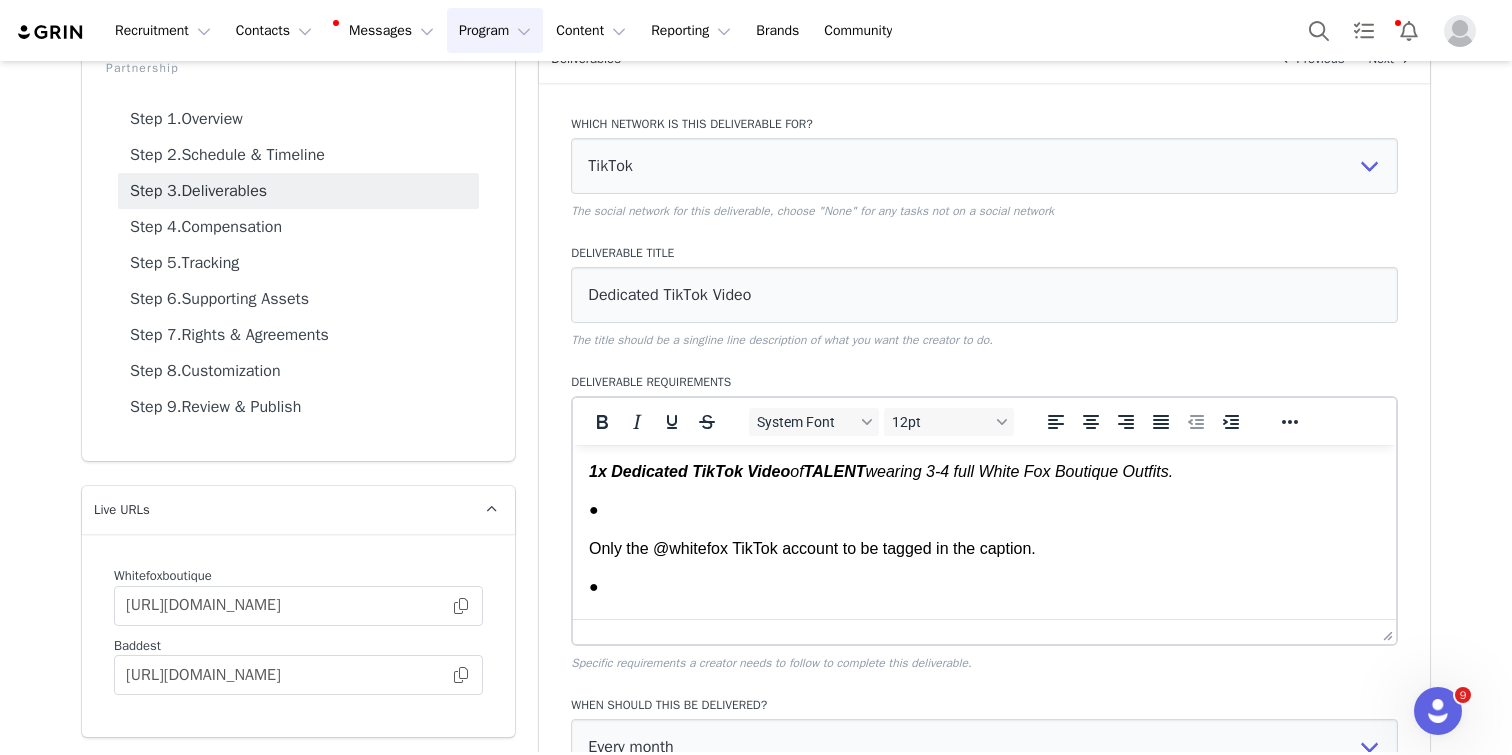scroll, scrollTop: 1552, scrollLeft: 0, axis: vertical 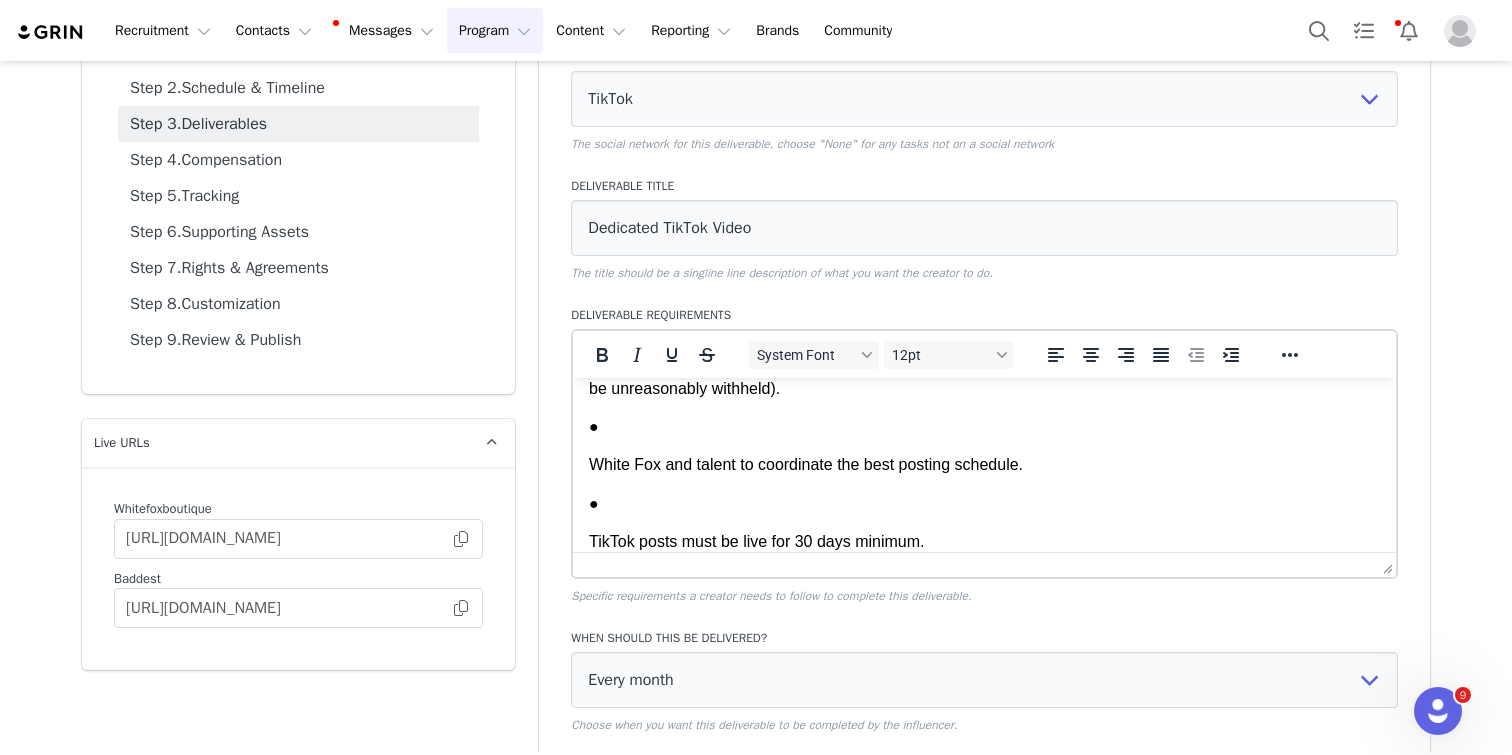 click on "1x Dedicated TikTok Video  of  TALENT  wearing 3-4 full White Fox Boutique Outfits. ● Only the @whitefox TikTok account to be tagged in the caption. ● Content must feature a  full-body shot  showcasing  3-4 White Fox looks . ● Content brief to be used as reference when creating content. ● Caption must comply with the UCPD and TMG guidelines, ensuring transparency in disclosures of content. ● #anzeige (ad), #werbung (advertisement) “sponsored” , “gifted” or “paid partnership” must be included in the caption. ● Discount code  PROVIDED BY WF  must be included in the first line of the caption, no discount code as text in video. ● Content can include on screen text on the video, talking through the pieces, a combination of both or mention the category e.g Dresses you NEED in caption. ● If producing multiple instances of the same deliverable, each video must feature different outfits. ● Product names must be listed in comments ● Must include hashtag #whitefox. ● ● ● ● ● ●" at bounding box center (984, -302) 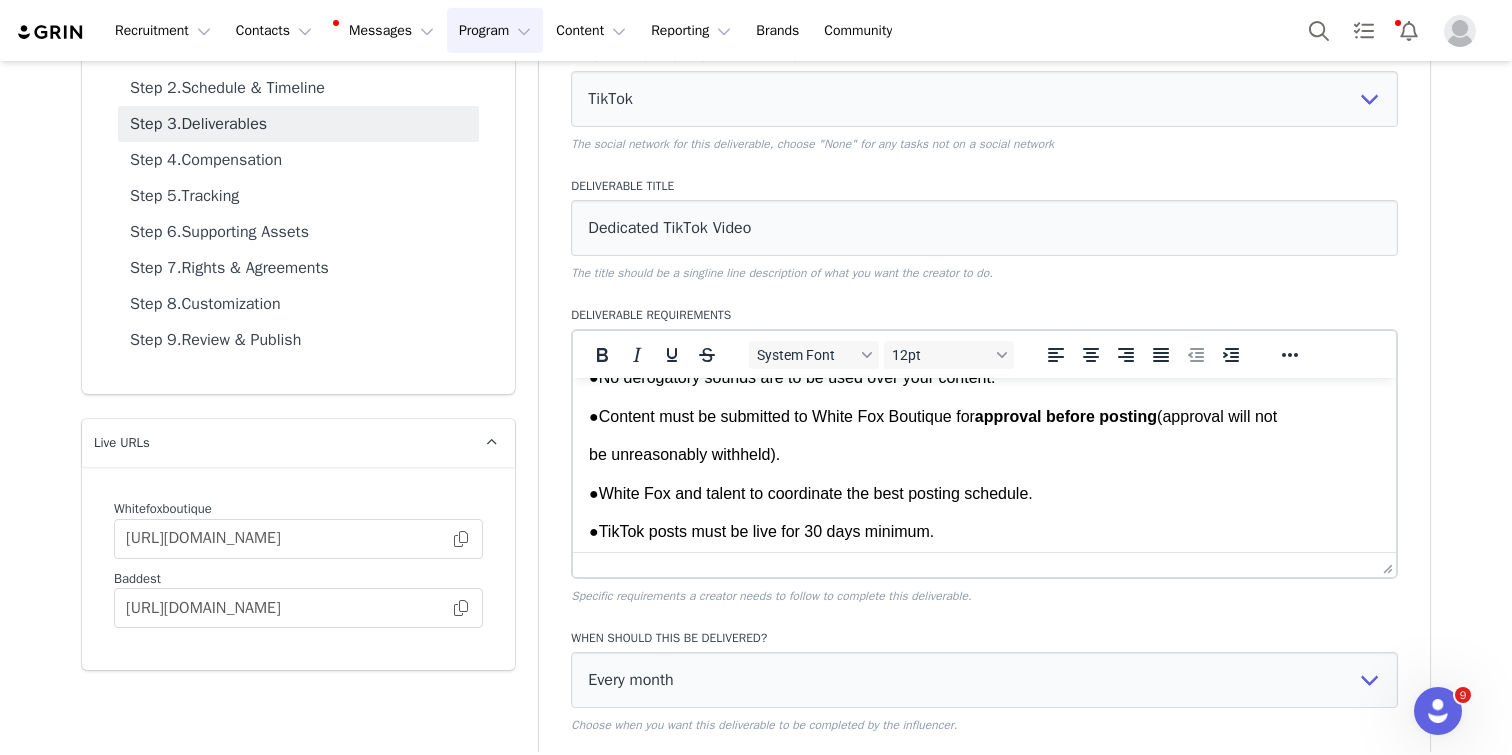 scroll, scrollTop: 1322, scrollLeft: 0, axis: vertical 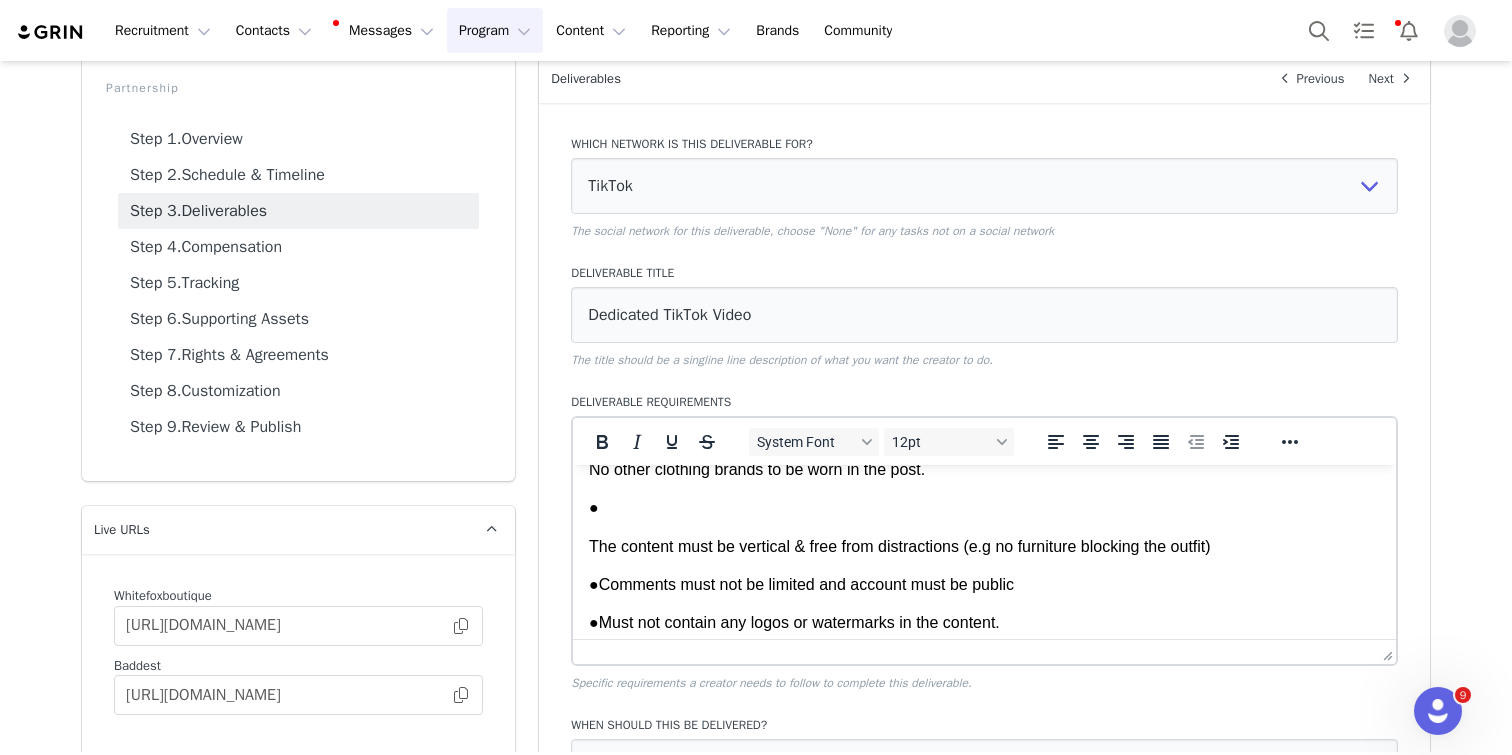 click on "1x Dedicated TikTok Video  of  TALENT  wearing 3-4 full White Fox Boutique Outfits. ● Only the @whitefox TikTok account to be tagged in the caption. ● Content must feature a  full-body shot  showcasing  3-4 White Fox looks . ● Content brief to be used as reference when creating content. ● Caption must comply with the UCPD and TMG guidelines, ensuring transparency in disclosures of content. ● #anzeige (ad), #werbung (advertisement) “sponsored” , “gifted” or “paid partnership” must be included in the caption. ● Discount code  PROVIDED BY WF  must be included in the first line of the caption, no discount code as text in video. ● Content can include on screen text on the video, talking through the pieces, a combination of both or mention the category e.g Dresses you NEED in caption. ● If producing multiple instances of the same deliverable, each video must feature different outfits. ● Product names must be listed in comments ● Must include hashtag #whitefox. ● ● ● ● ● ●" at bounding box center [984, 67] 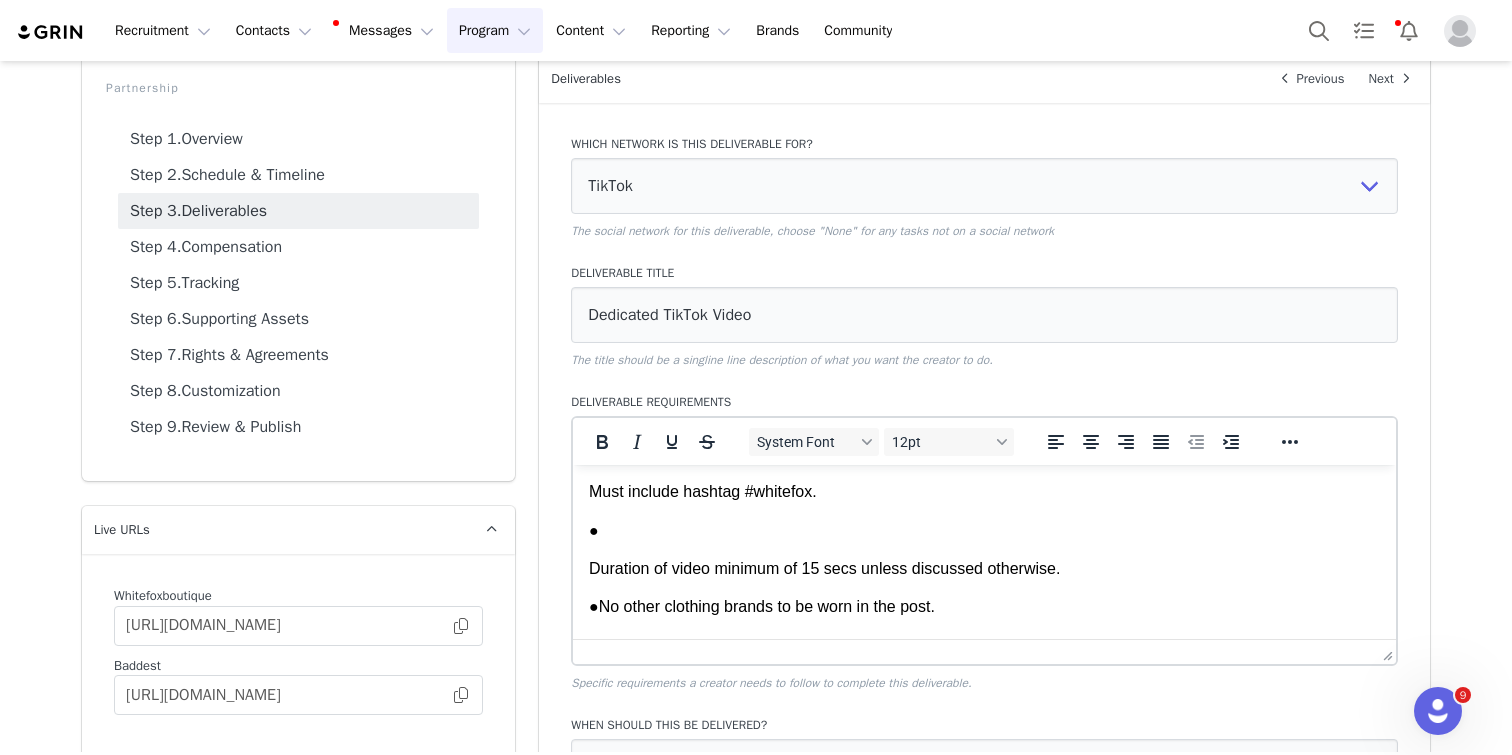 scroll, scrollTop: 994, scrollLeft: 0, axis: vertical 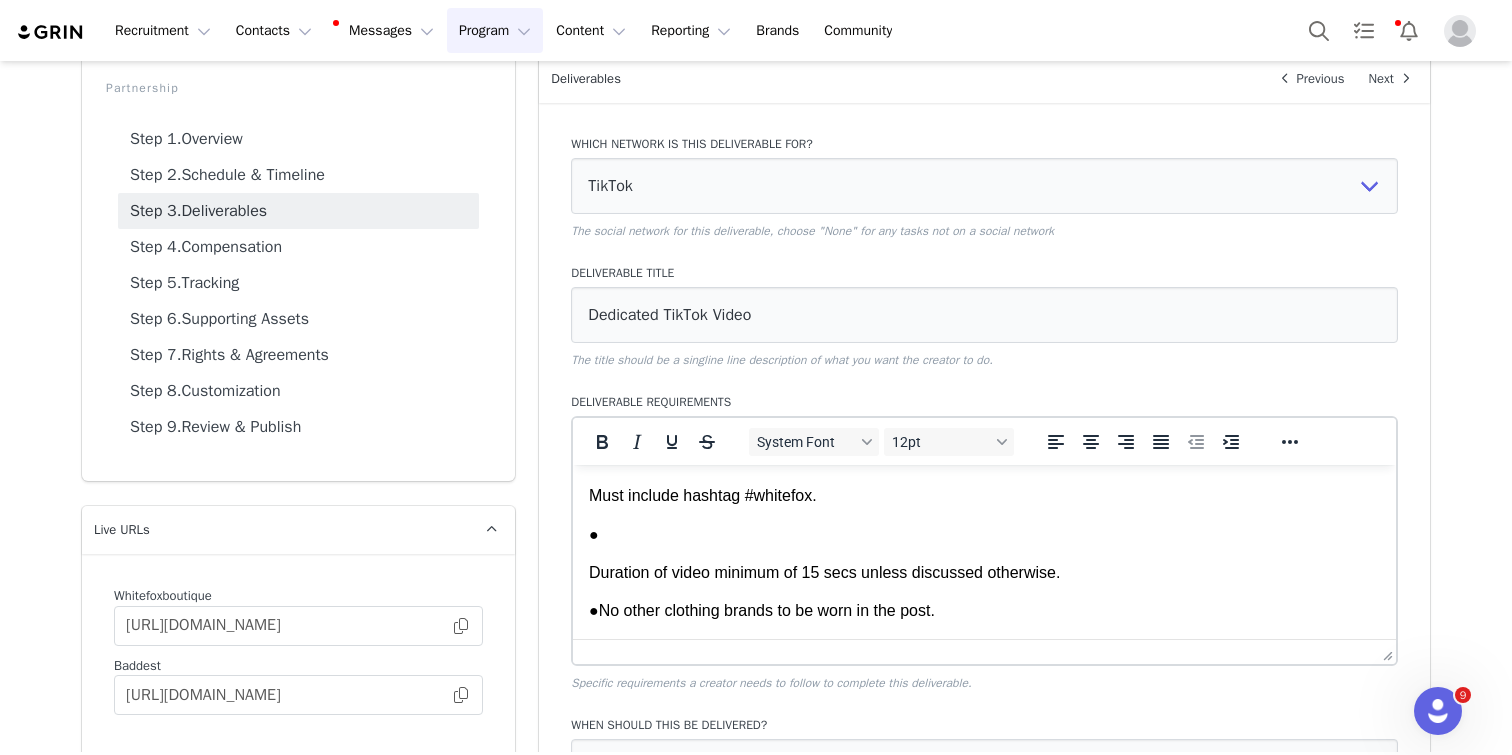 click on "Duration of video minimum of 15 secs unless discussed otherwise." at bounding box center (984, 573) 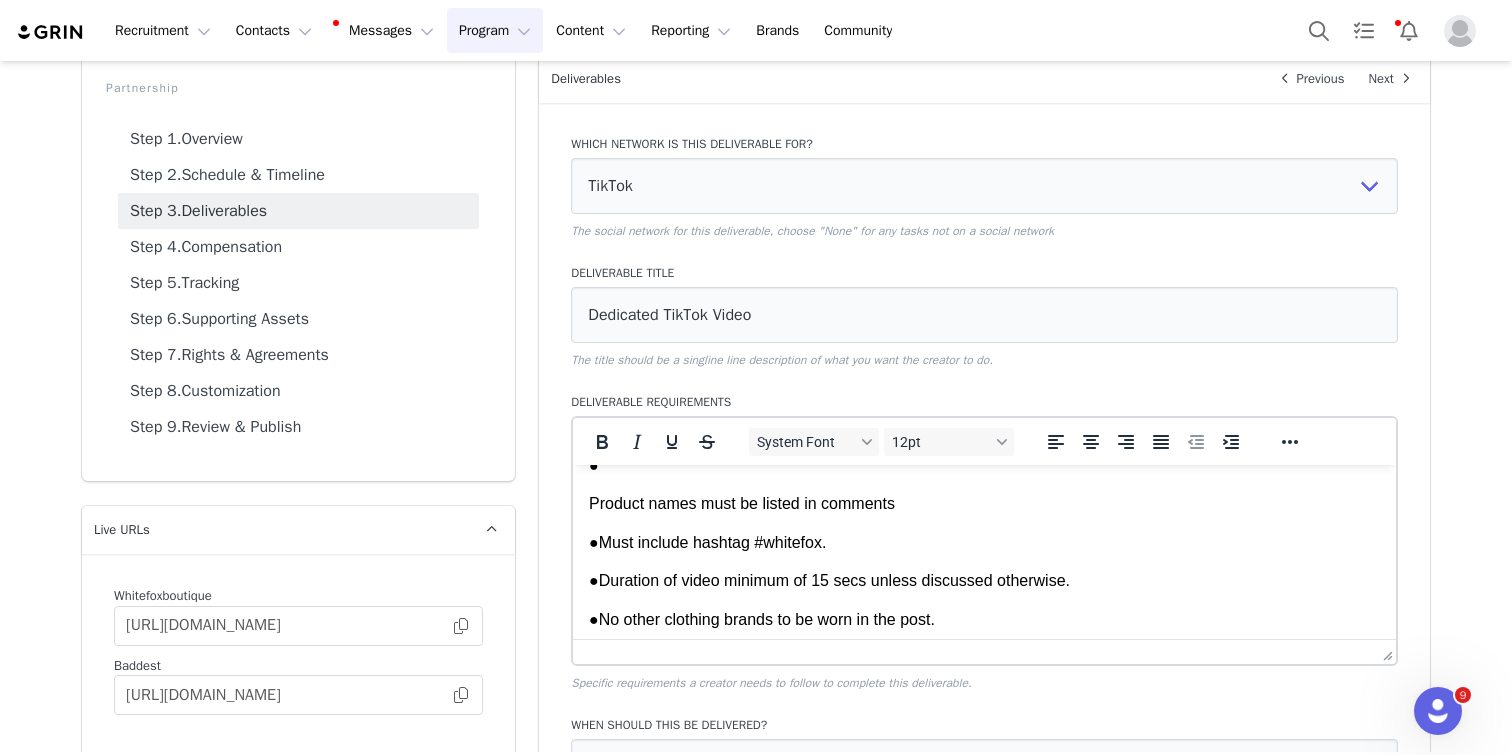 scroll, scrollTop: 899, scrollLeft: 0, axis: vertical 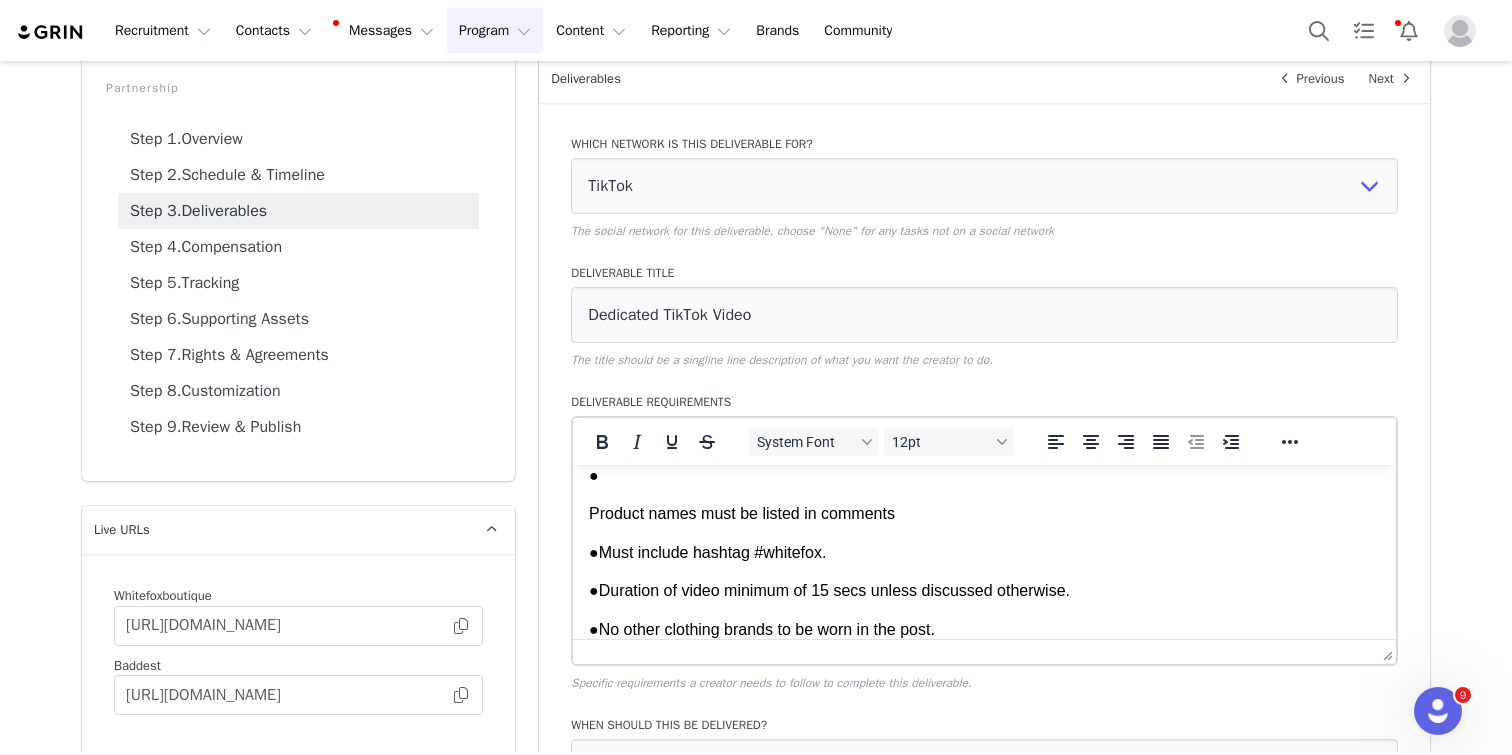 click on "Product names must be listed in comments" at bounding box center (984, 514) 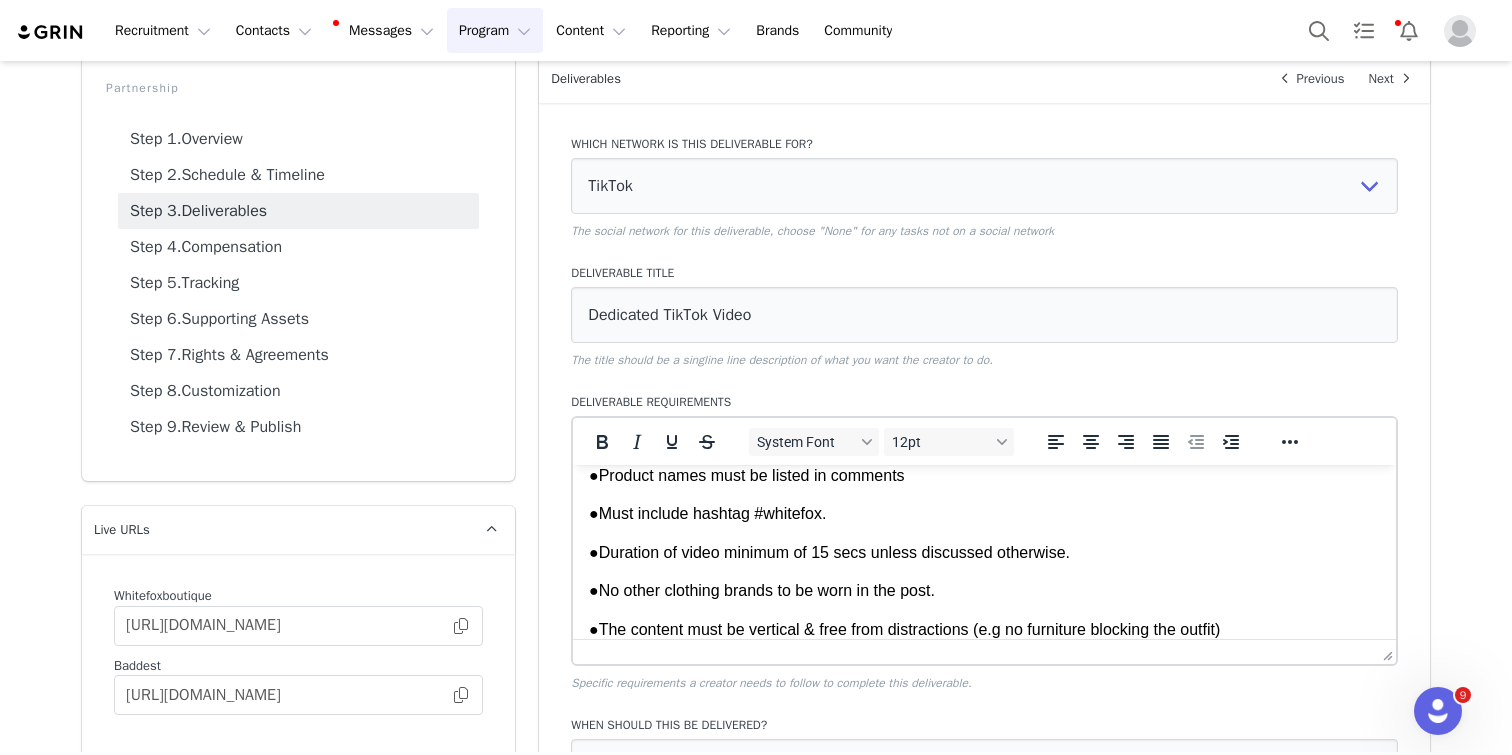 scroll, scrollTop: 754, scrollLeft: 0, axis: vertical 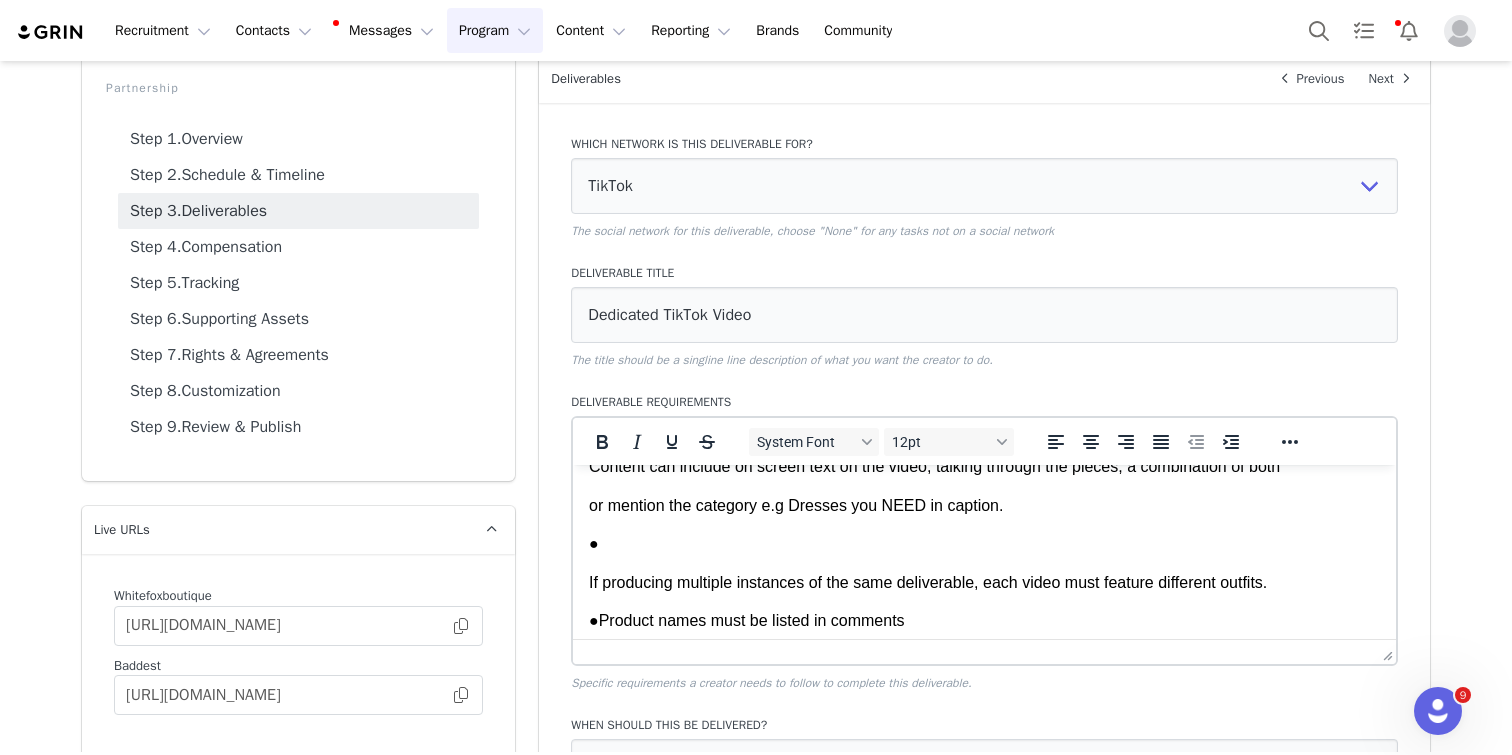 click on "1x Dedicated TikTok Video  of  TALENT  wearing 3-4 full White Fox Boutique Outfits. ● Only the @whitefox TikTok account to be tagged in the caption. ● Content must feature a  full-body shot  showcasing  3-4 White Fox looks . ● Content brief to be used as reference when creating content. ● Caption must comply with the UCPD and TMG guidelines, ensuring transparency in disclosures of content. ● #anzeige (ad), #werbung (advertisement) “sponsored” , “gifted” or “paid partnership” must be included in the caption. ● Discount code  PROVIDED BY WF  must be included in the first line of the caption, no discount code as text in video. ● Content can include on screen text on the video, talking through the pieces, a combination of both or mention the category e.g Dresses you NEED in caption. ● If producing multiple instances of the same deliverable, each video must feature different outfits. ● Product names must be listed in comments ● Must include hashtag #whitefox. ● ● ● ● ● ●" at bounding box center (984, 391) 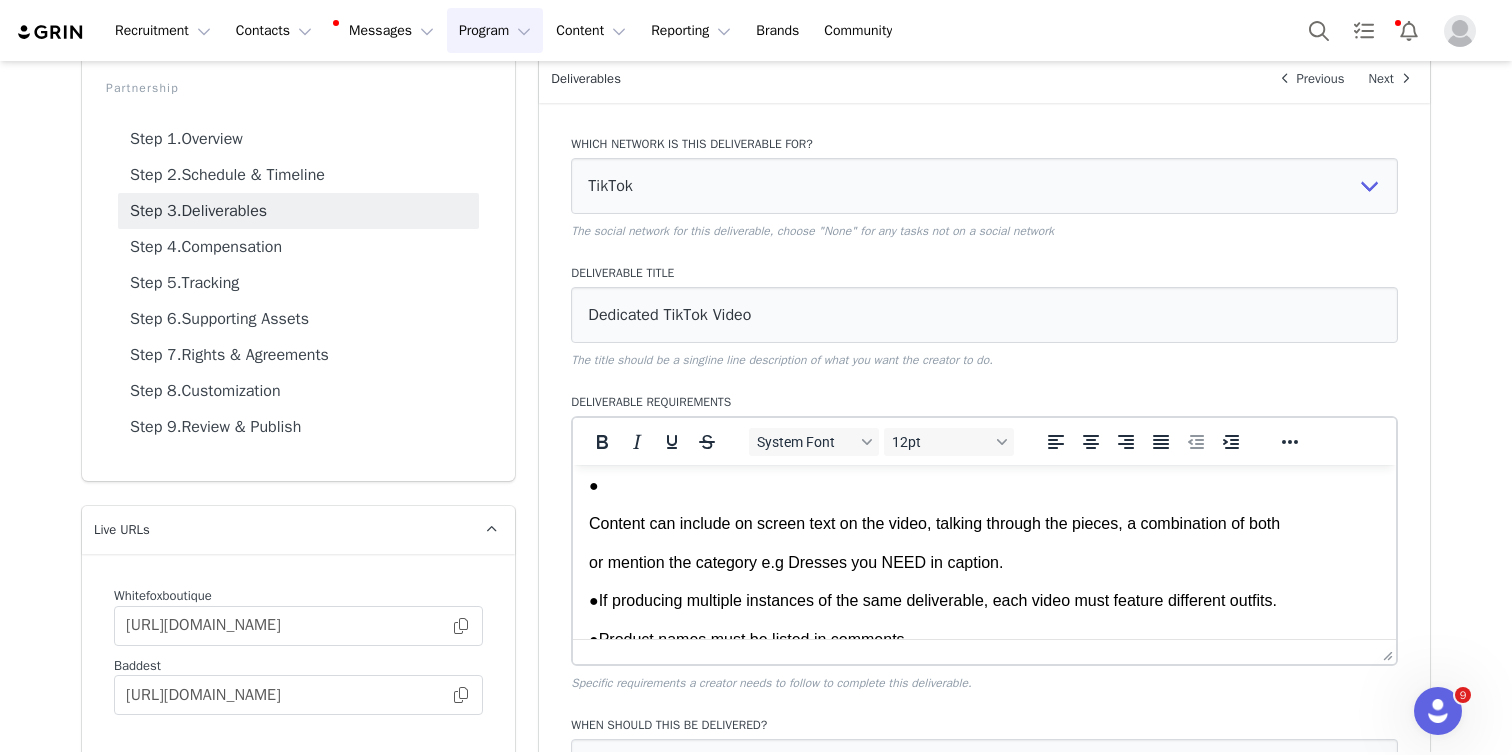 scroll, scrollTop: 679, scrollLeft: 0, axis: vertical 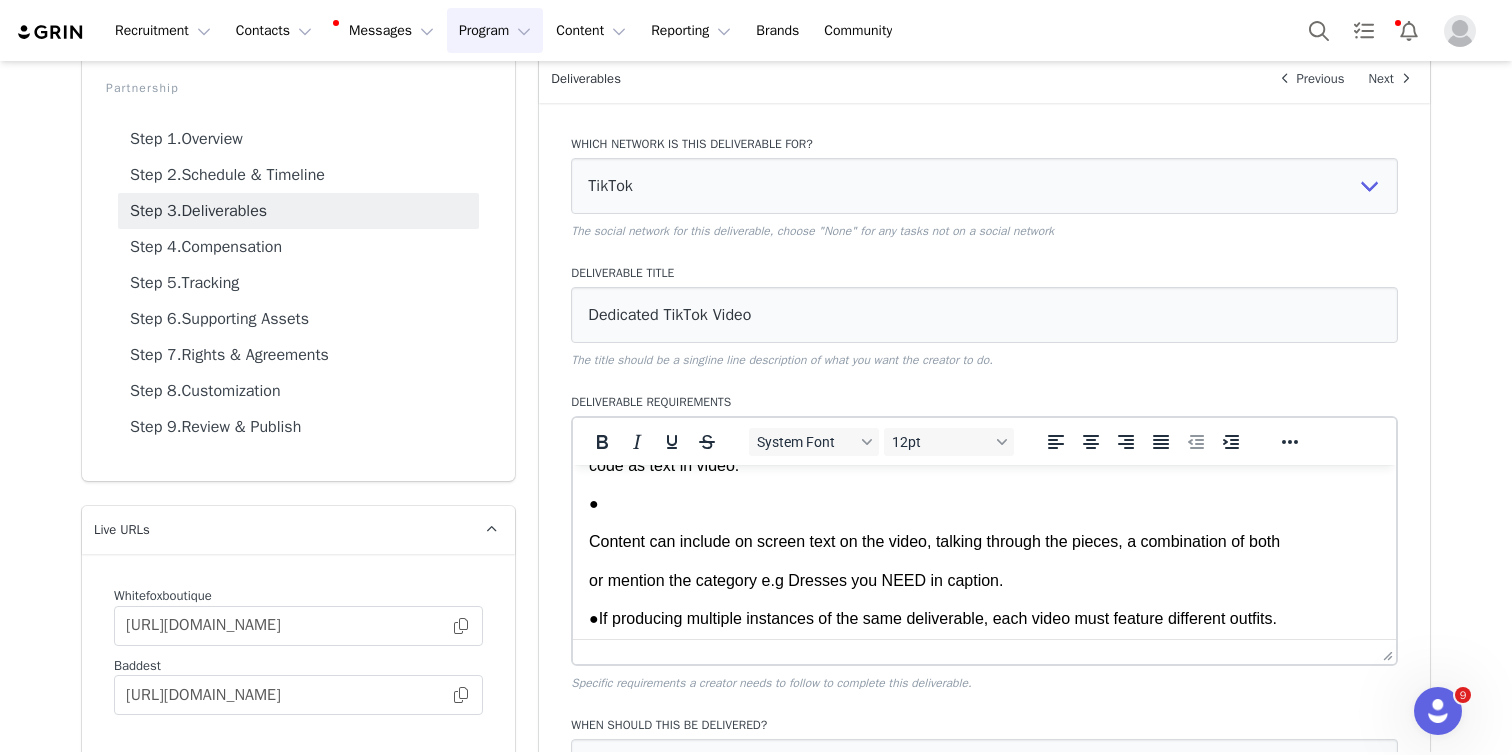 click on "Content can include on screen text on the video, talking through the pieces, a combination of both" at bounding box center [984, 542] 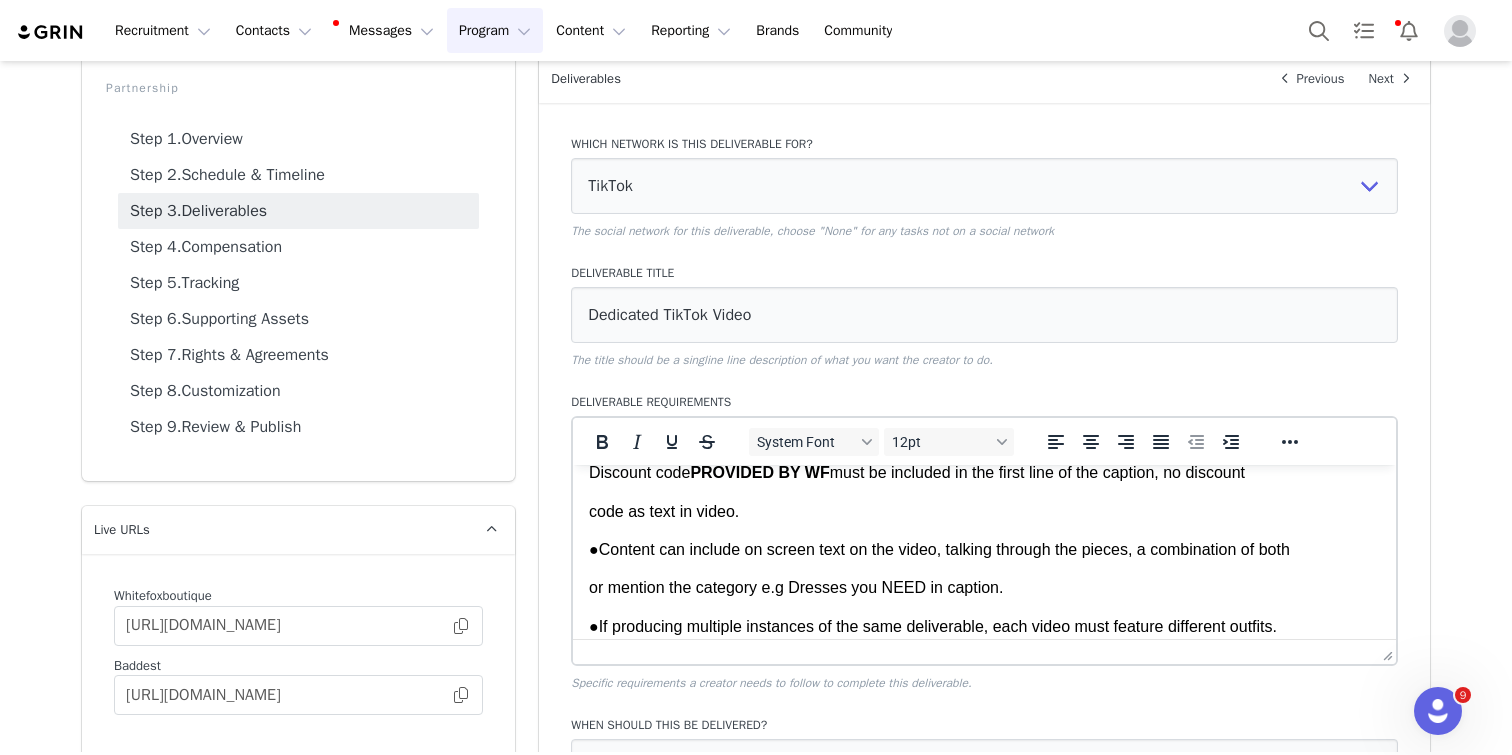 scroll, scrollTop: 592, scrollLeft: 0, axis: vertical 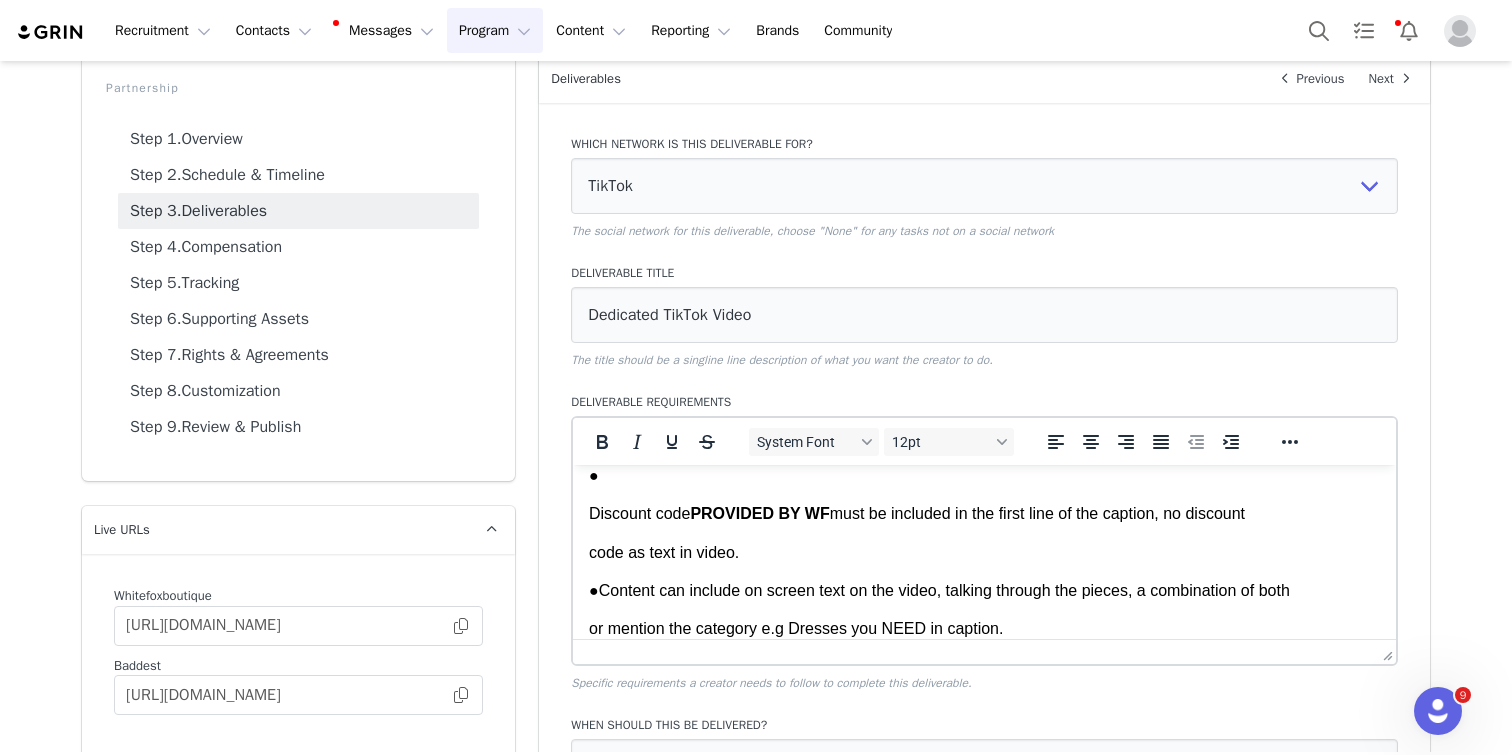 click on "Discount code  PROVIDED BY WF  must be included in the first line of the caption, no discount" at bounding box center [984, 514] 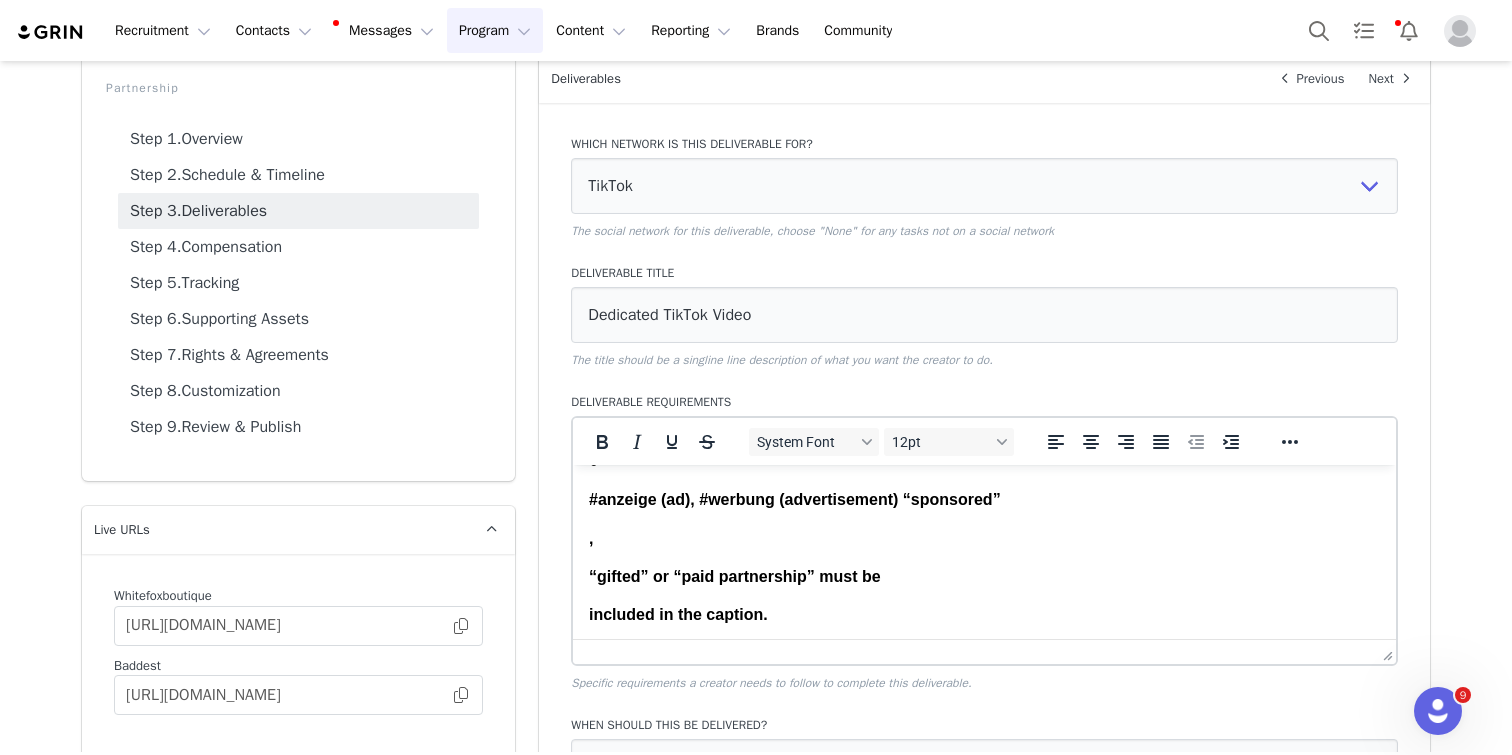 scroll, scrollTop: 392, scrollLeft: 0, axis: vertical 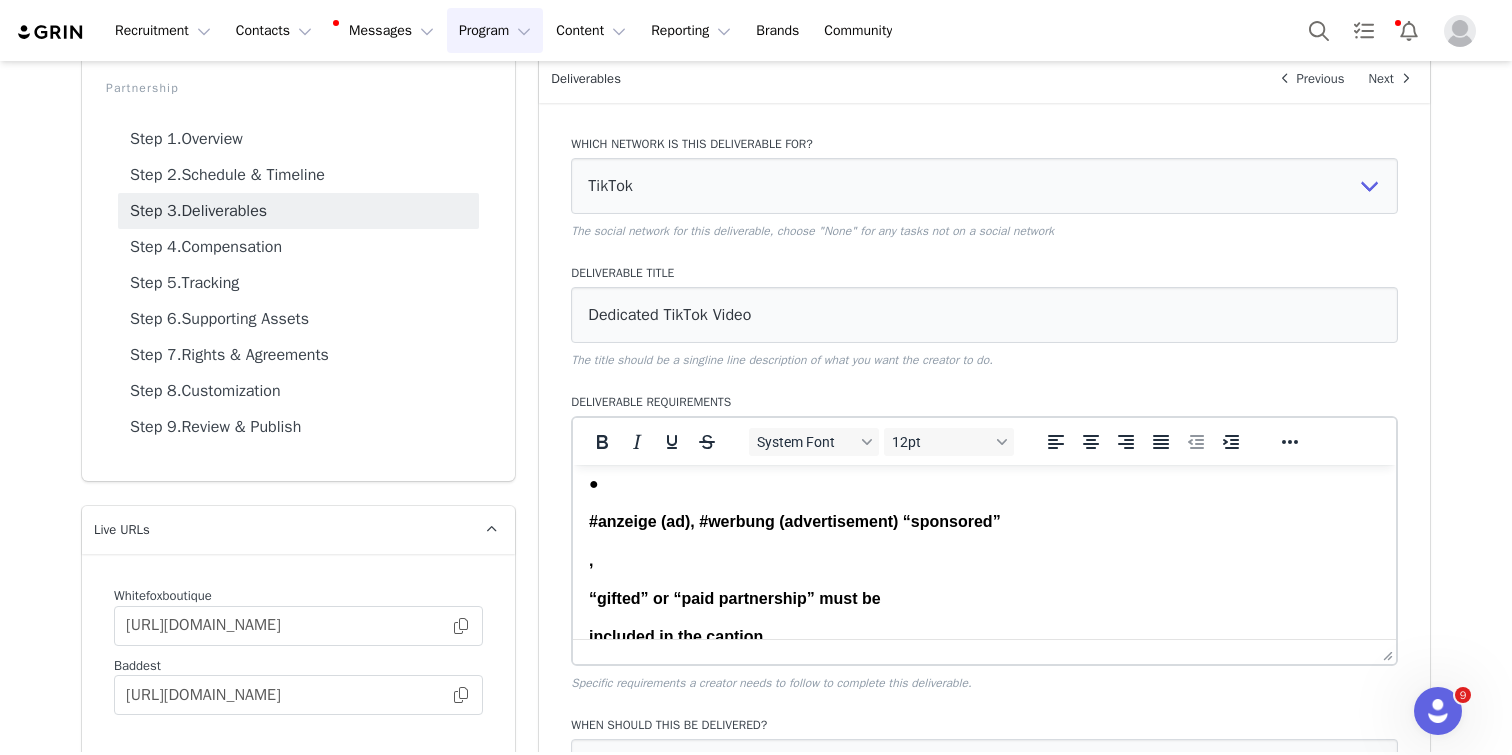 click on "#anzeige (ad), #werbung (advertisement) “sponsored”" at bounding box center (795, 521) 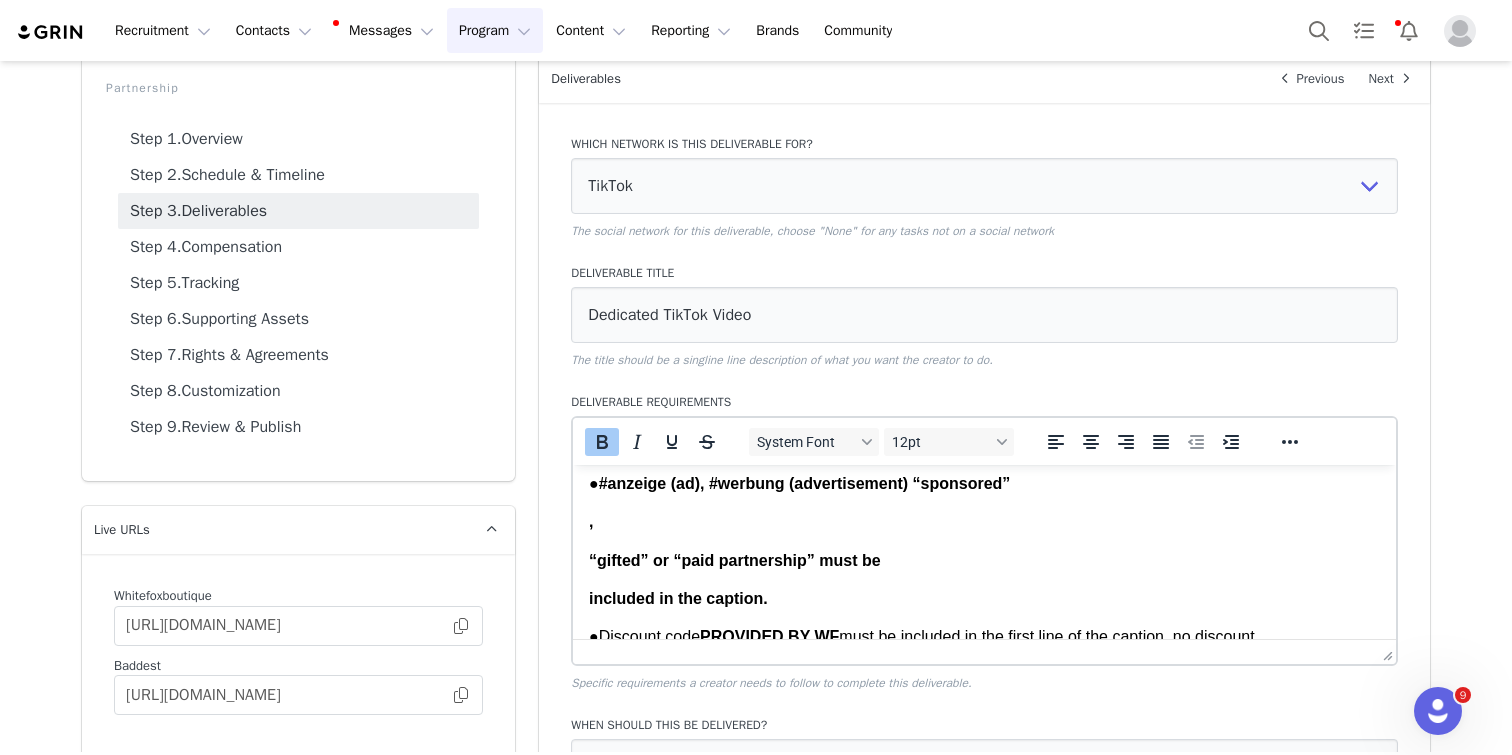click on "1x Dedicated TikTok Video  of  TALENT  wearing 3-4 full White Fox Boutique Outfits. ● Only the @whitefox TikTok account to be tagged in the caption. ● Content must feature a  full-body shot  showcasing  3-4 White Fox looks . ● Content brief to be used as reference when creating content. ● Caption must comply with the UCPD and TMG guidelines, ensuring transparency in disclosures of content. ● #anzeige (ad), #werbung (advertisement) “sponsored” , “gifted” or “paid partnership” must be included in the caption. ● Discount code  PROVIDED BY WF  must be included in the first line of the caption, no discount code as text in video. ● Content can include on screen text on the video, talking through the pieces, a combination of both or mention the category e.g Dresses you NEED in caption. ● If producing multiple instances of the same deliverable, each video must feature different outfits. ● Product names must be listed in comments ● Must include hashtag #whitefox. ● ● ● ● ● ●" at bounding box center (984, 676) 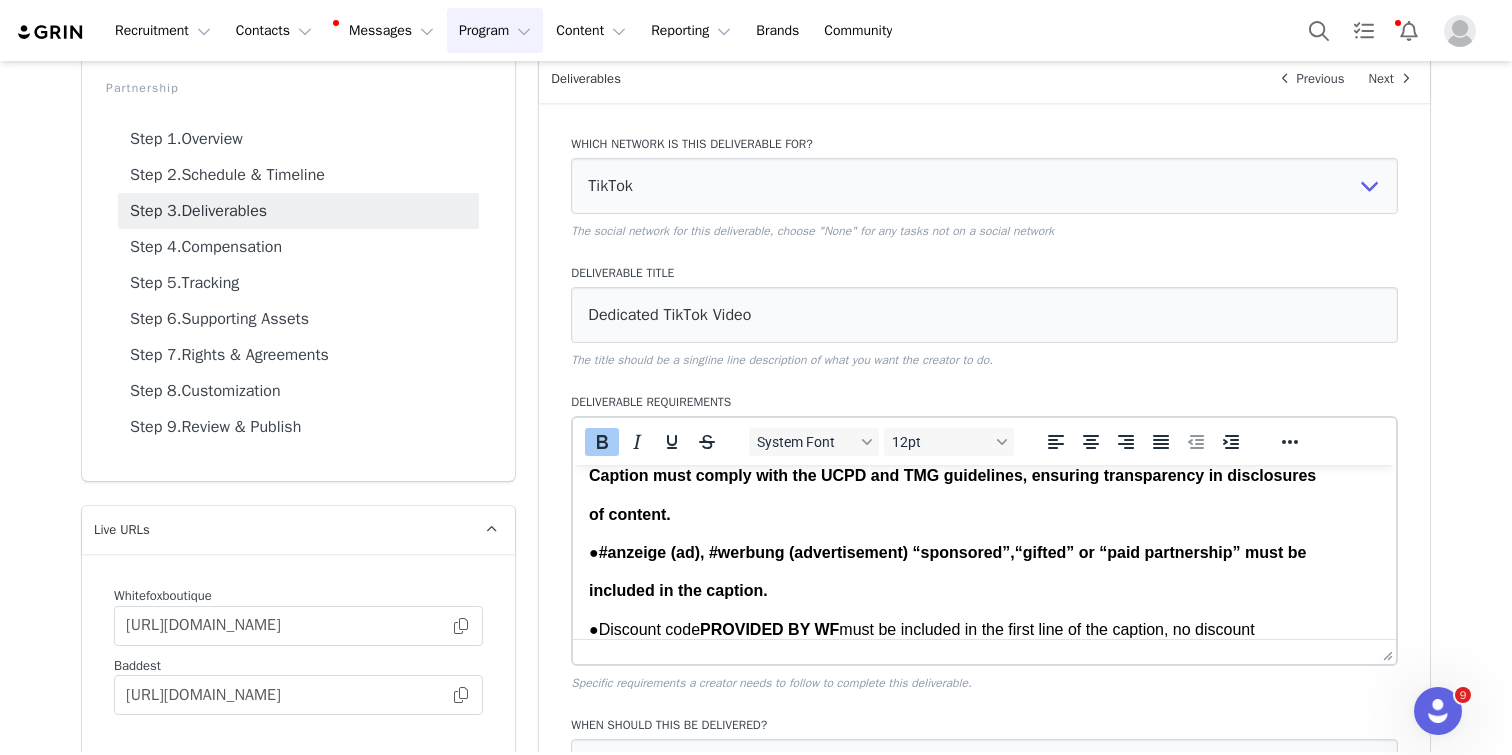 scroll, scrollTop: 317, scrollLeft: 0, axis: vertical 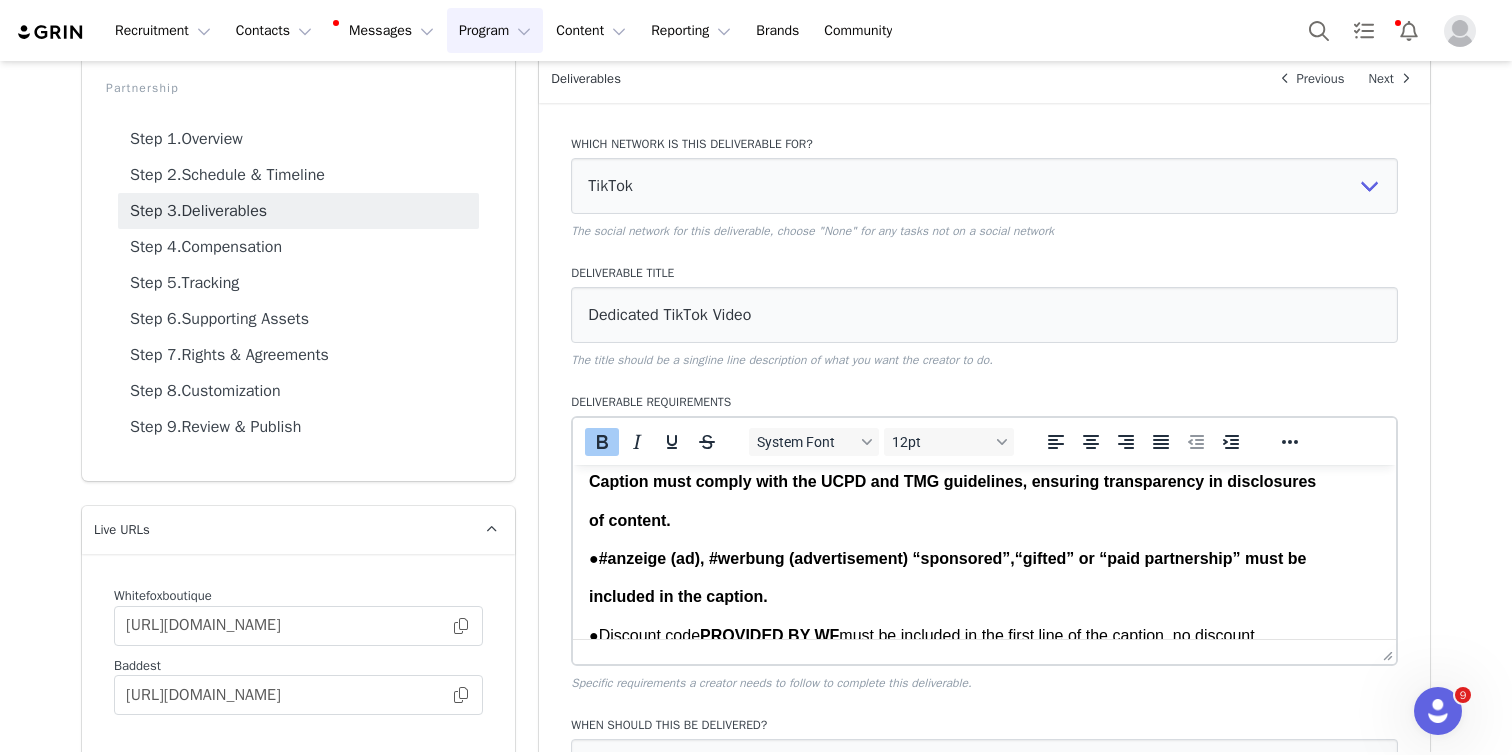 click on "1x Dedicated TikTok Video  of  TALENT  wearing 3-4 full White Fox Boutique Outfits. ● Only the @whitefox TikTok account to be tagged in the caption. ● Content must feature a  full-body shot  showcasing  3-4 White Fox looks . ● Content brief to be used as reference when creating content. ● Caption must comply with the UCPD and TMG guidelines, ensuring transparency in disclosures of content. ● #anzeige (ad), #werbung (advertisement) “sponsored” , “gifted” or “paid partnership” must be included in the caption. ● Discount code  PROVIDED BY WF  must be included in the first line of the caption, no discount code as text in video. ● Content can include on screen text on the video, talking through the pieces, a combination of both or mention the category e.g Dresses you NEED in caption. ● If producing multiple instances of the same deliverable, each video must feature different outfits. ● Product names must be listed in comments ● Must include hashtag #whitefox. ● ● ● ● ● ●" at bounding box center [984, 712] 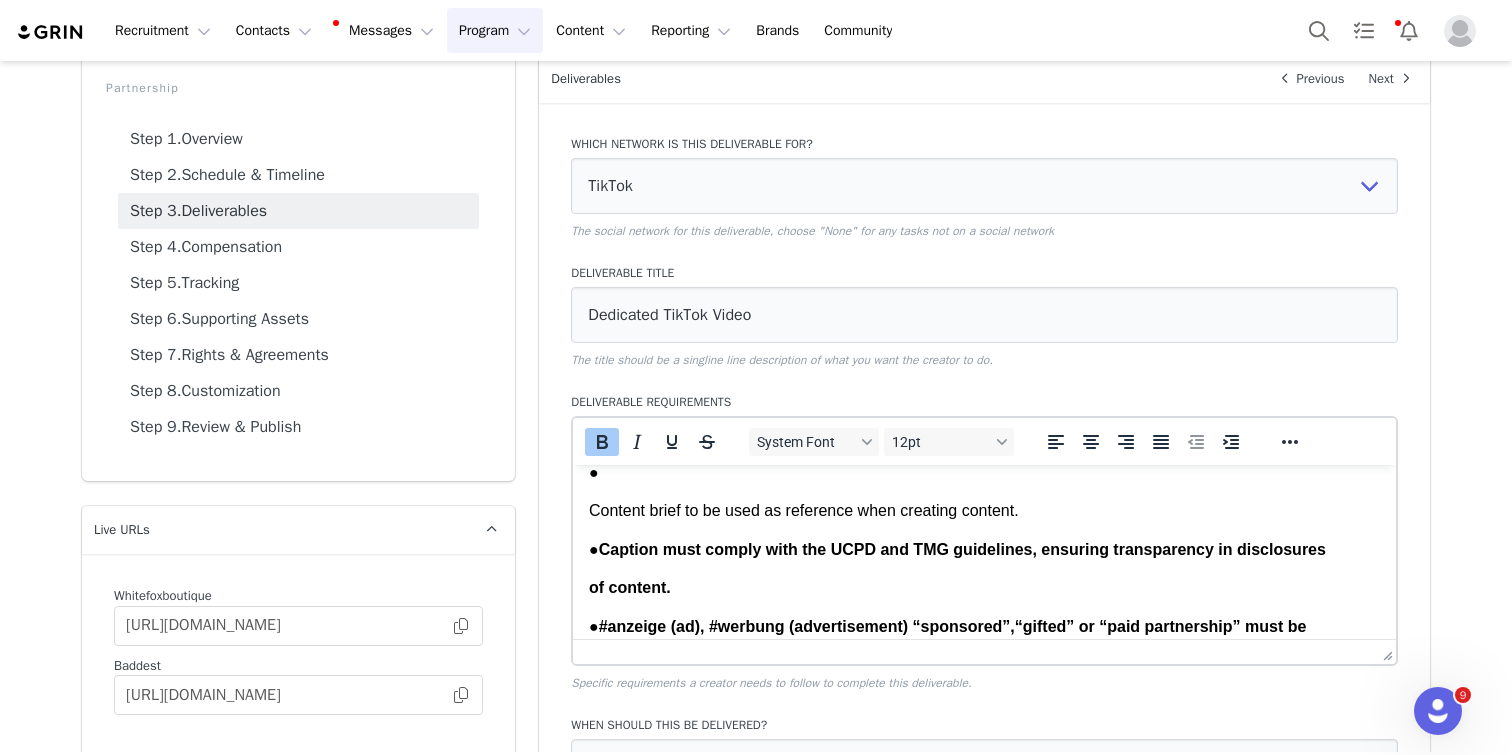 scroll, scrollTop: 189, scrollLeft: 0, axis: vertical 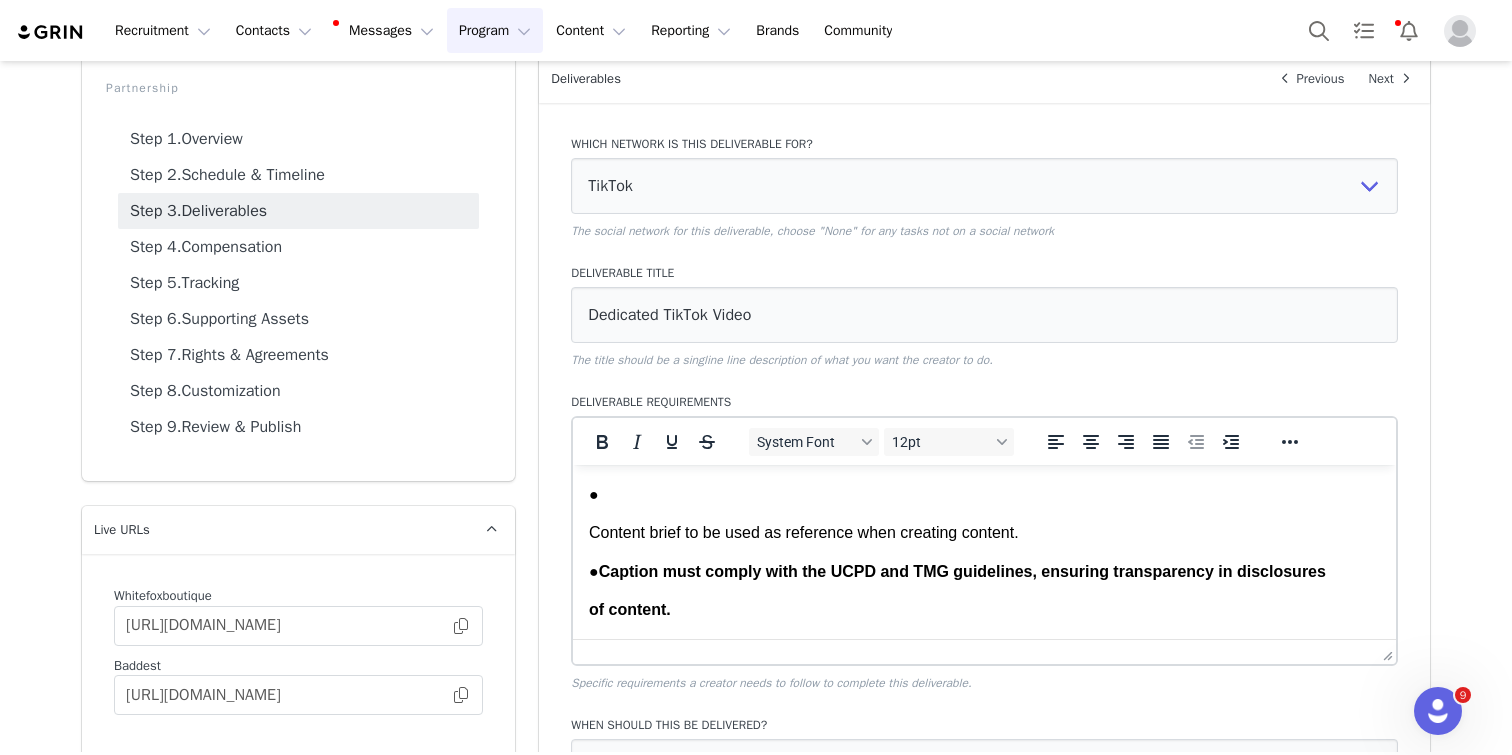 click on "1x Dedicated TikTok Video  of  TALENT  wearing 3-4 full White Fox Boutique Outfits. ● Only the @whitefox TikTok account to be tagged in the caption. ● Content must feature a  full-body shot  showcasing  3-4 White Fox looks . ● Content brief to be used as reference when creating content. ● Caption must comply with the UCPD and TMG guidelines, ensuring transparency in disclosures of content. ● #anzeige (ad), #werbung (advertisement) “sponsored” , “gifted” or “paid partnership” must be included in the caption. ● Discount code  PROVIDED BY WF  must be included in the first line of the caption, no discount code as text in video. ● Content can include on screen text on the video, talking through the pieces, a combination of both or mention the category e.g Dresses you NEED in caption. ● If producing multiple instances of the same deliverable, each video must feature different outfits. ● Product names must be listed in comments ● Must include hashtag #whitefox. ● ● ● ● ● ●" at bounding box center [984, 821] 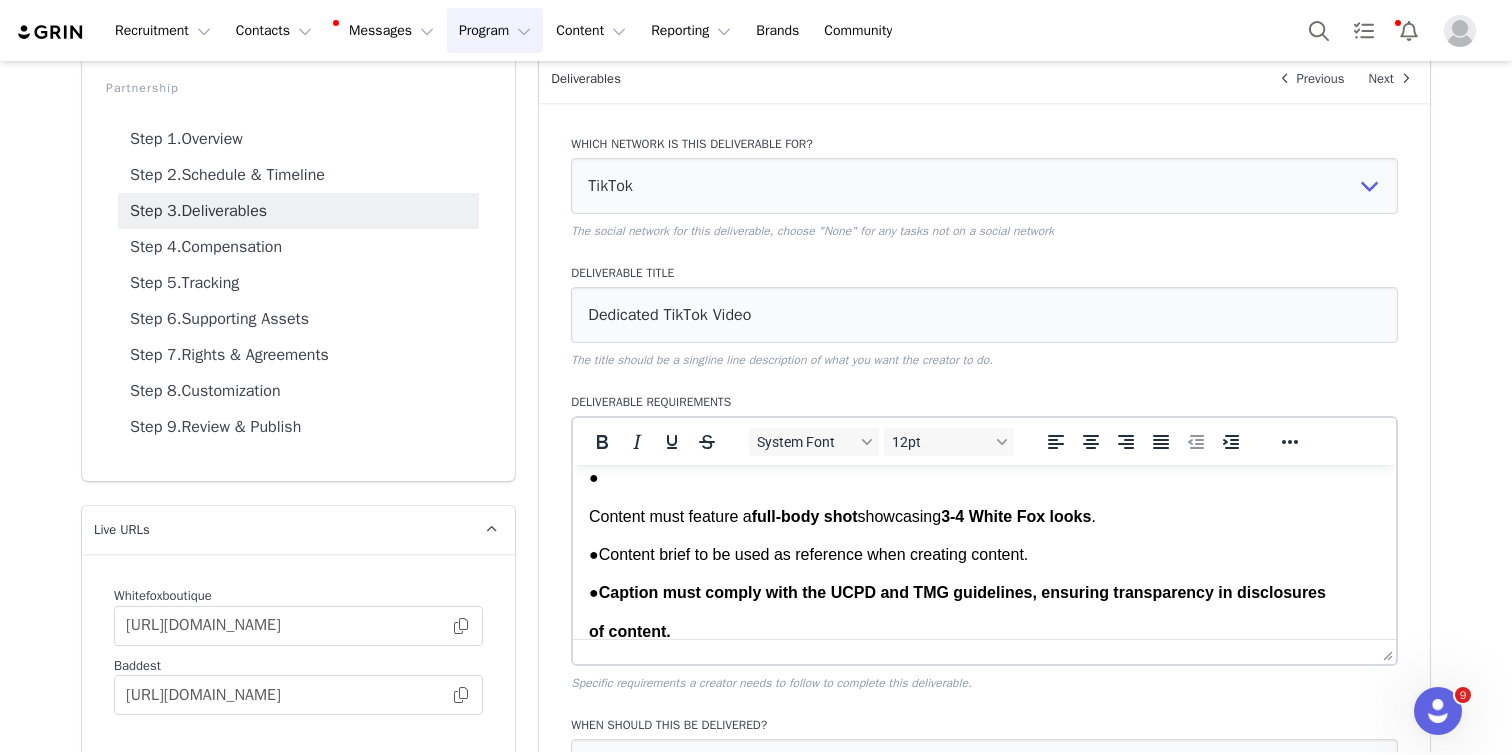 scroll, scrollTop: 123, scrollLeft: 0, axis: vertical 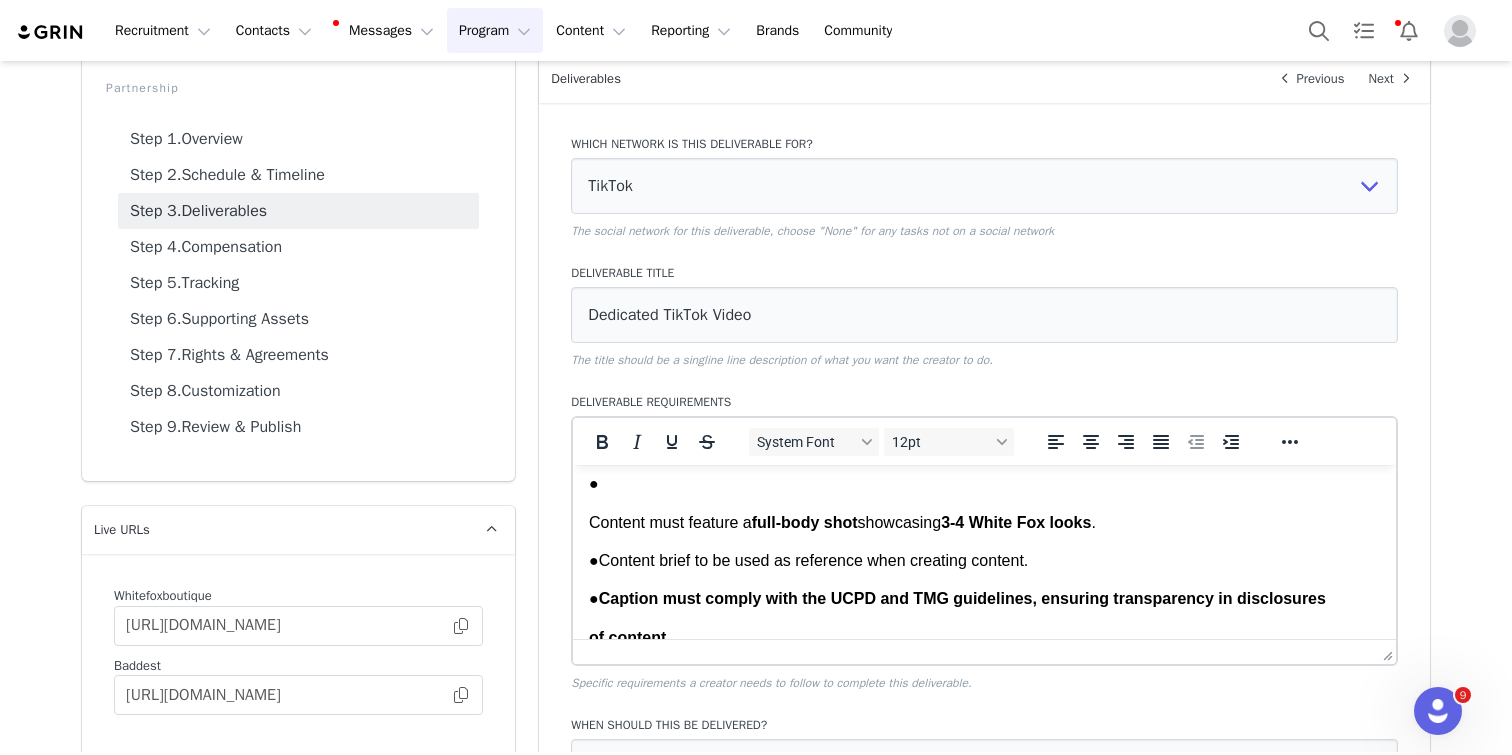 click on "Content must feature a  full-body shot  showcasing  3-4 White Fox looks ." at bounding box center [984, 523] 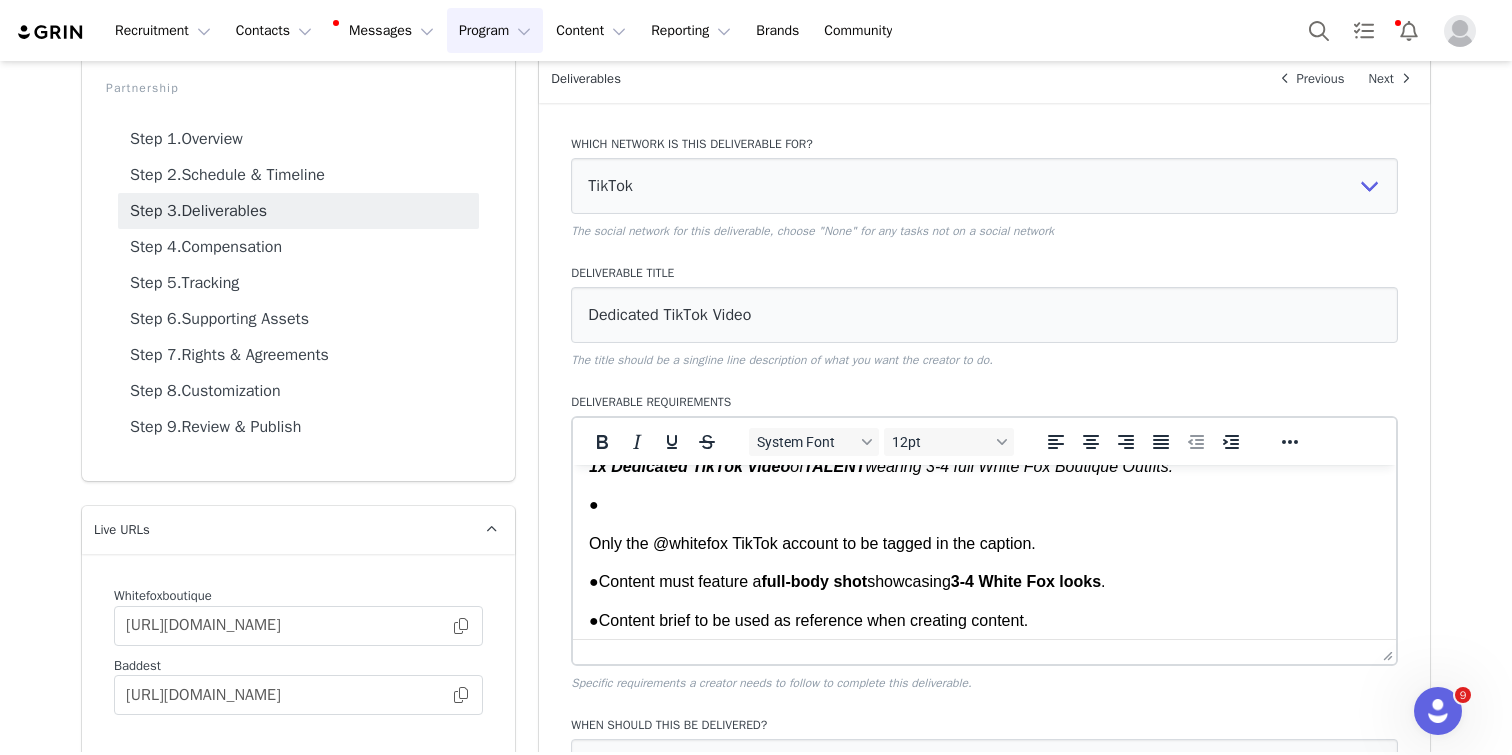 scroll, scrollTop: 17, scrollLeft: 0, axis: vertical 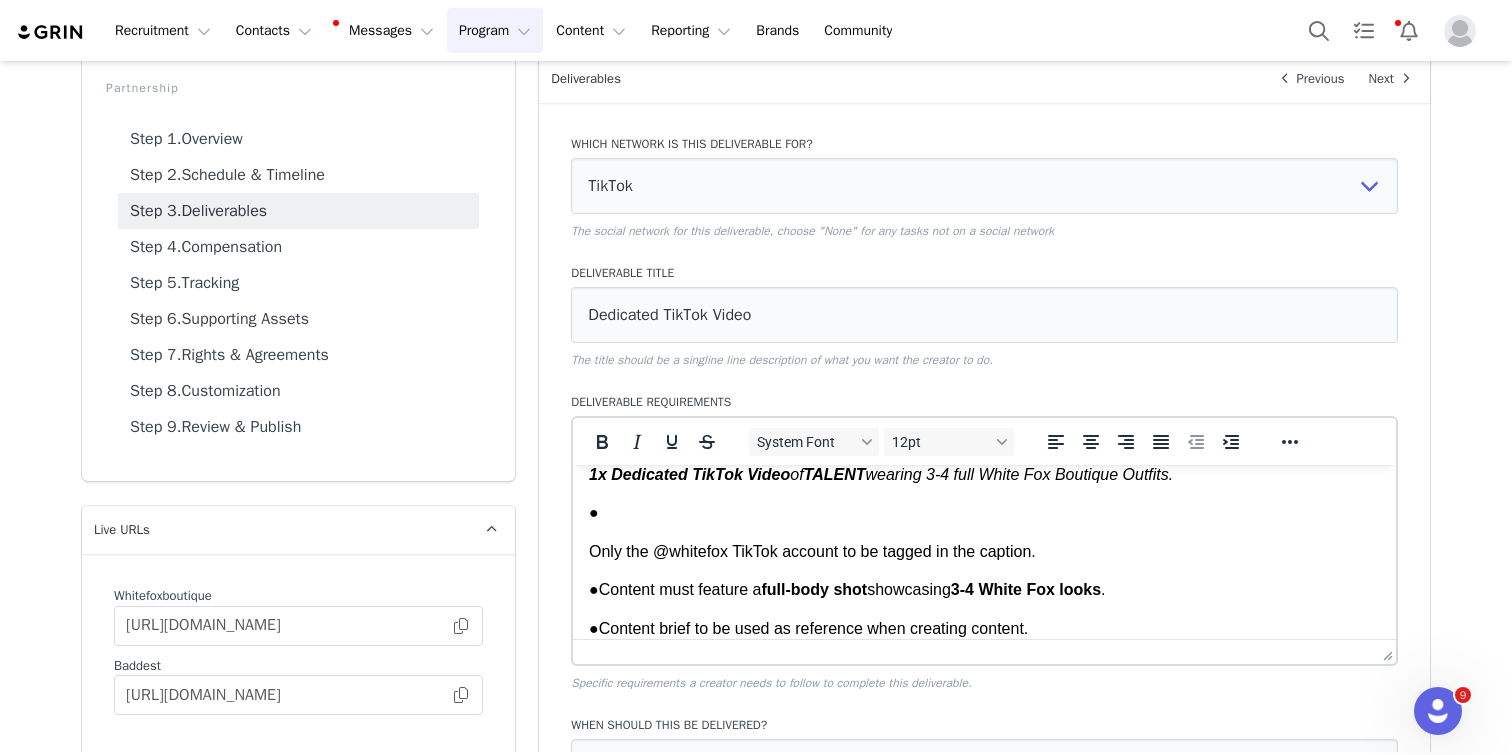 click on "Only the @whitefox TikTok account to be tagged in the caption." at bounding box center (984, 552) 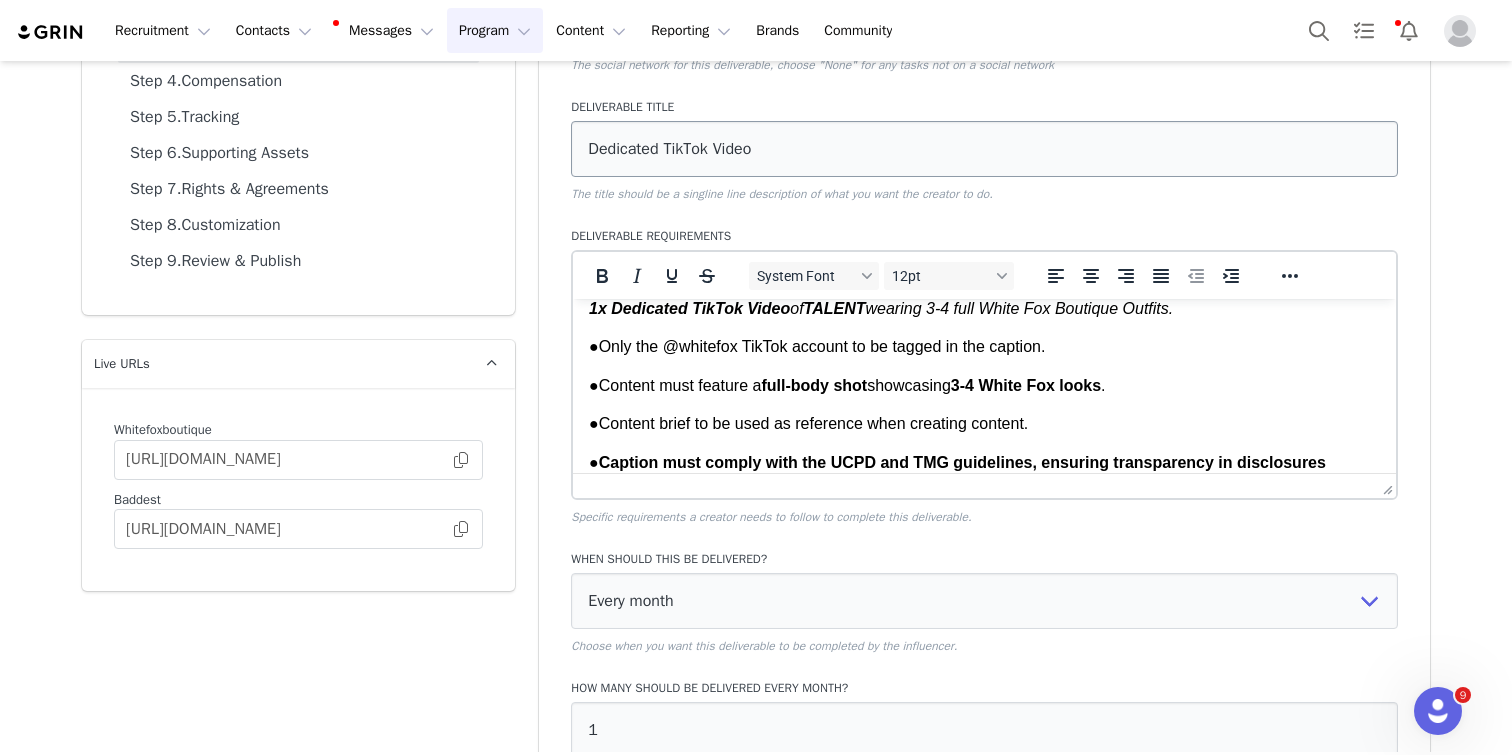 scroll, scrollTop: 467, scrollLeft: 0, axis: vertical 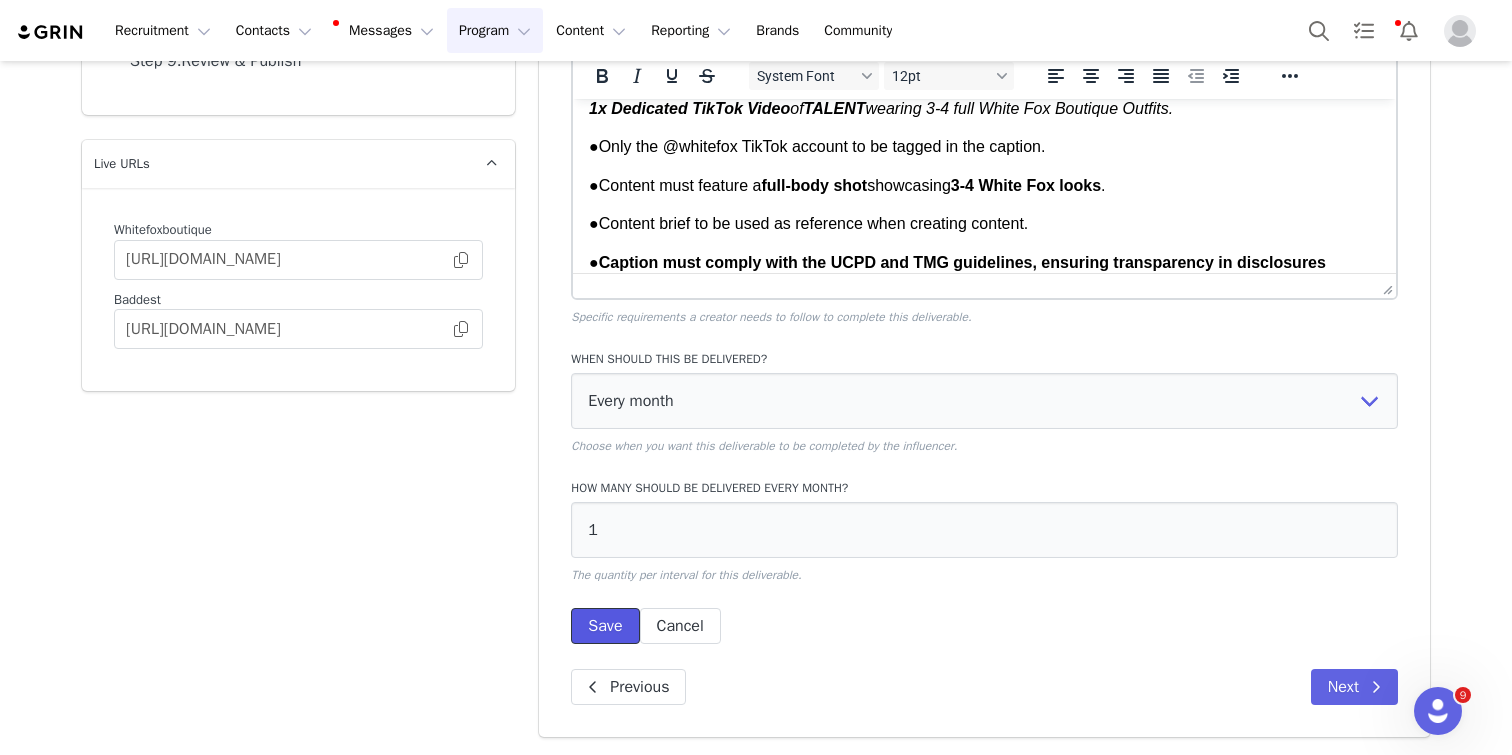 click on "Save" at bounding box center (605, 626) 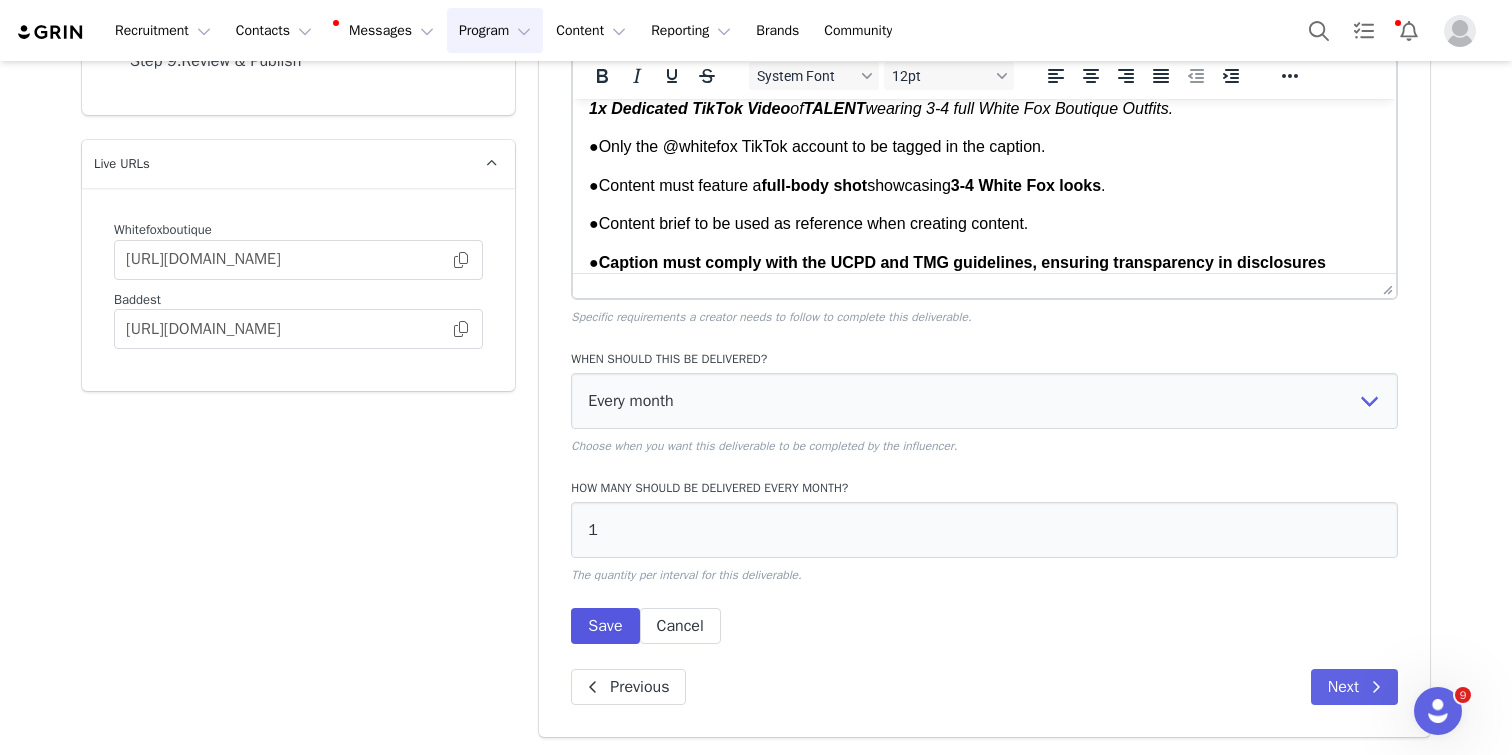 scroll, scrollTop: 121, scrollLeft: 0, axis: vertical 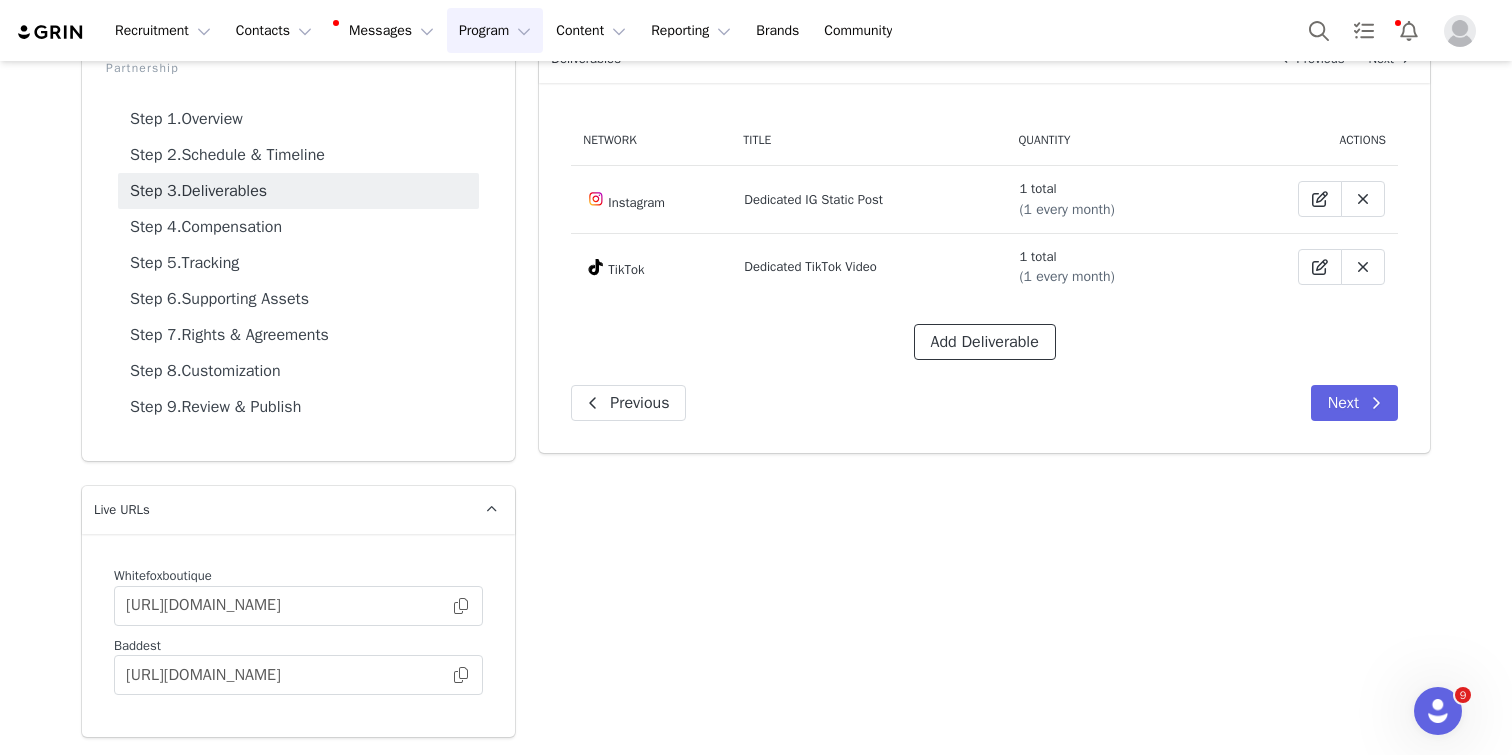 click on "Add Deliverable" at bounding box center (985, 342) 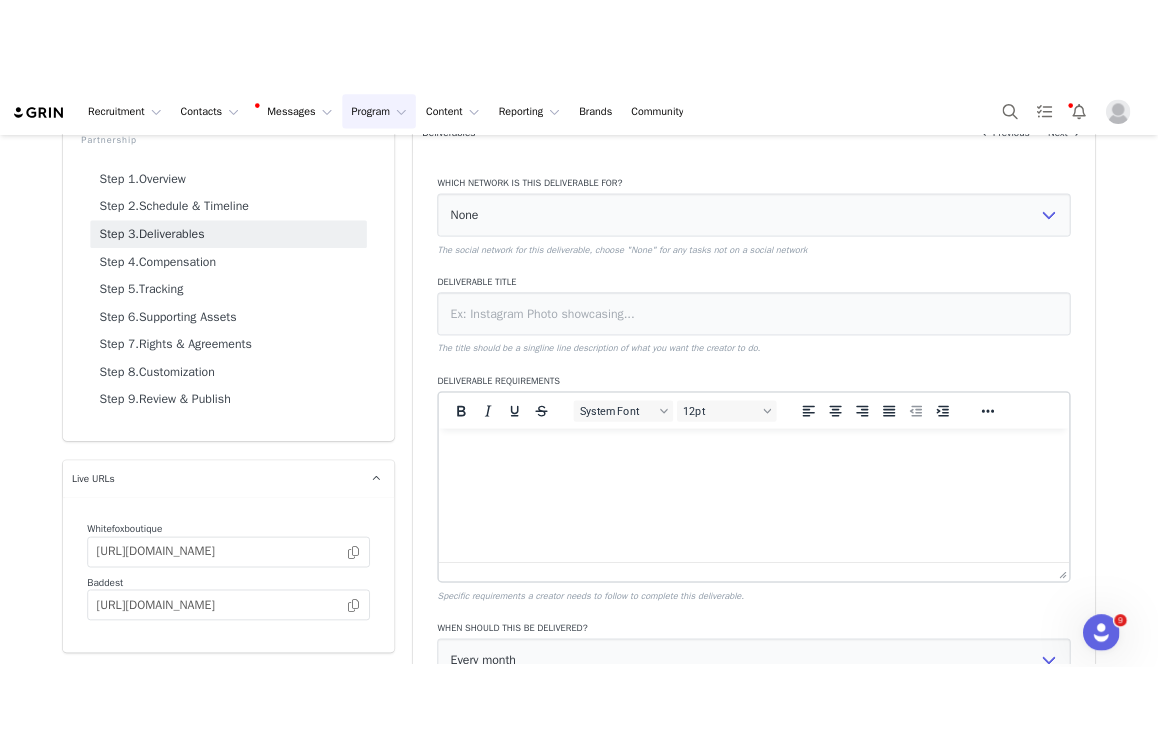 scroll, scrollTop: 0, scrollLeft: 0, axis: both 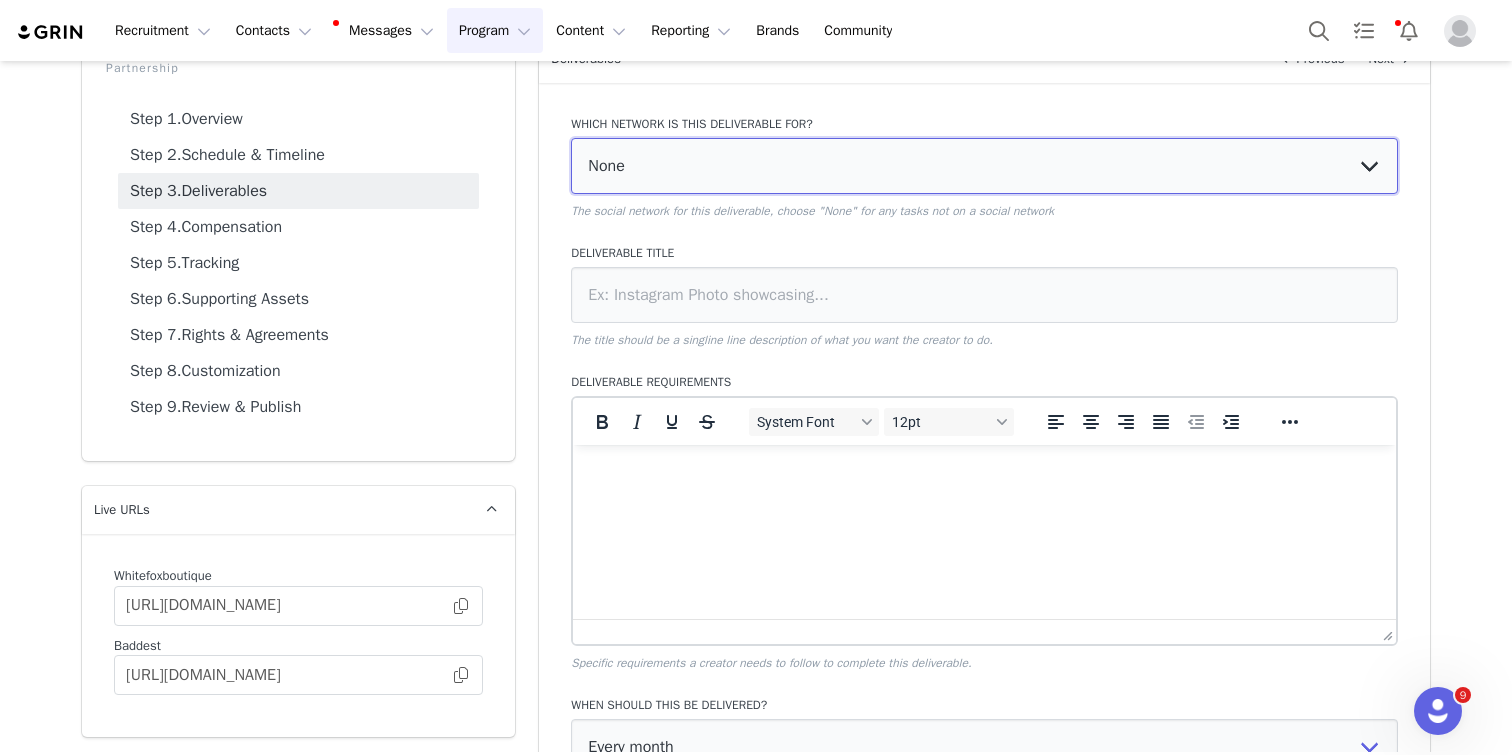 click on "None  YouTube   Twitter   Instagram   Facebook   Twitch   TikTok   Pinterest" at bounding box center (984, 166) 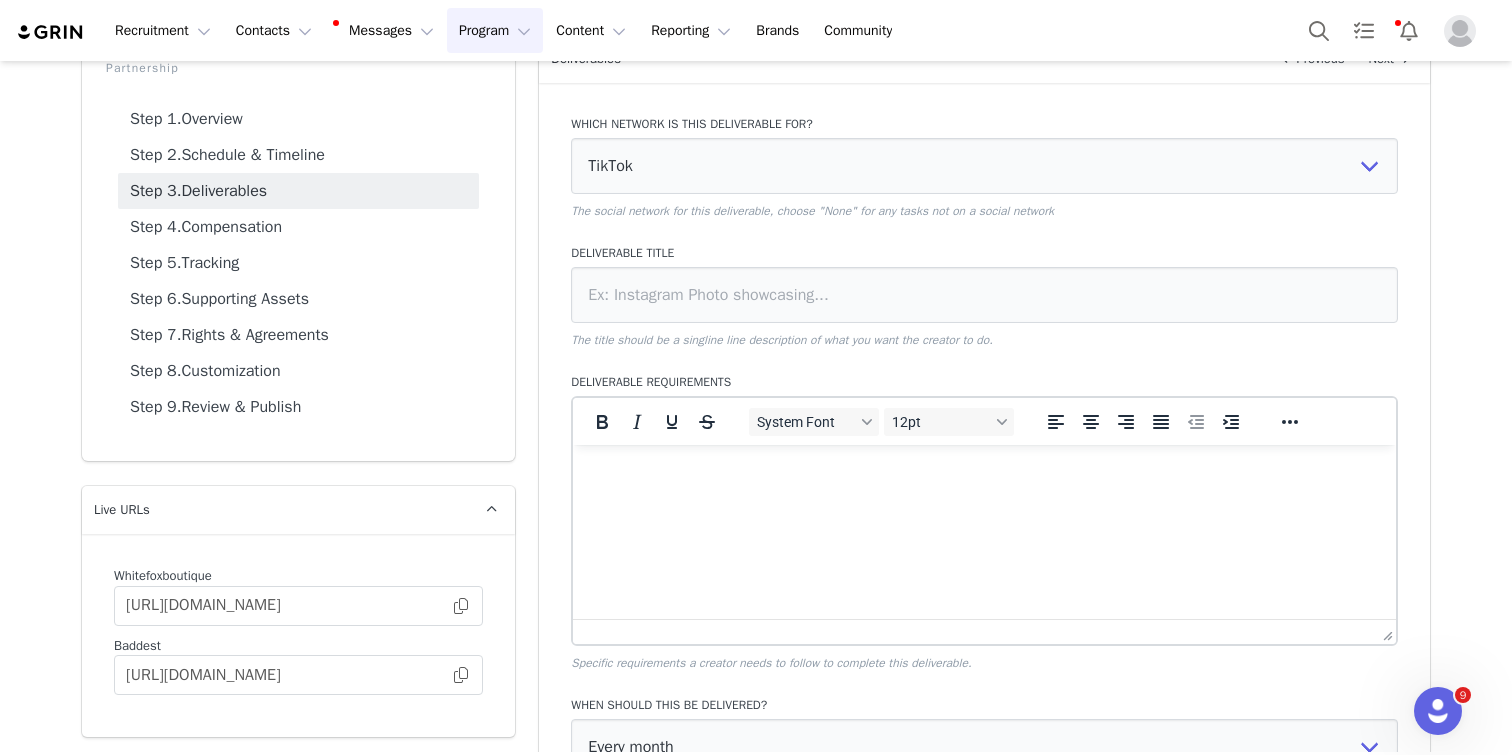 click on "Deliverable Title   The title should be a singline line description of what you want the creator to do." at bounding box center (984, 296) 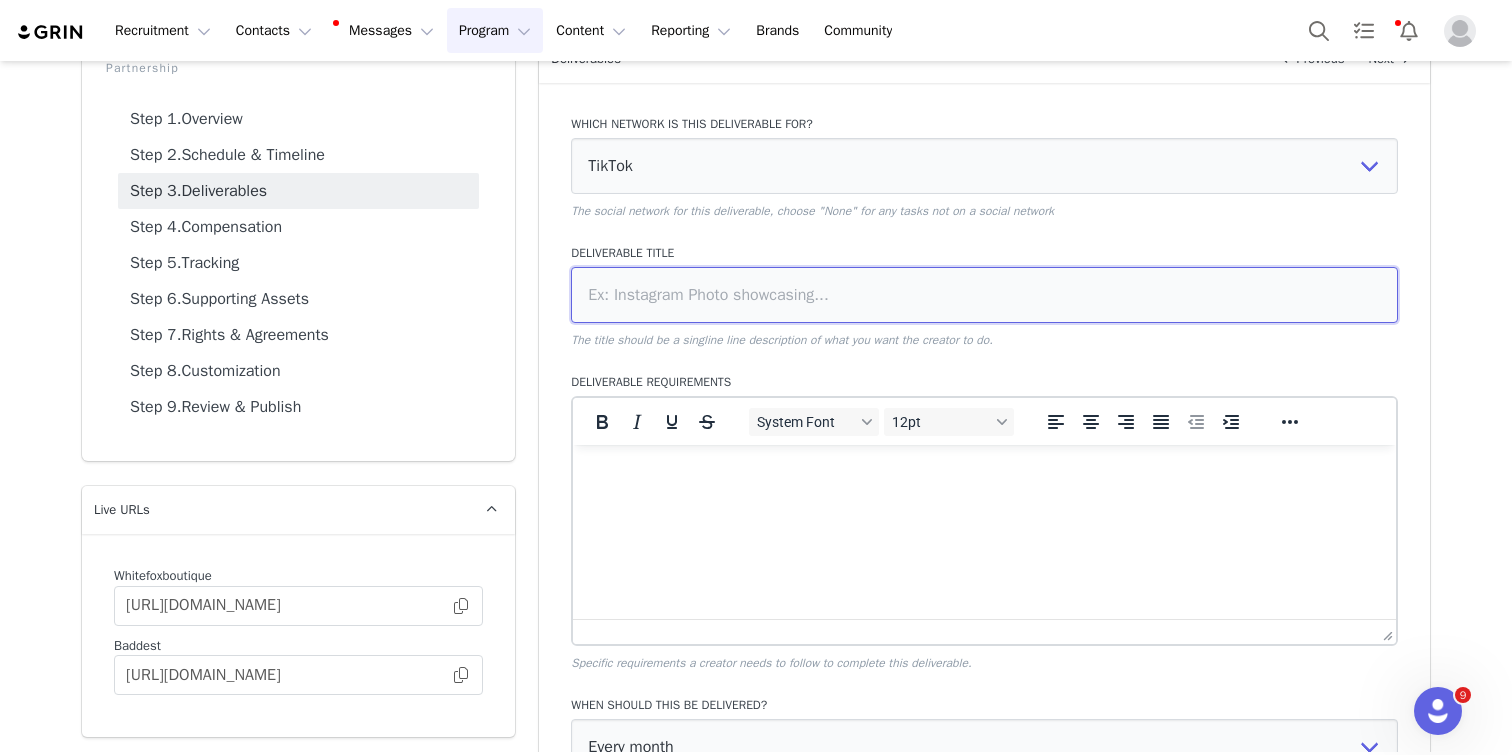 click at bounding box center [984, 295] 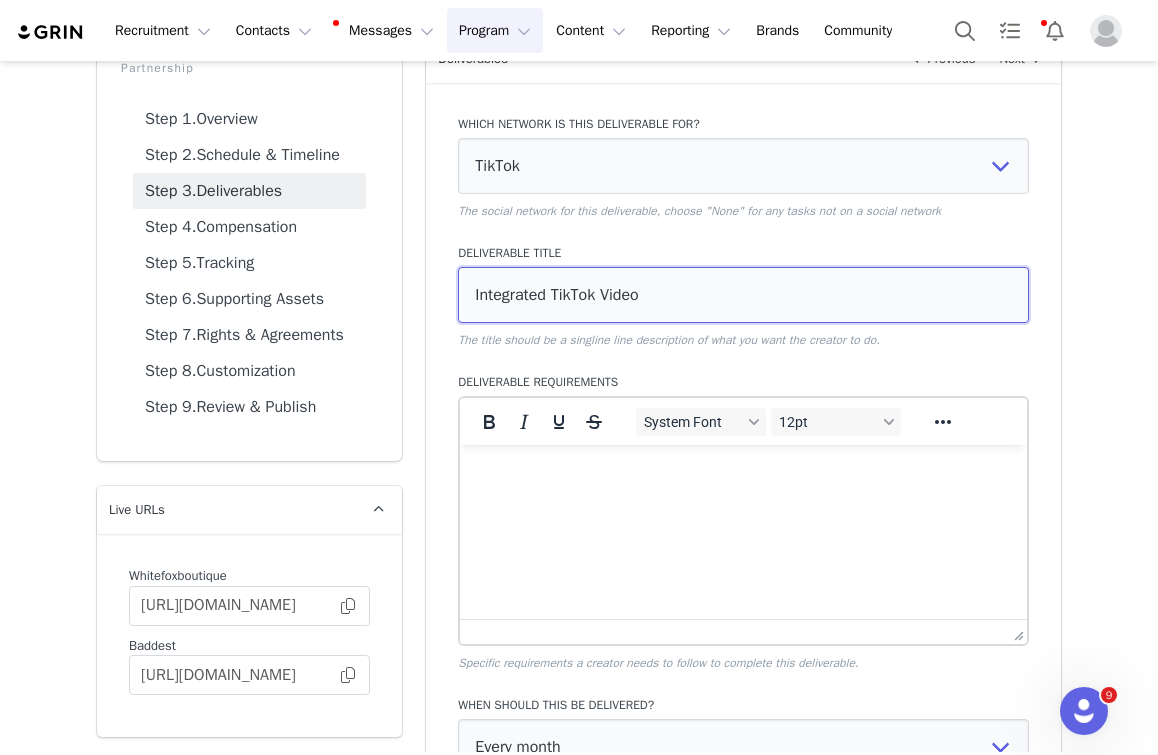 type on "Integrated TikTok Video" 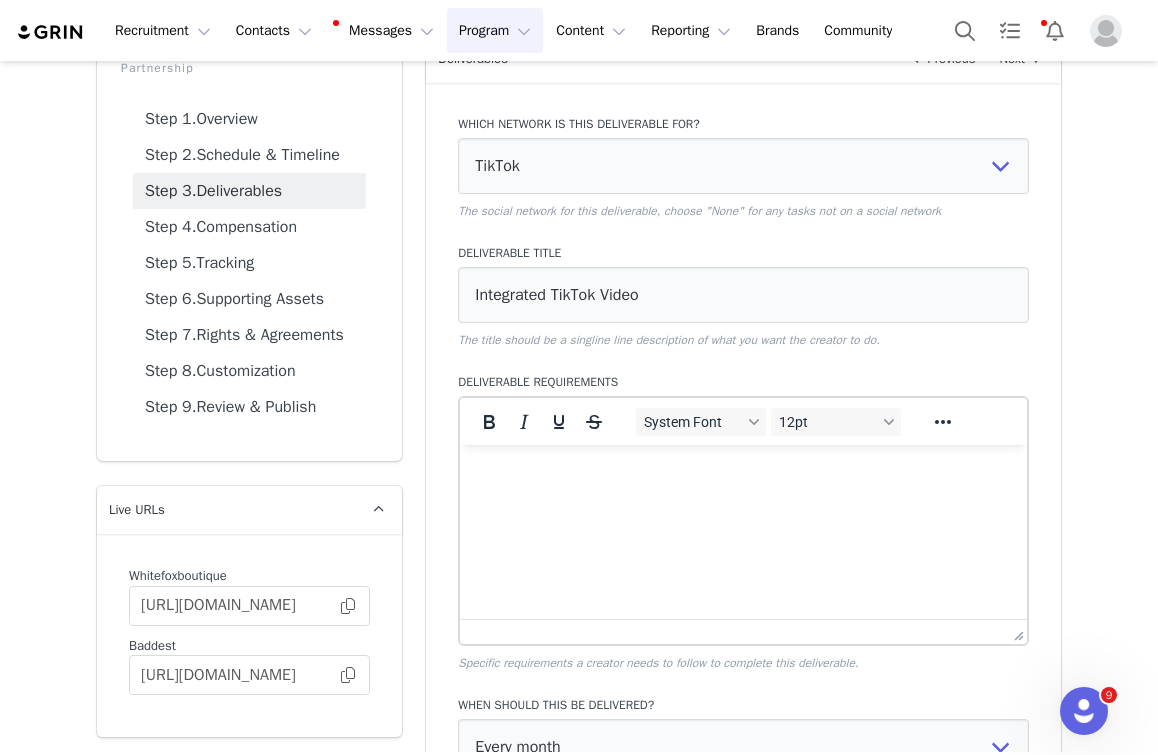 click at bounding box center [743, 472] 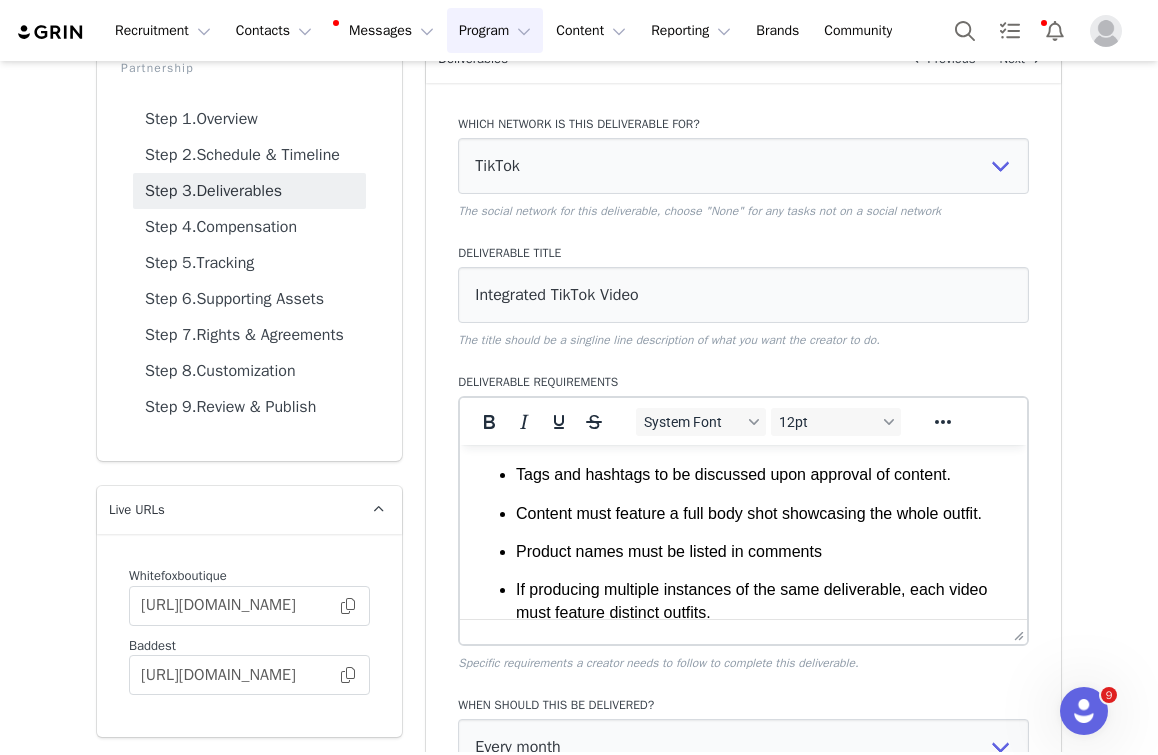 scroll, scrollTop: 0, scrollLeft: 0, axis: both 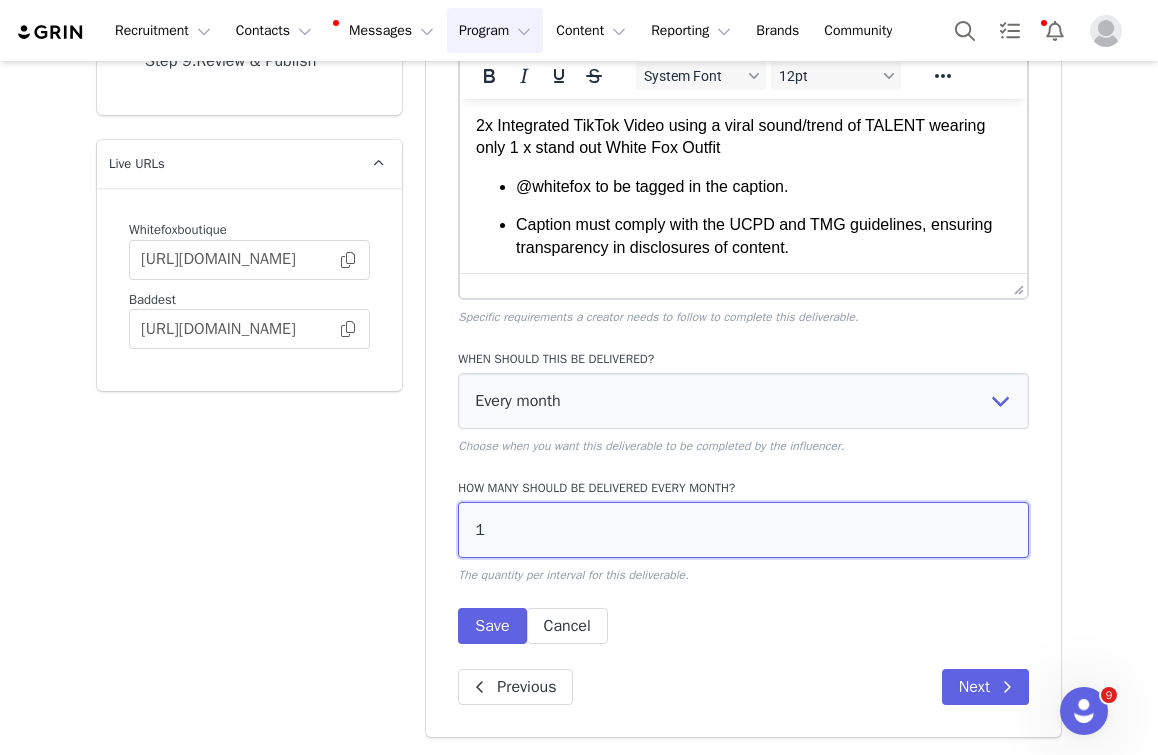click on "1" at bounding box center [743, 530] 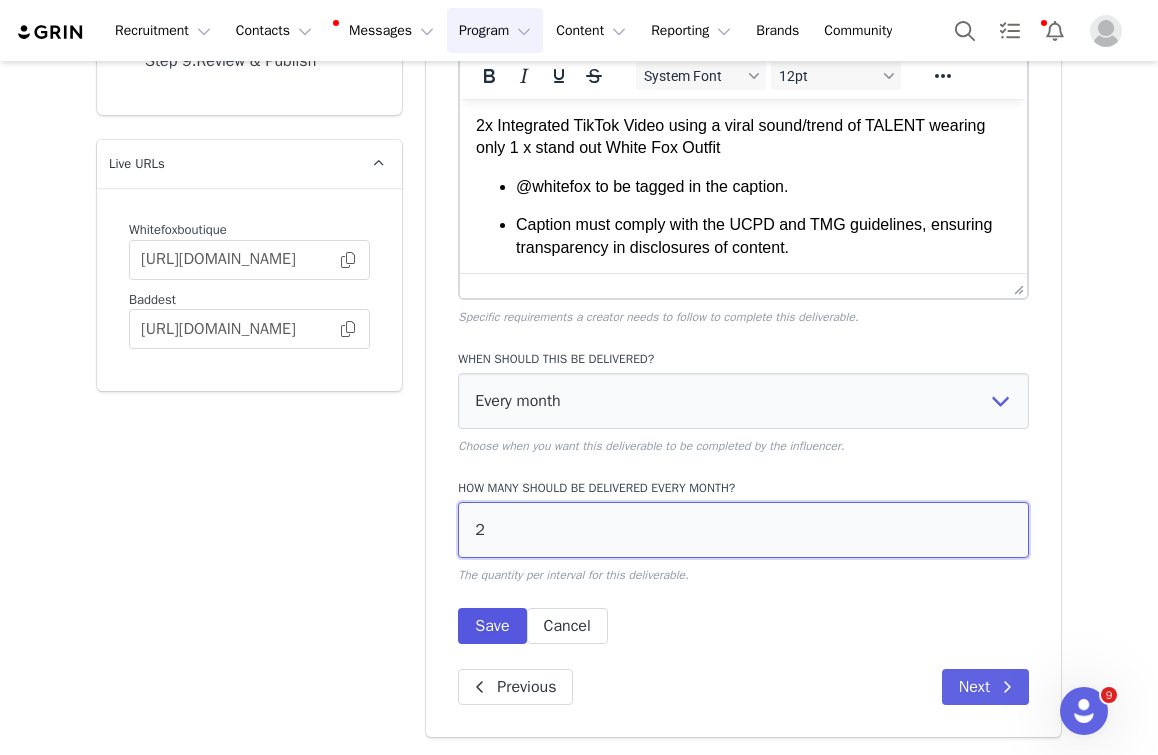 type on "2" 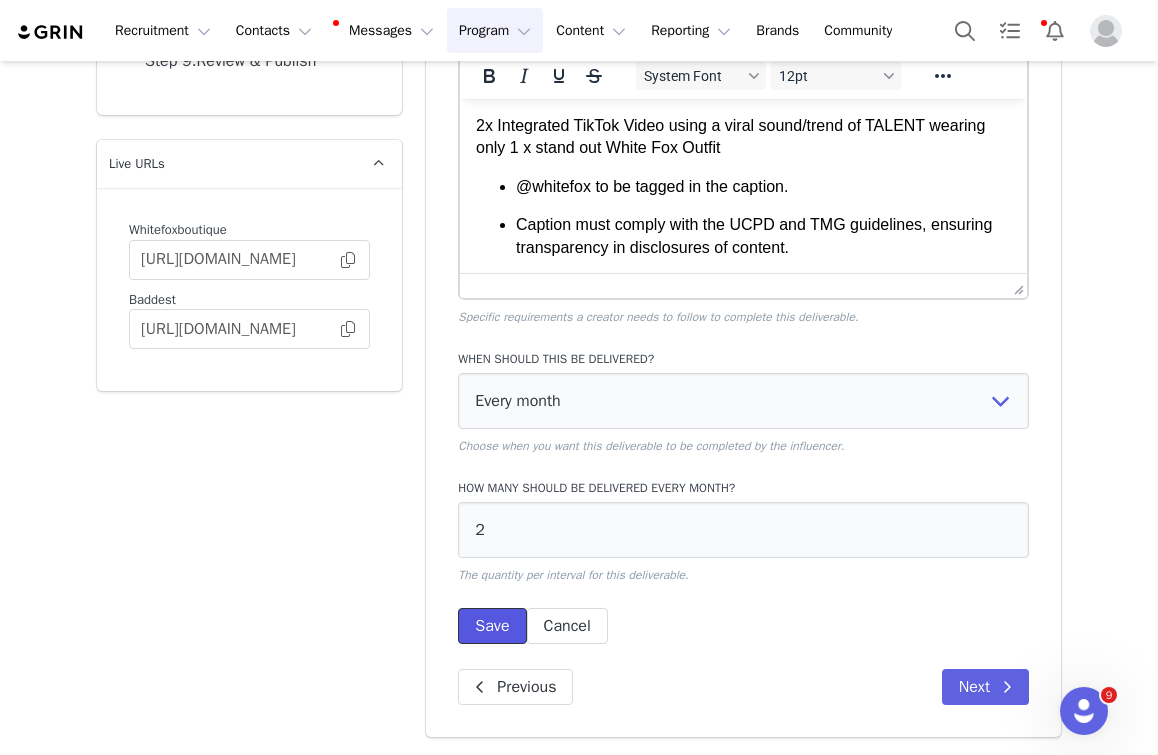 click on "Save" at bounding box center (492, 626) 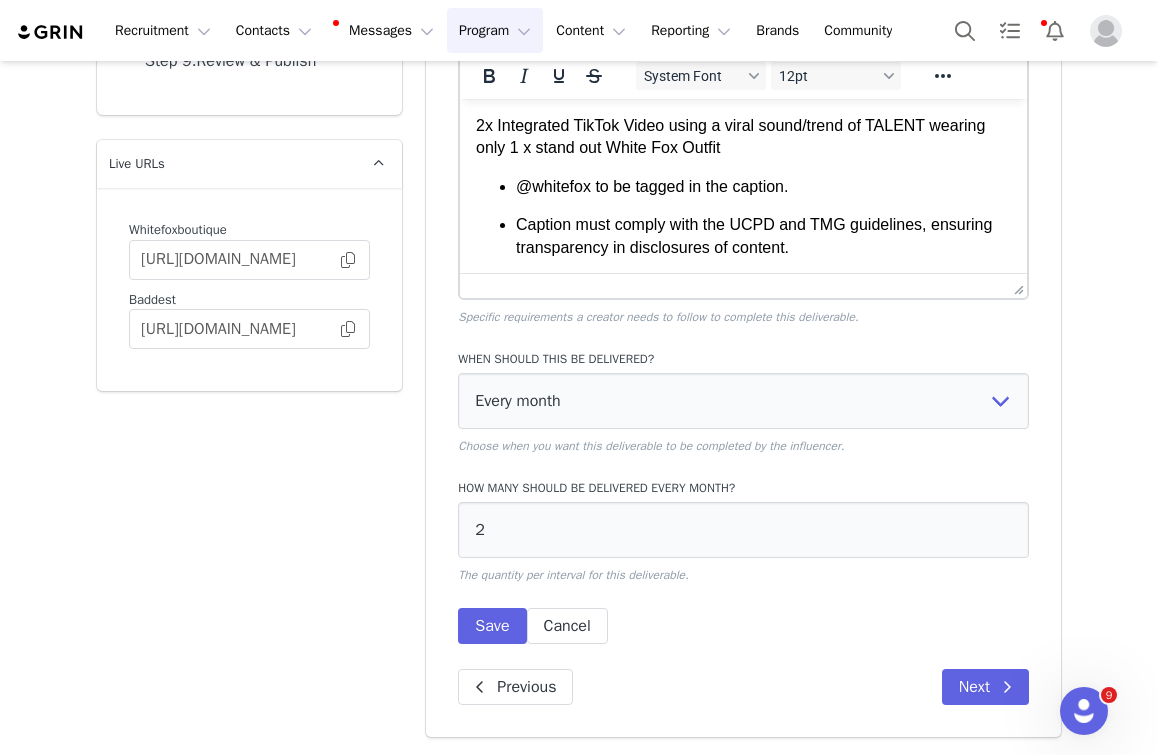 scroll, scrollTop: 141, scrollLeft: 0, axis: vertical 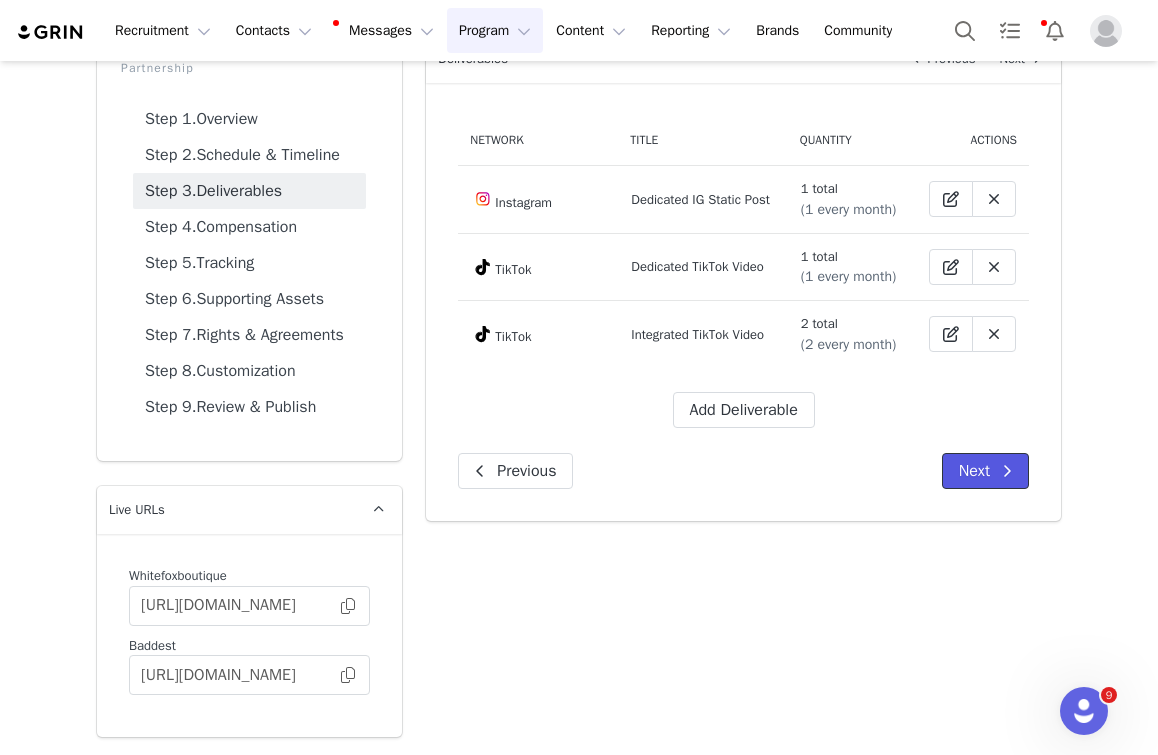 click on "Next" at bounding box center [985, 471] 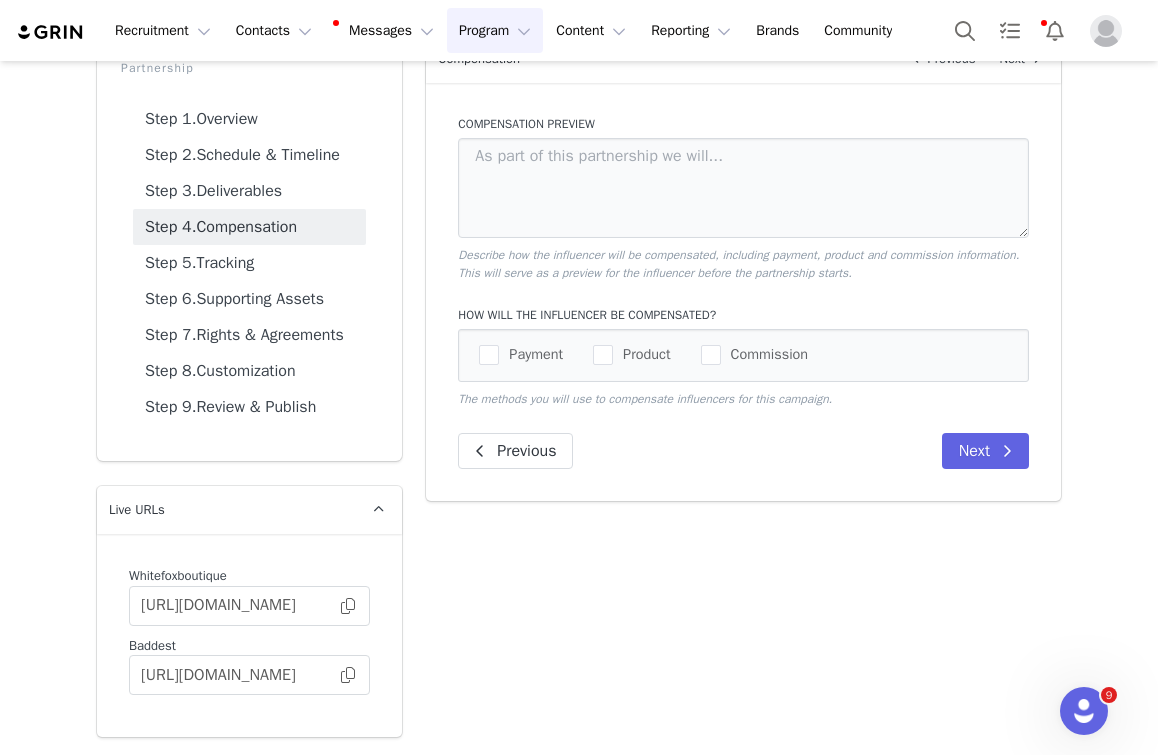 scroll, scrollTop: 45, scrollLeft: 0, axis: vertical 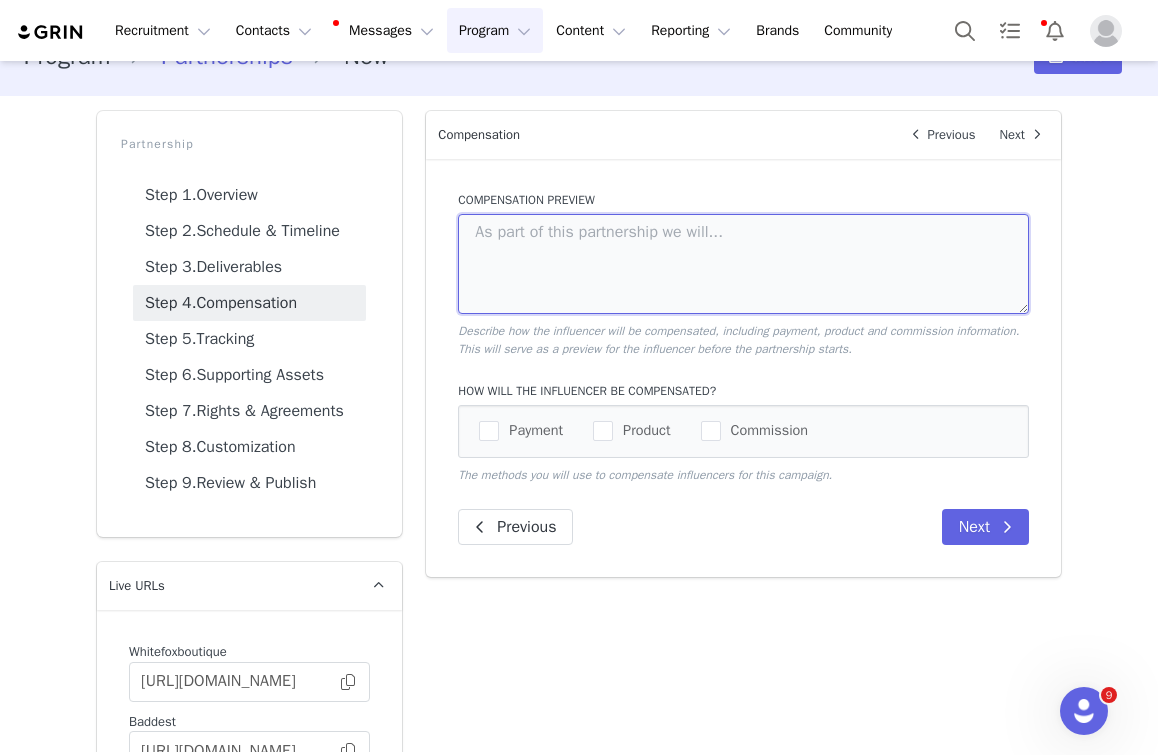 click at bounding box center [743, 264] 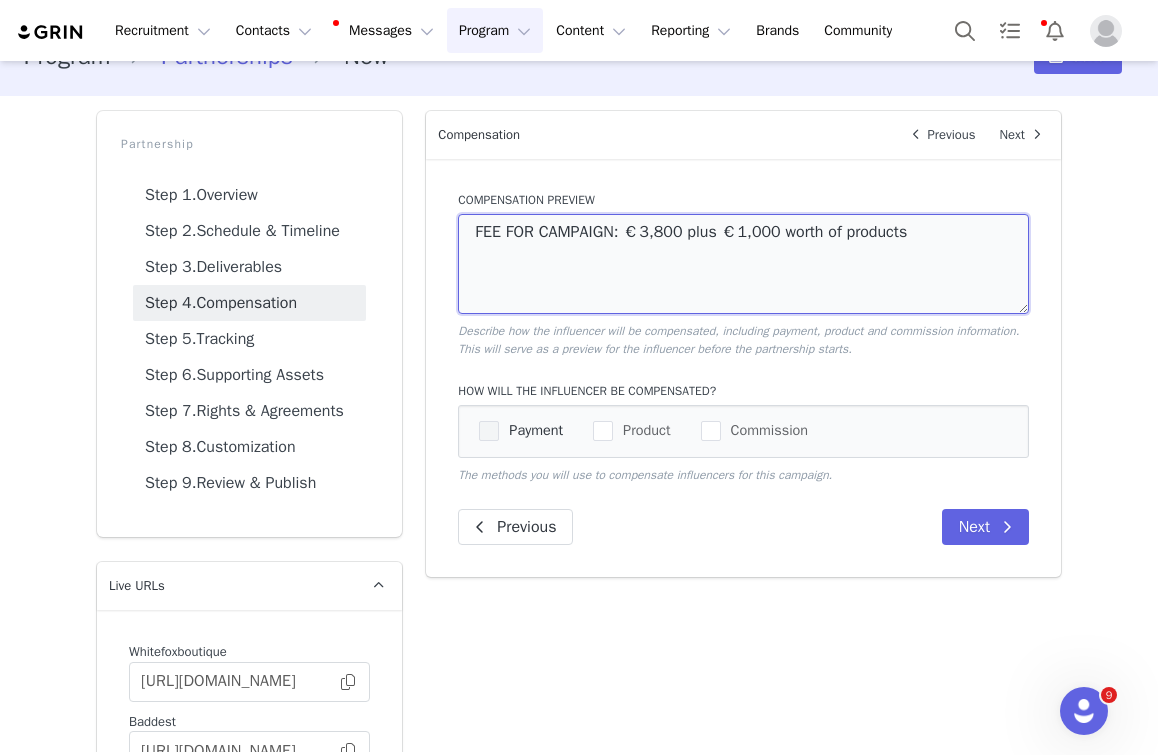 type on "FEE FOR CAMPAIGN: €3,800 plus €1,000 worth of products" 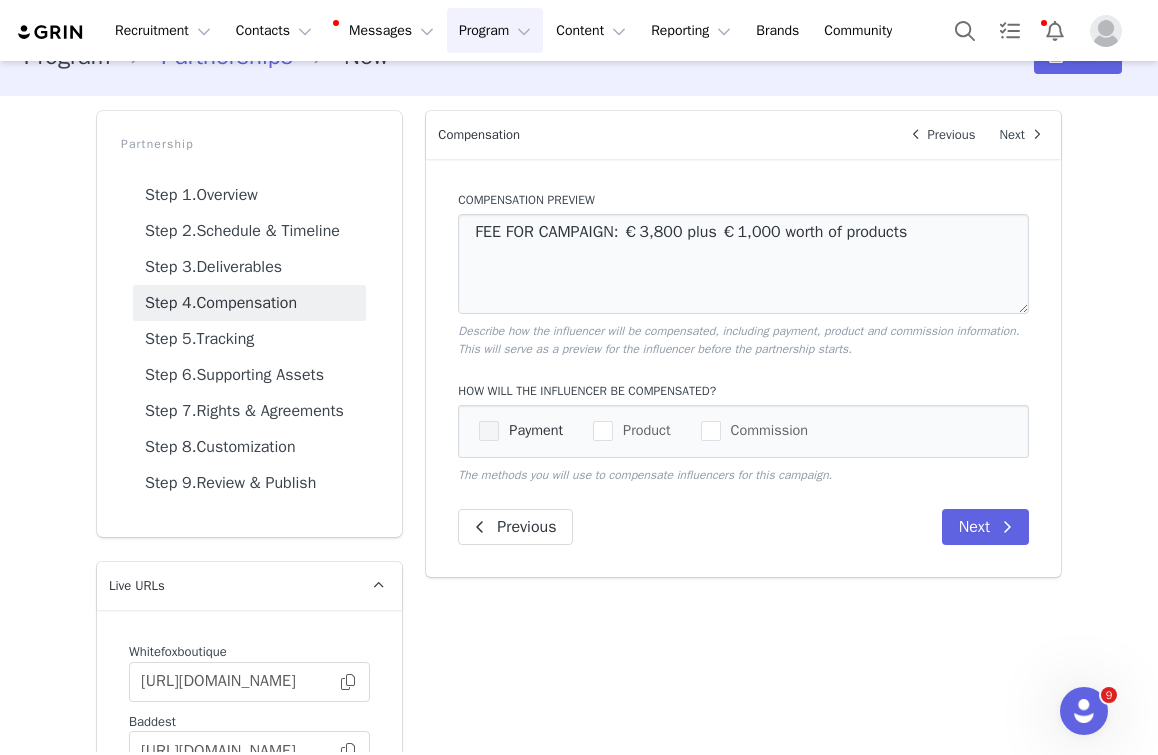 click on "Payment" at bounding box center [531, 430] 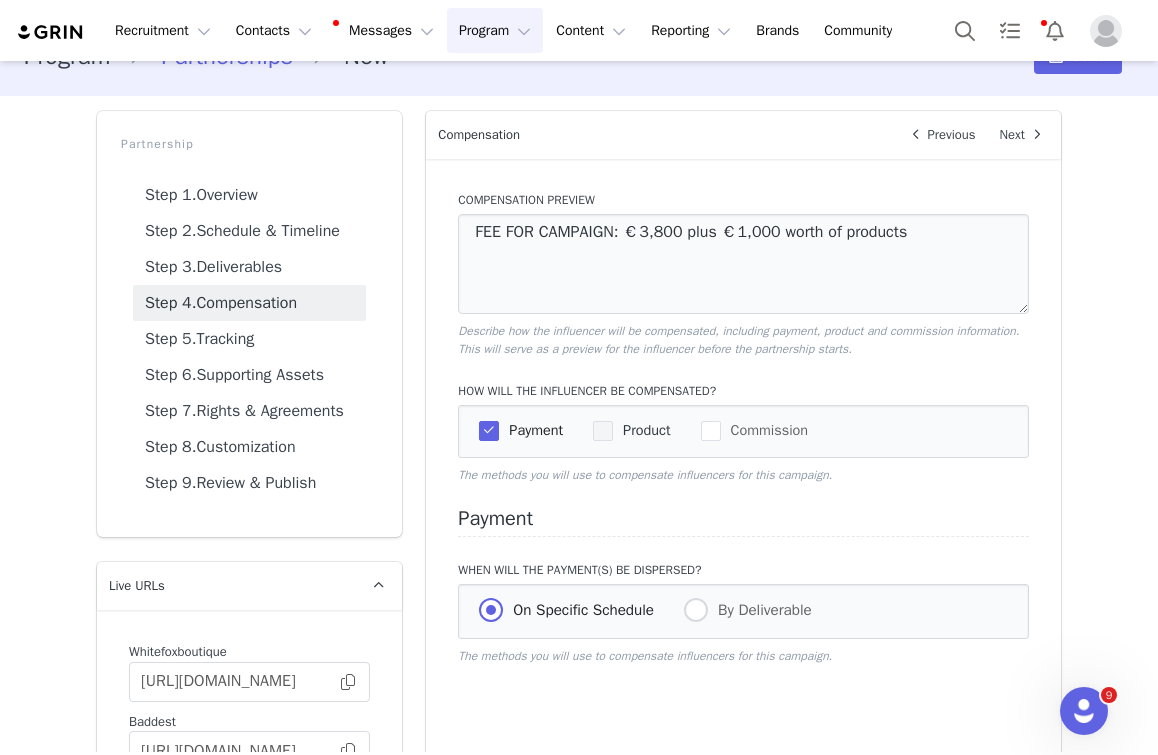 click on "Product" at bounding box center [641, 430] 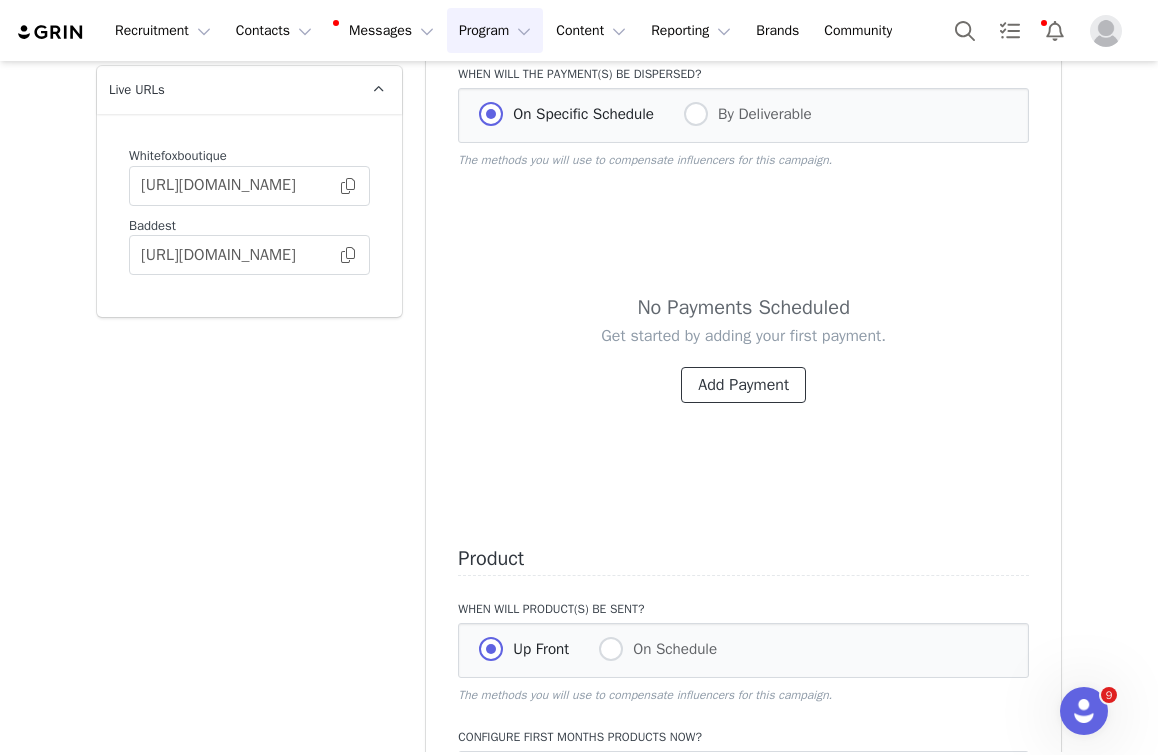 click on "Add Payment" at bounding box center [743, 385] 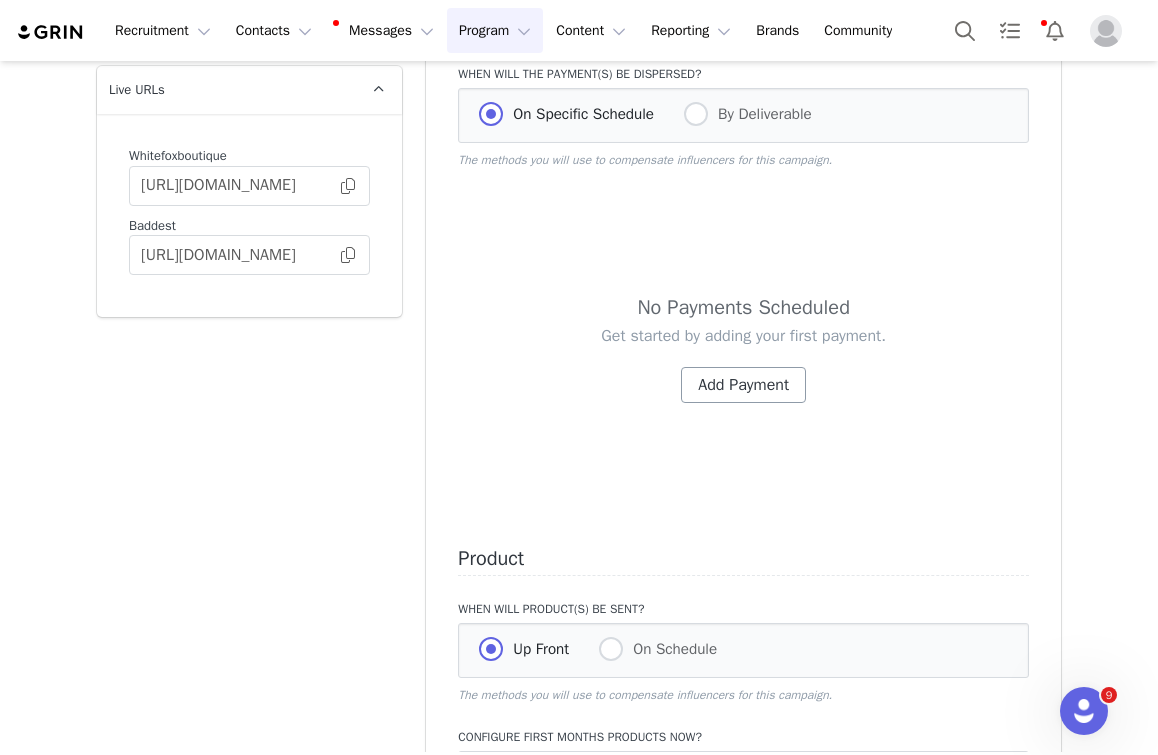 scroll, scrollTop: 525, scrollLeft: 0, axis: vertical 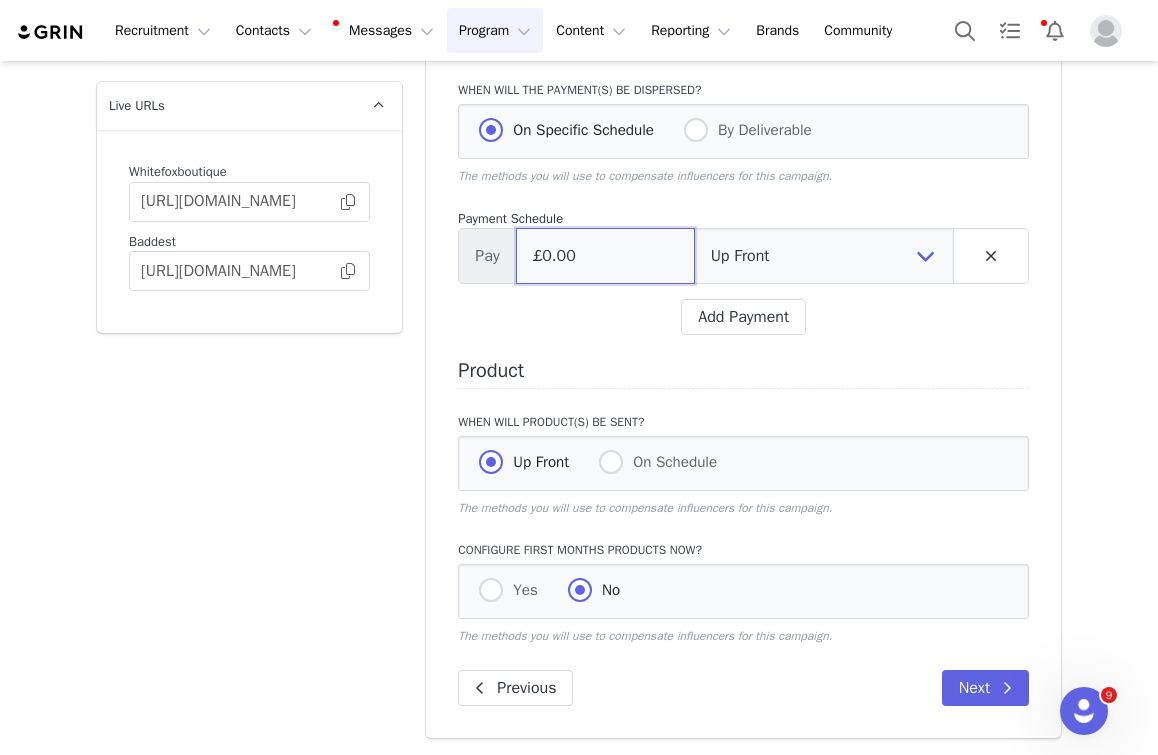 click on "£0.00" at bounding box center (605, 256) 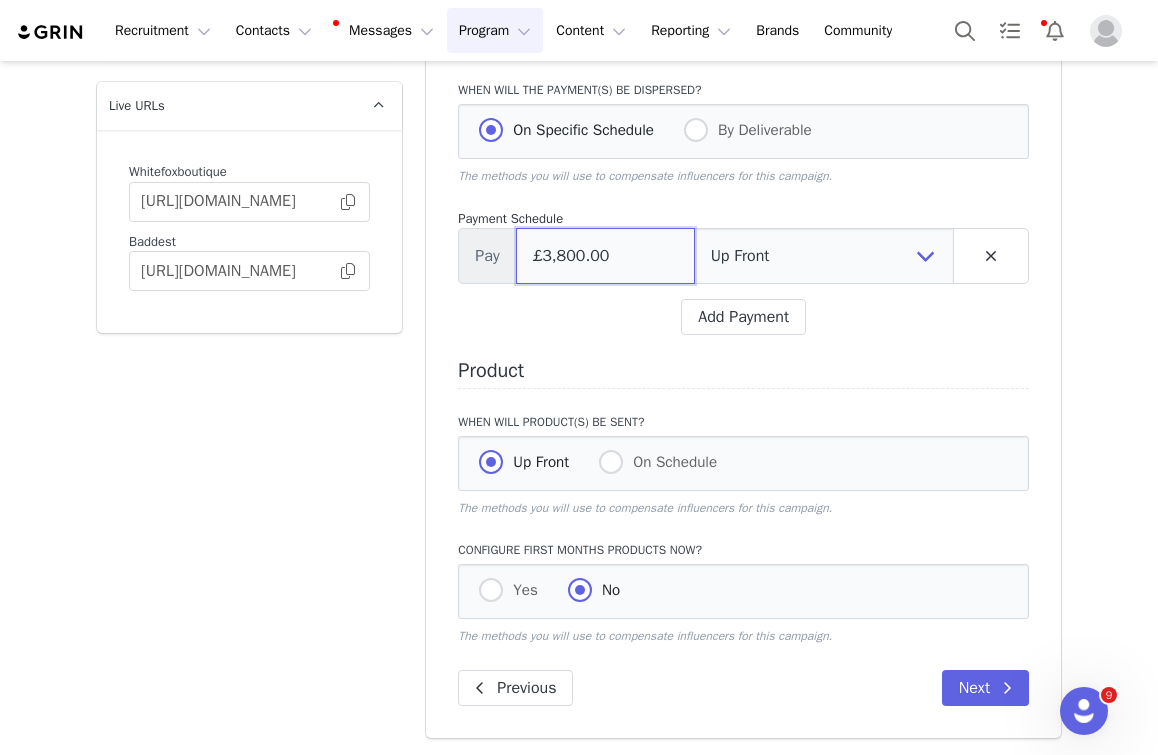 type on "£3,800.00" 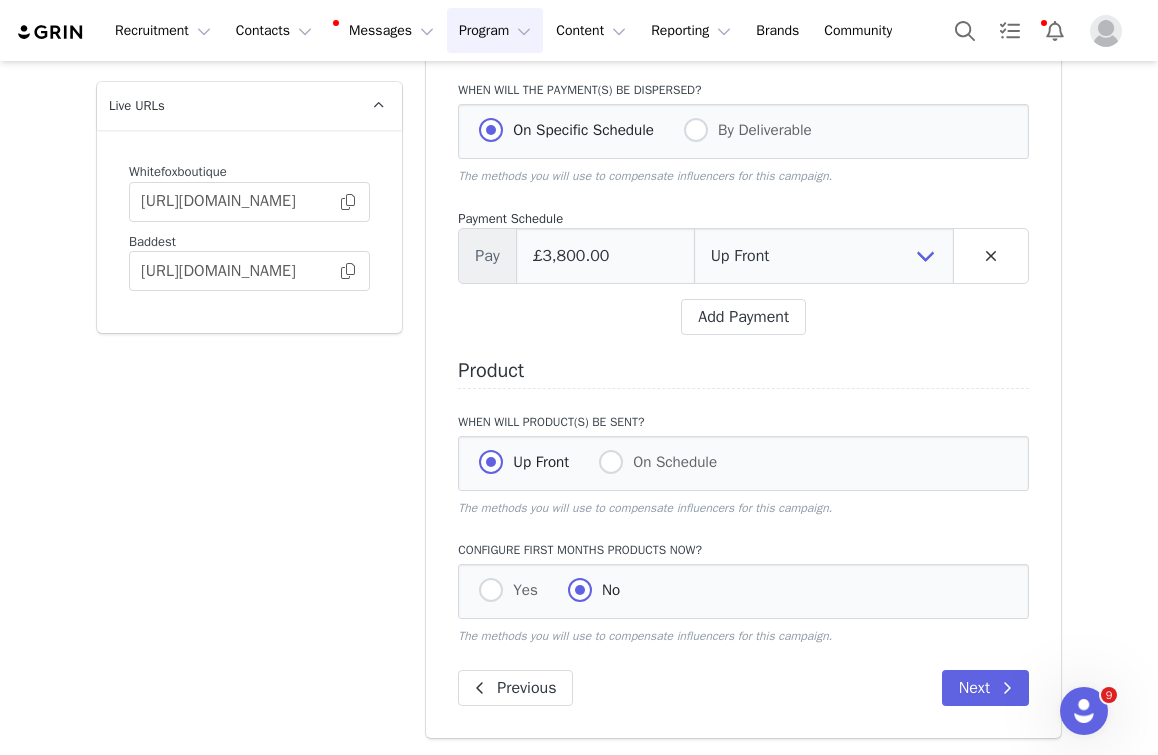 click on "Payment Schedule Pay £3,800.00 Up Front  Month 1  Upon Completion Add Payment" at bounding box center (743, 272) 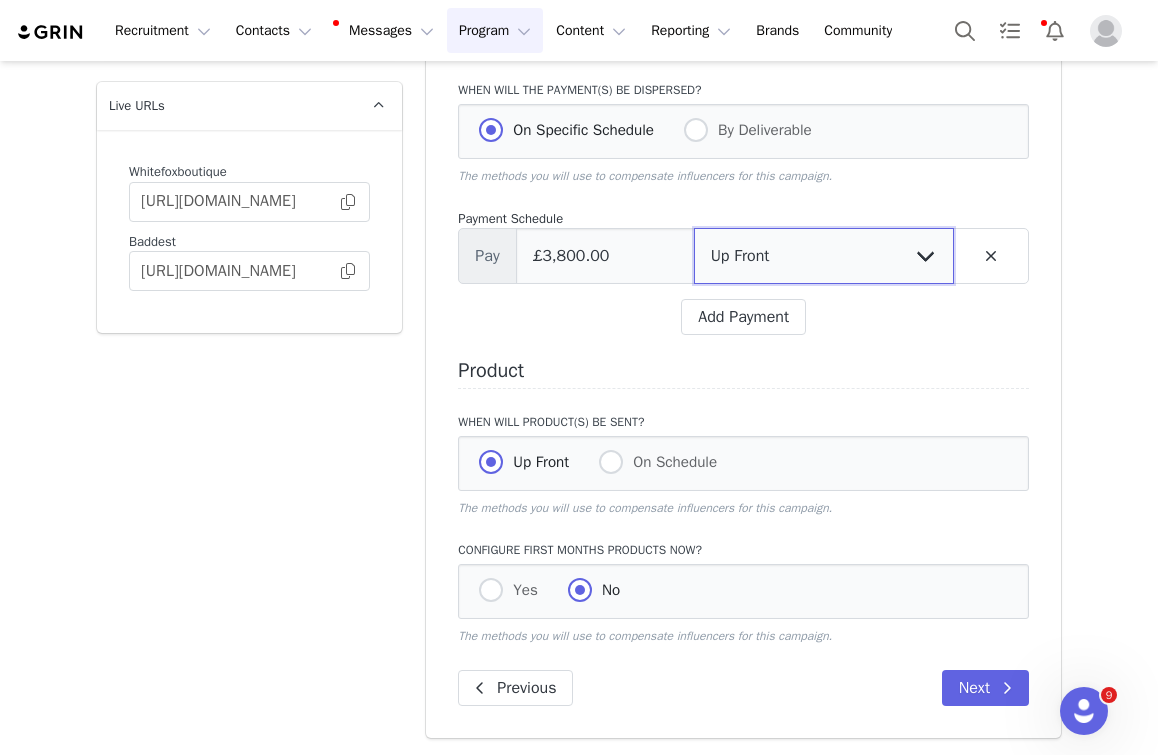 click on "Up Front  Month 1  Upon Completion" at bounding box center (824, 256) 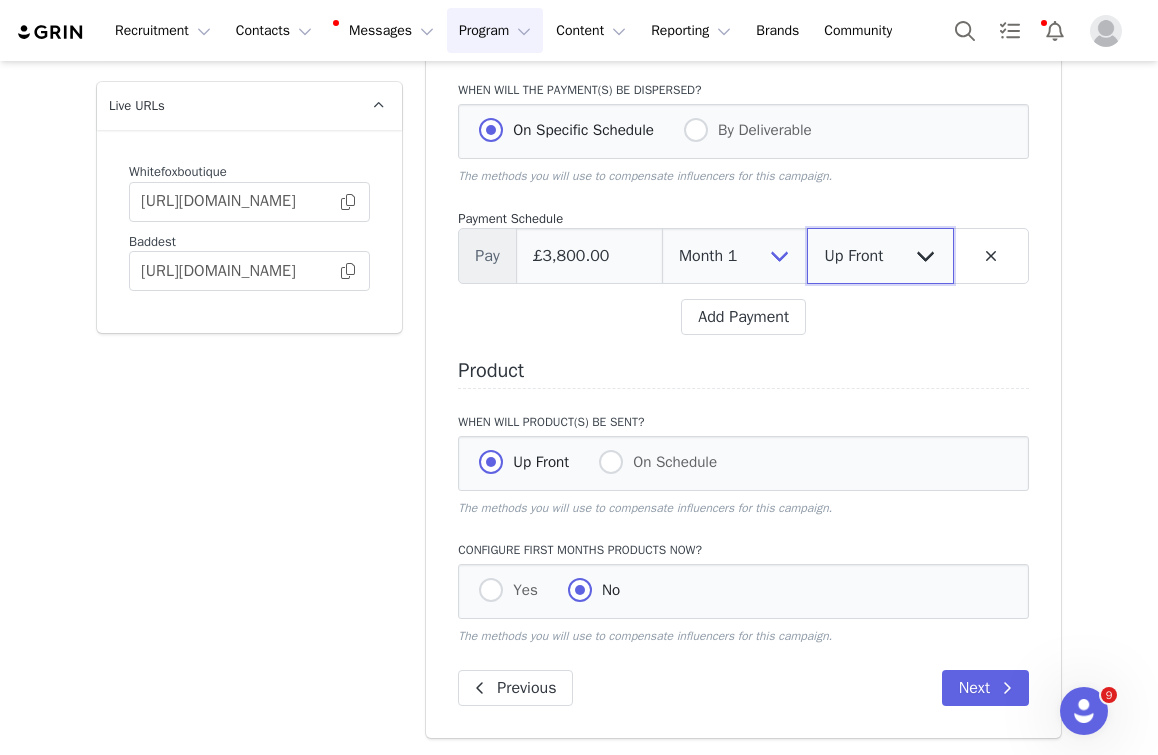 click on "Up Front Upon Completion" at bounding box center [880, 256] 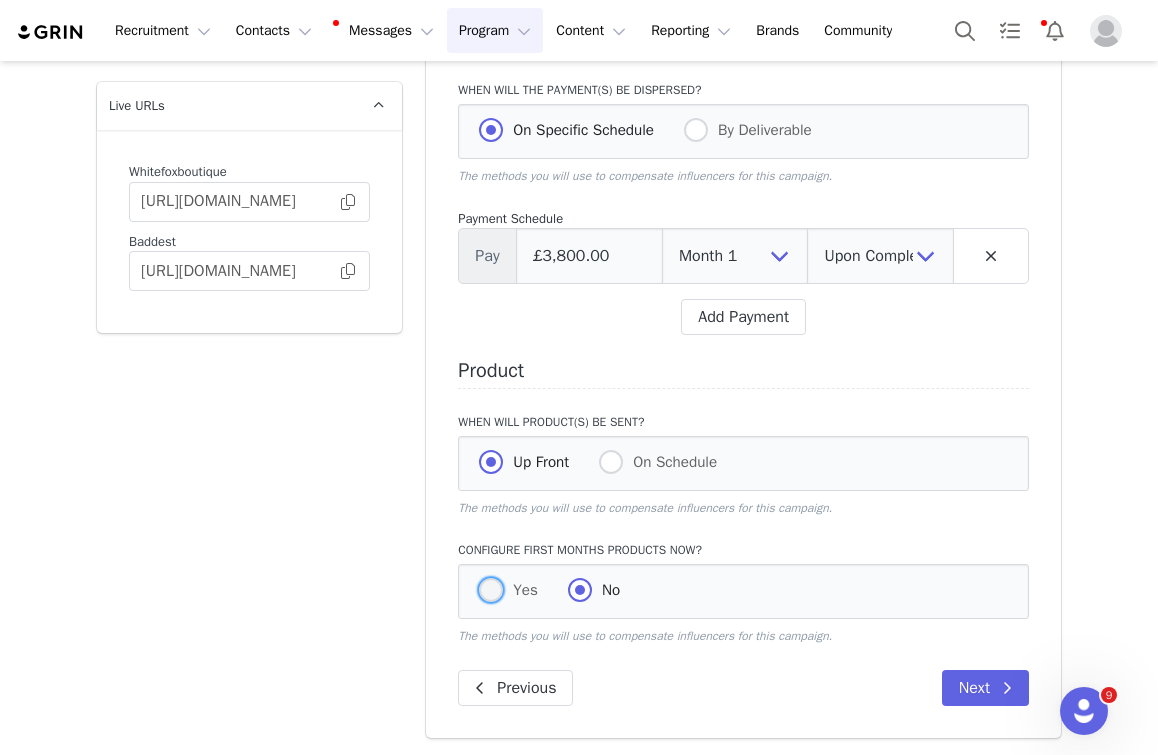 click at bounding box center [491, 590] 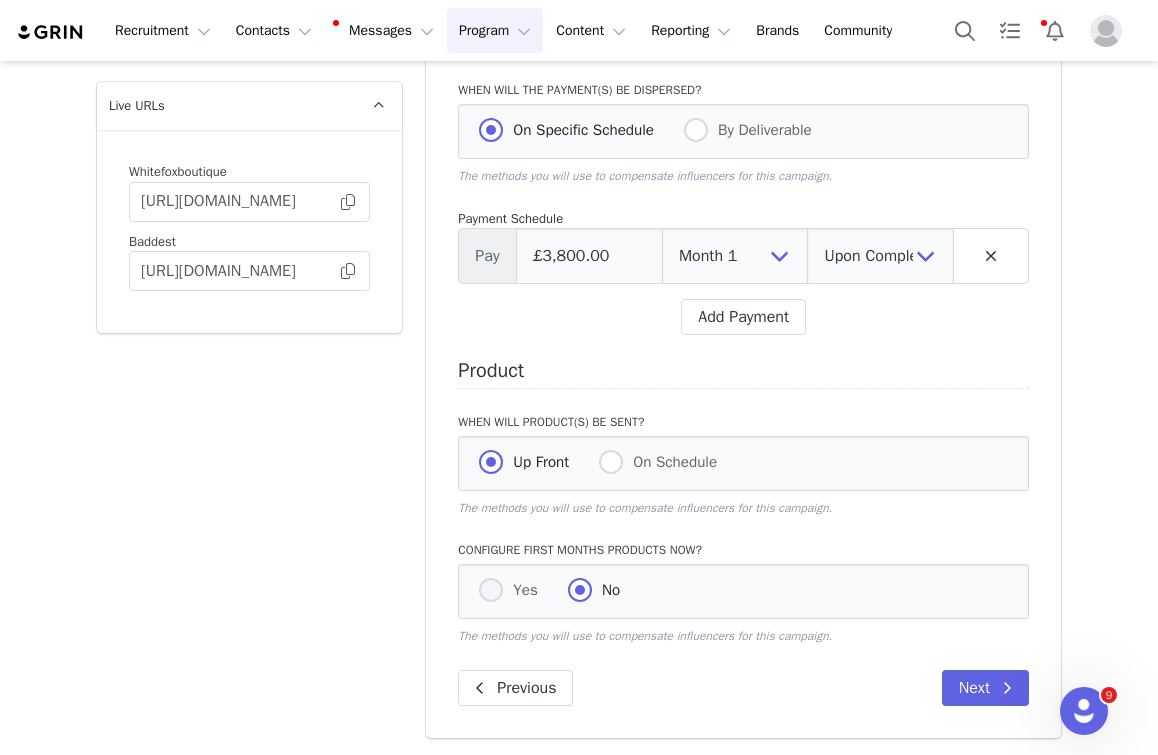 click on "Yes" at bounding box center [491, 591] 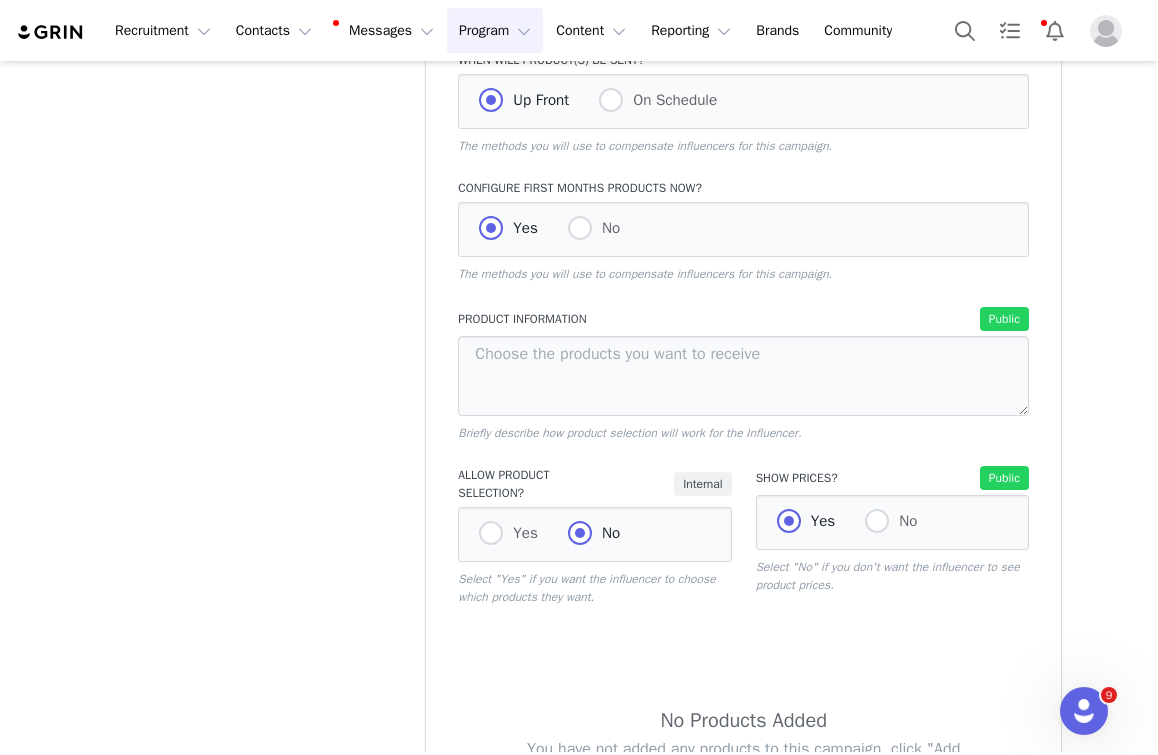 scroll, scrollTop: 1012, scrollLeft: 0, axis: vertical 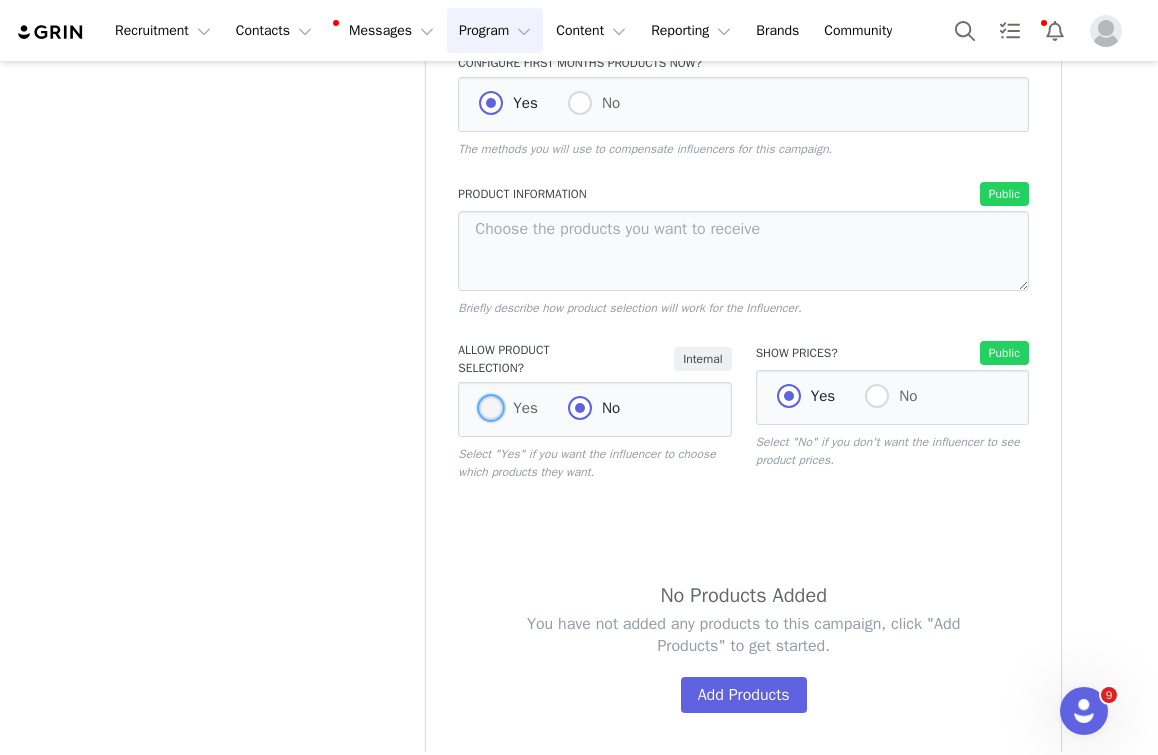 click at bounding box center (491, 409) 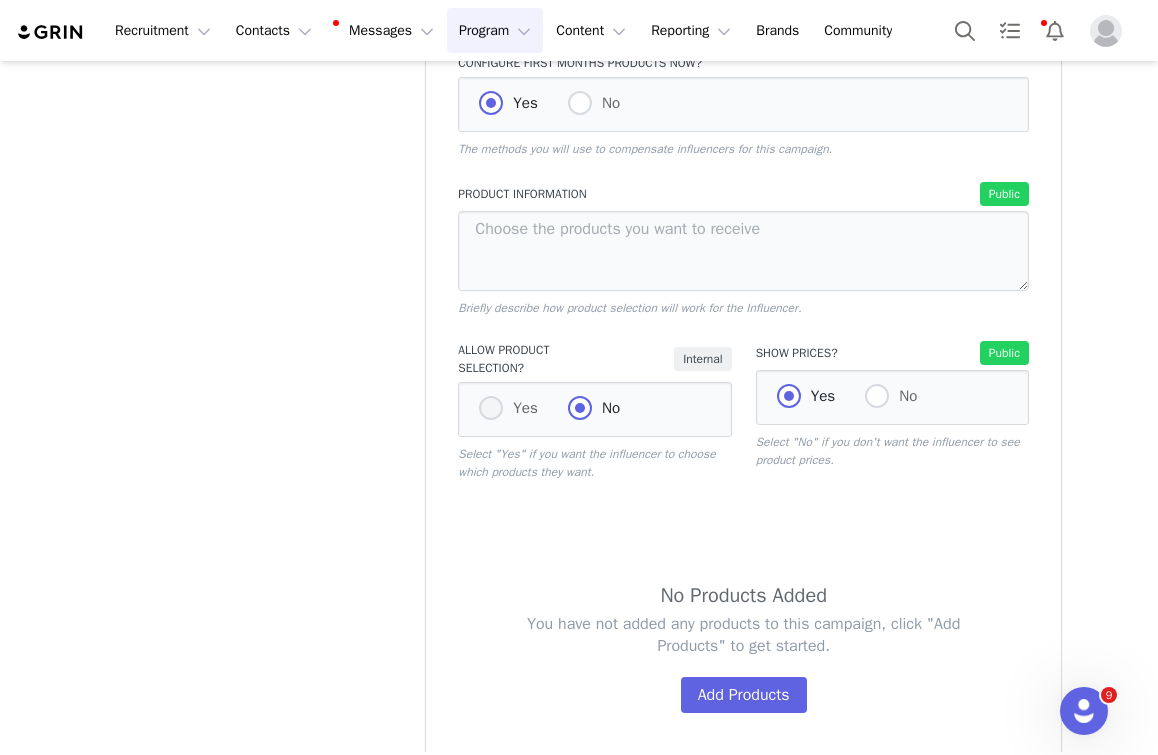 click on "Yes" at bounding box center (491, 409) 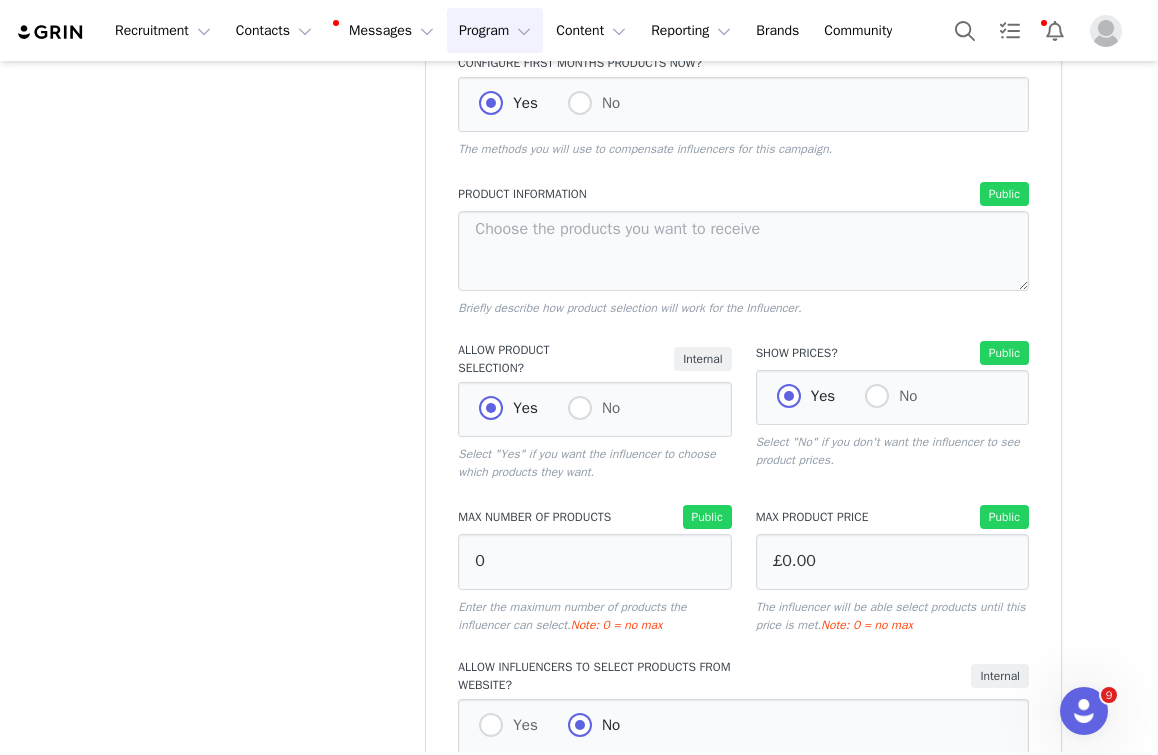 scroll, scrollTop: 1411, scrollLeft: 0, axis: vertical 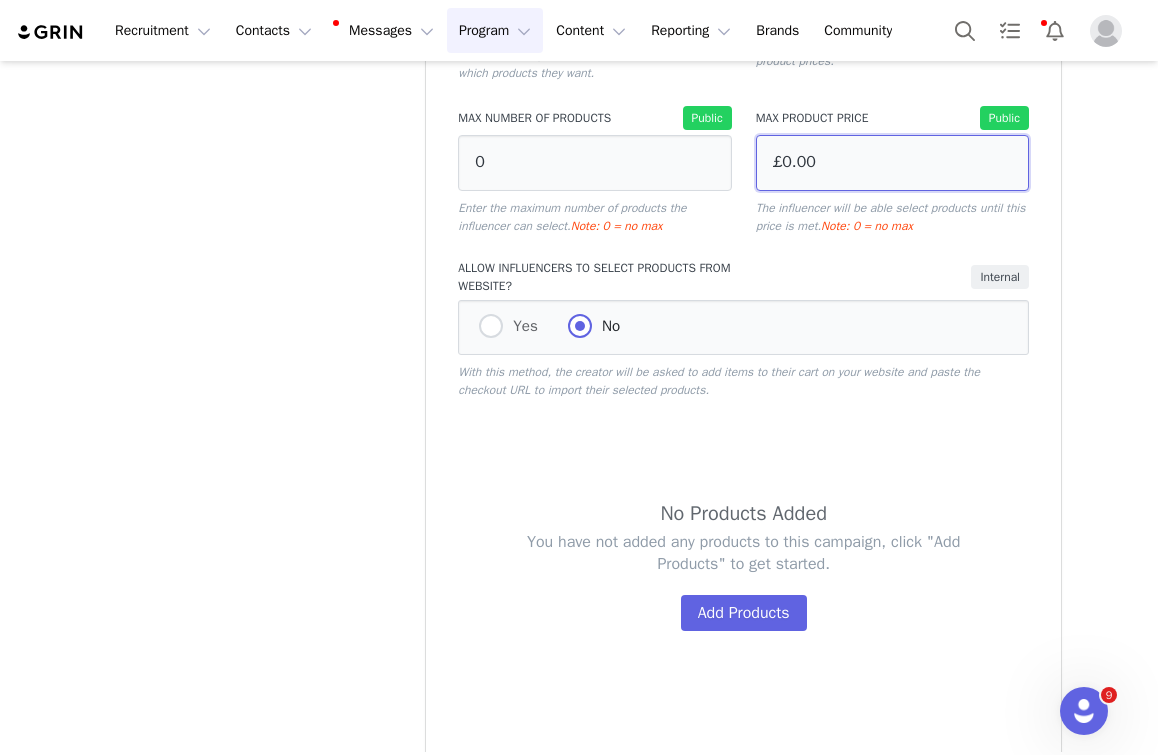 click on "£0.00" at bounding box center (892, 163) 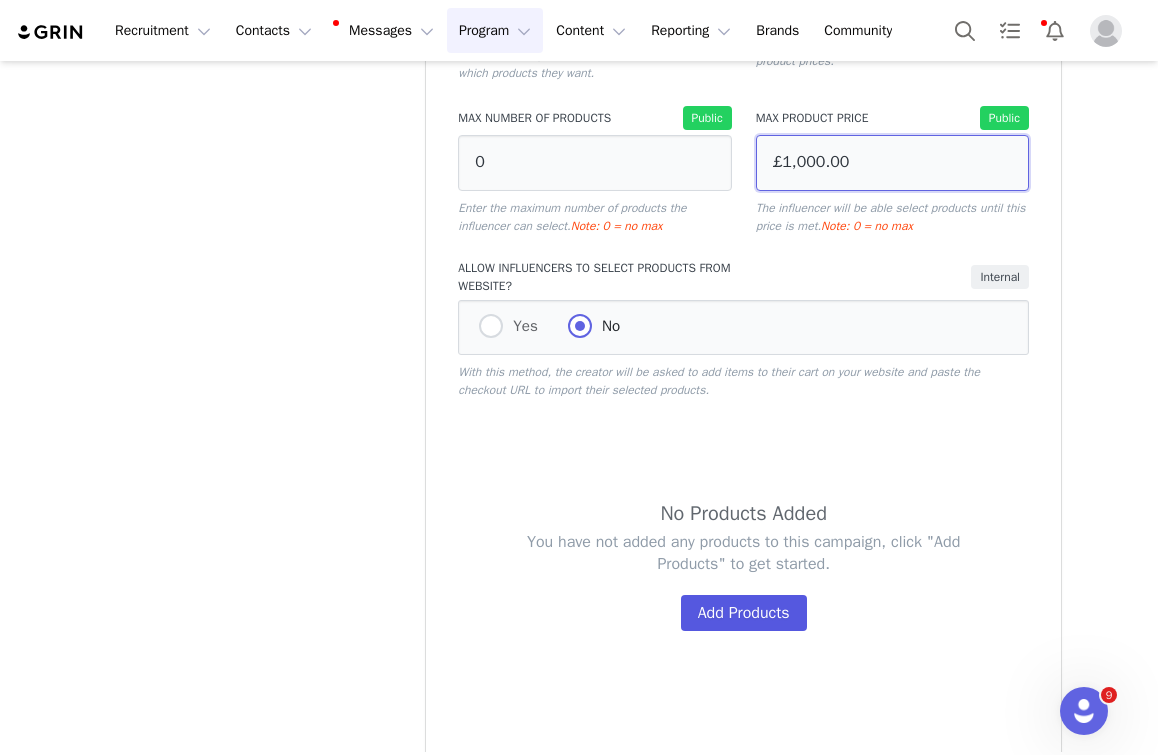 scroll, scrollTop: 1531, scrollLeft: 0, axis: vertical 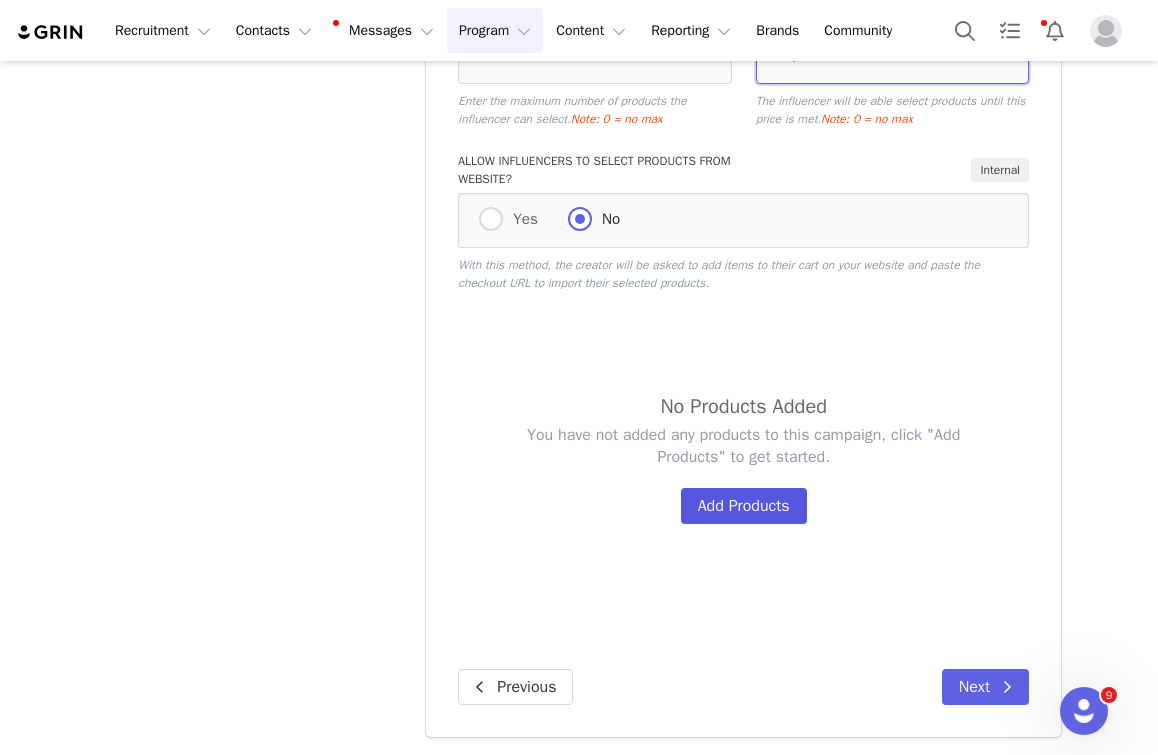 type on "£1,000.00" 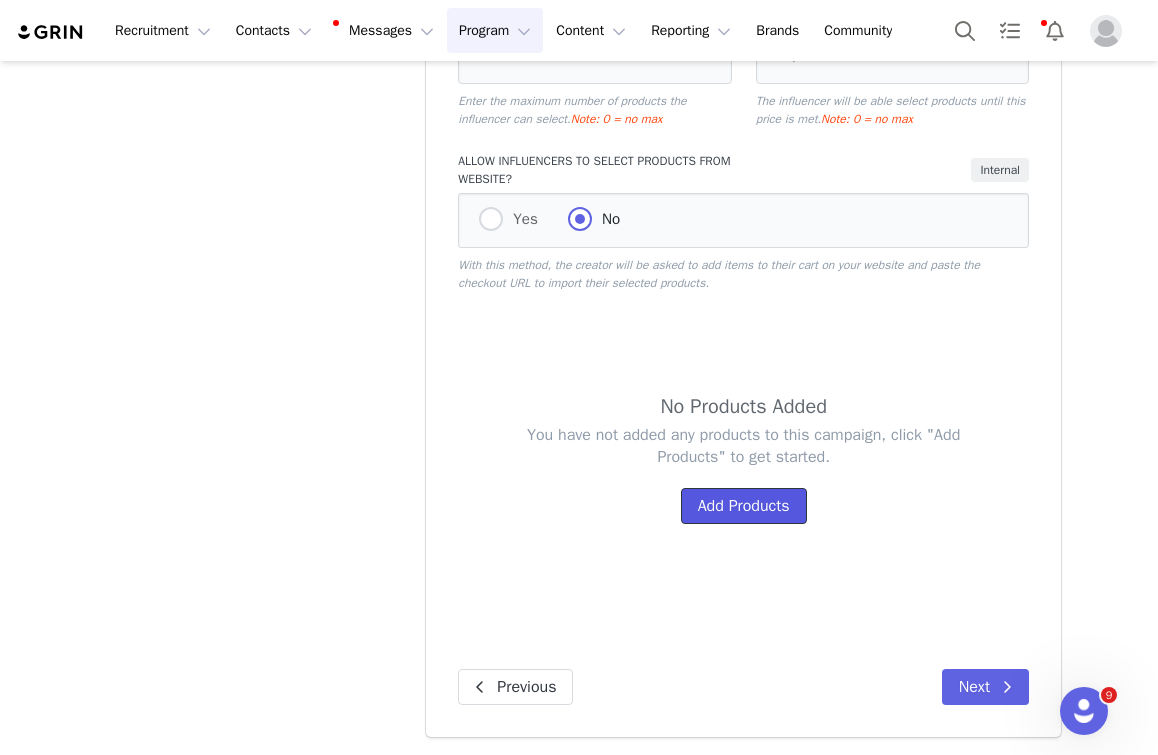 click on "Add Products" at bounding box center (744, 506) 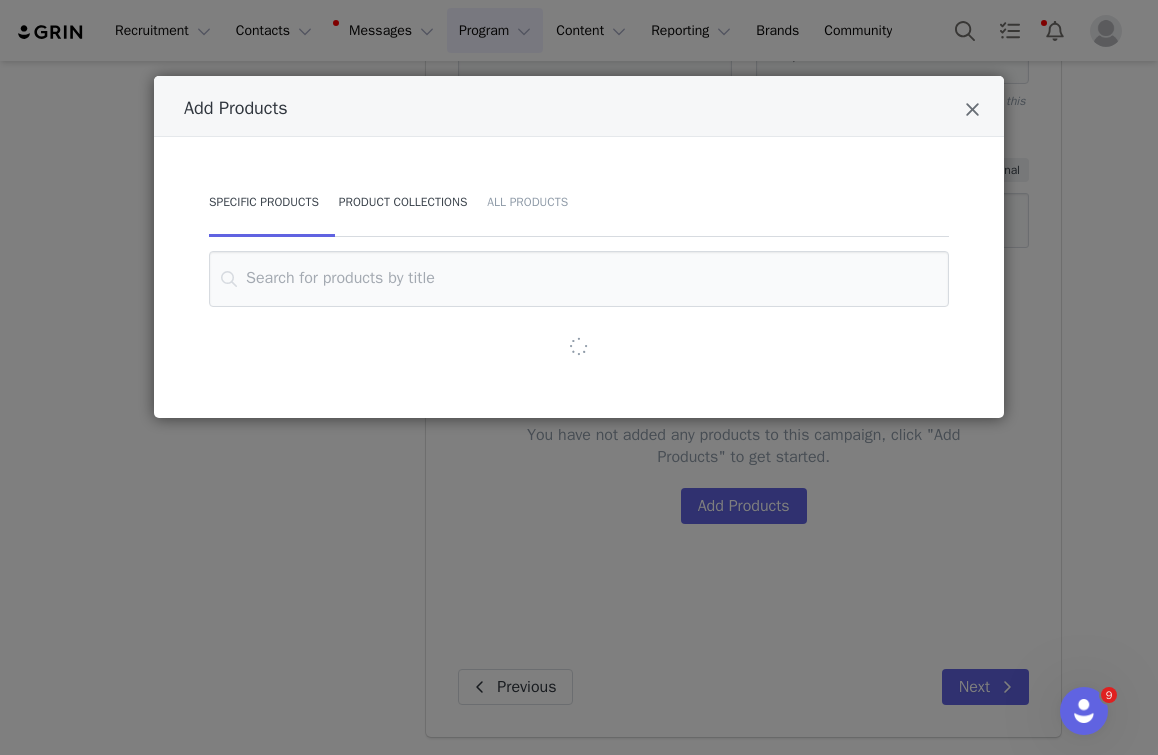 click on "Product Collections" at bounding box center [403, 202] 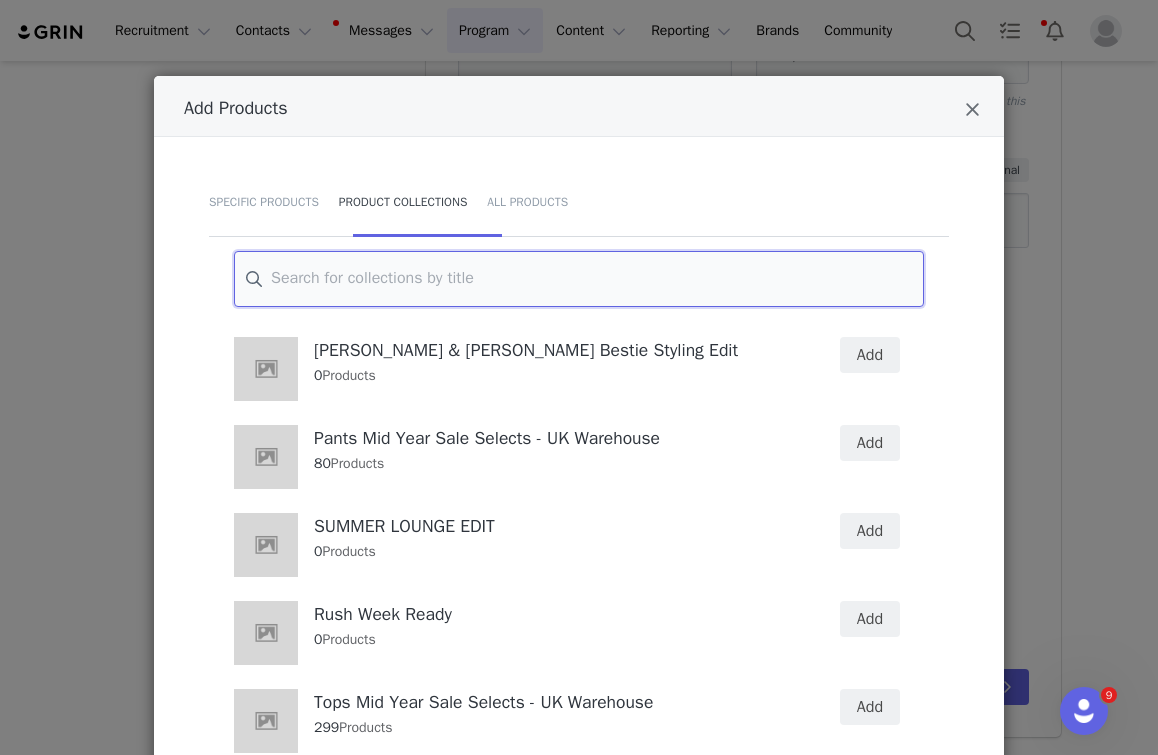 click at bounding box center [579, 279] 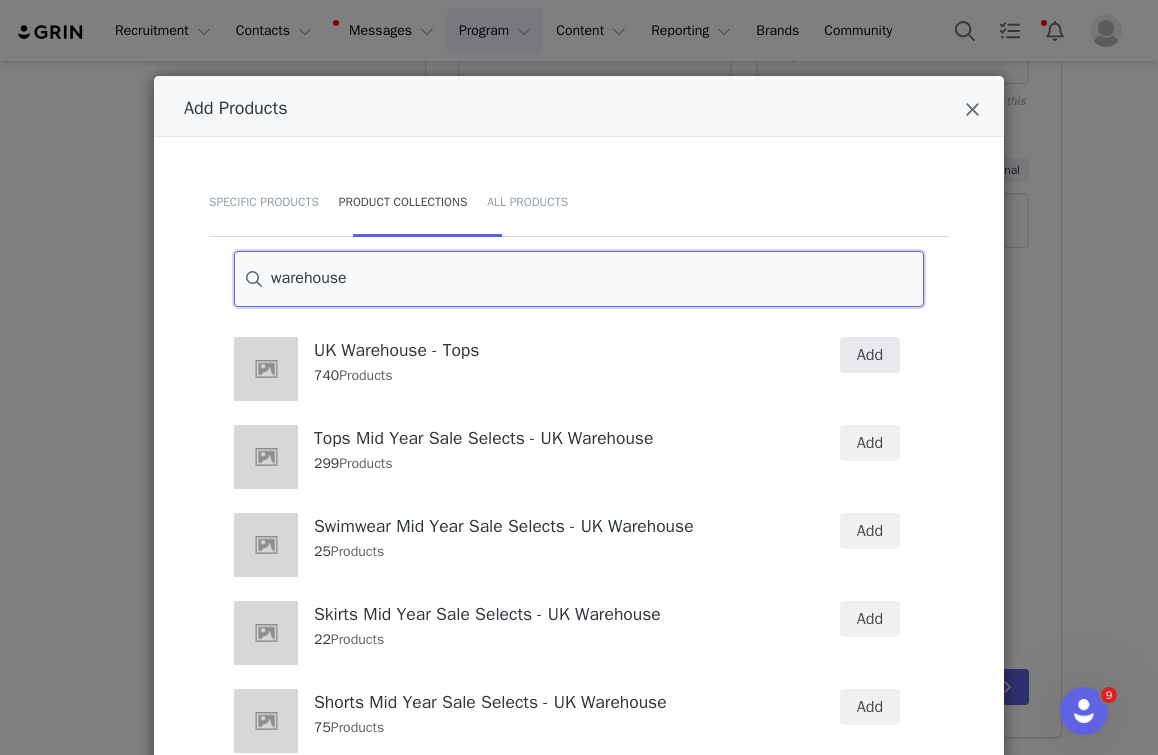 type on "warehouse" 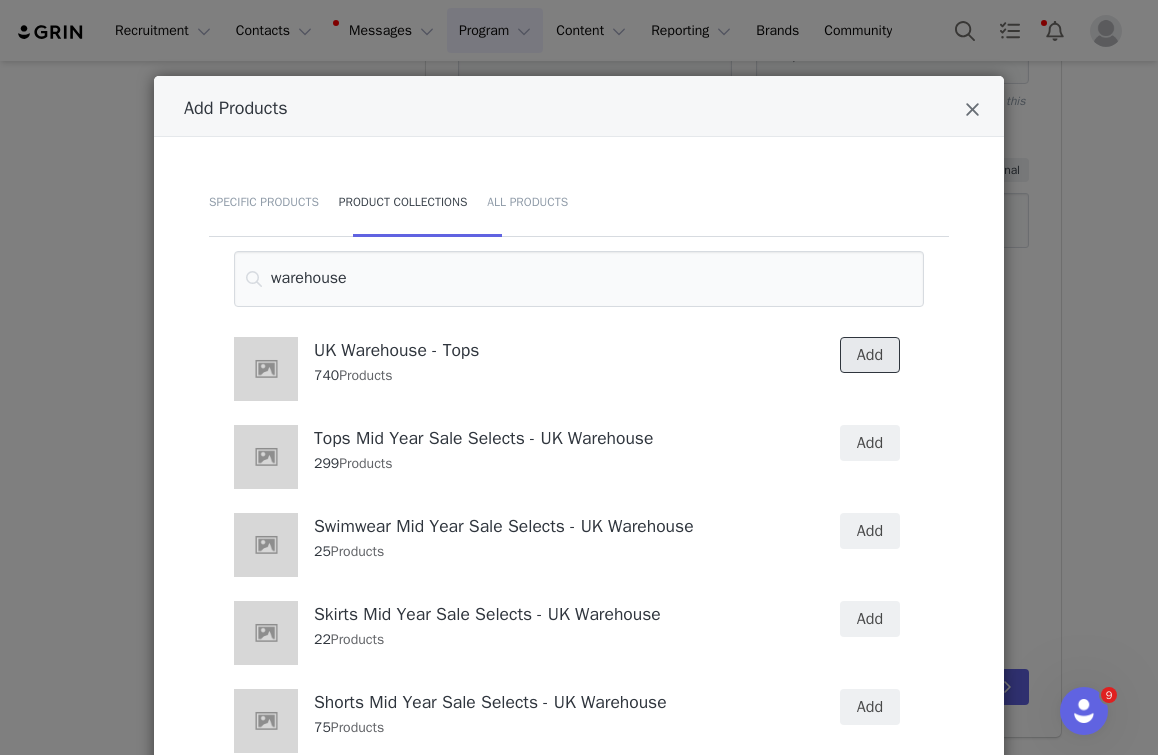 click on "Add" at bounding box center [870, 355] 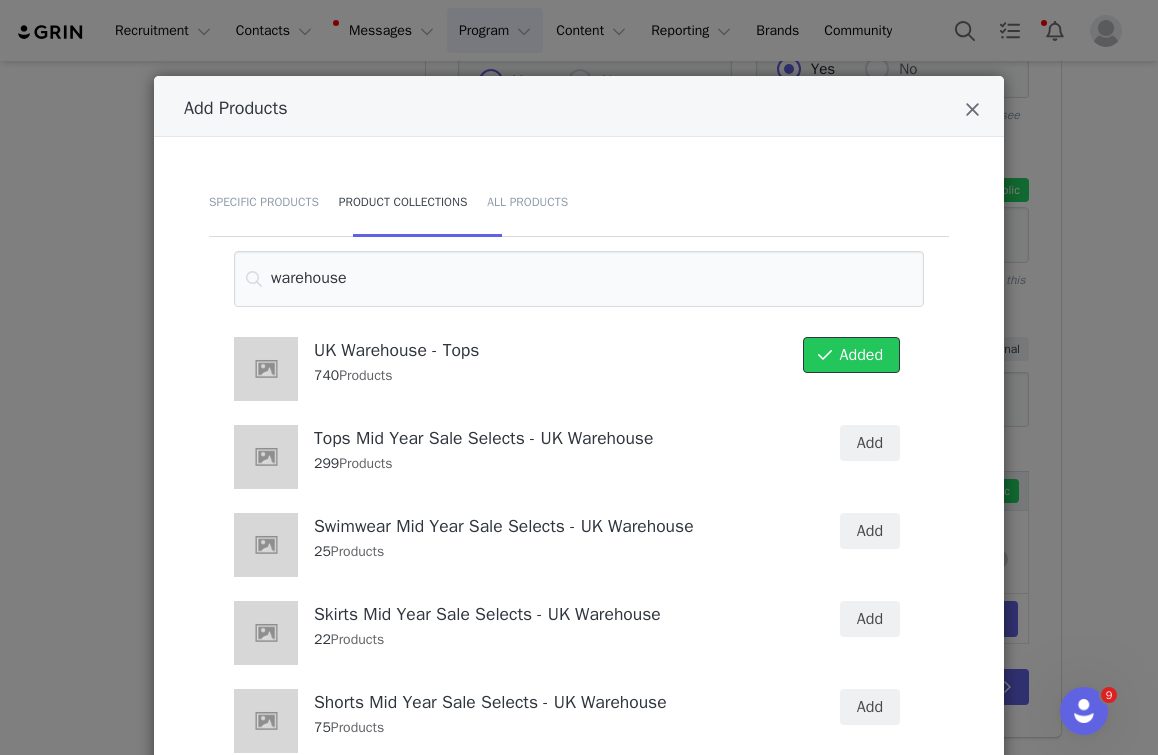 scroll, scrollTop: 1351, scrollLeft: 0, axis: vertical 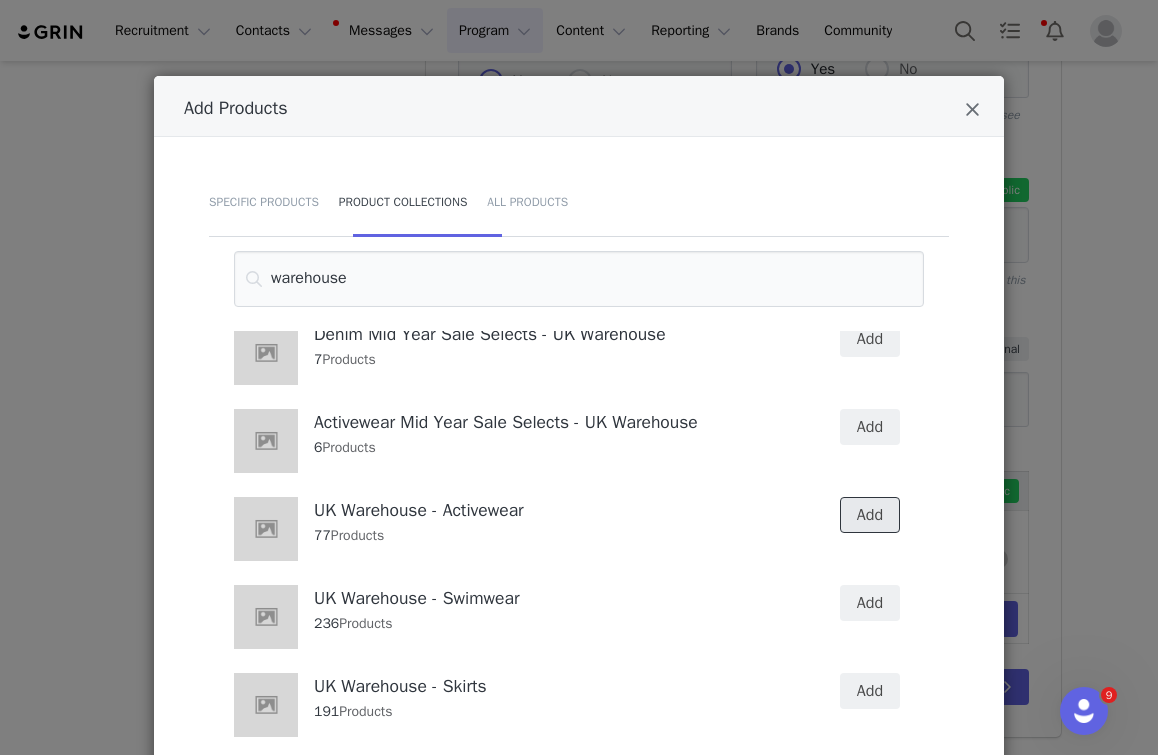 click on "Add" at bounding box center [870, 515] 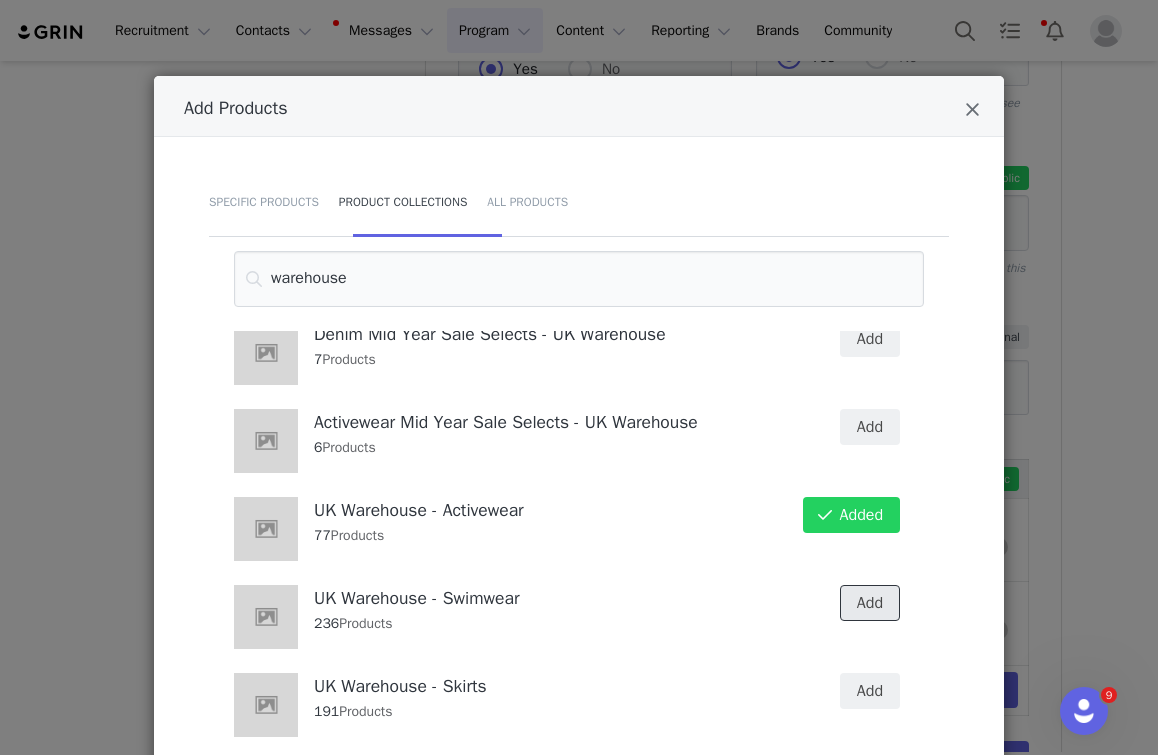click on "Add" at bounding box center [870, 603] 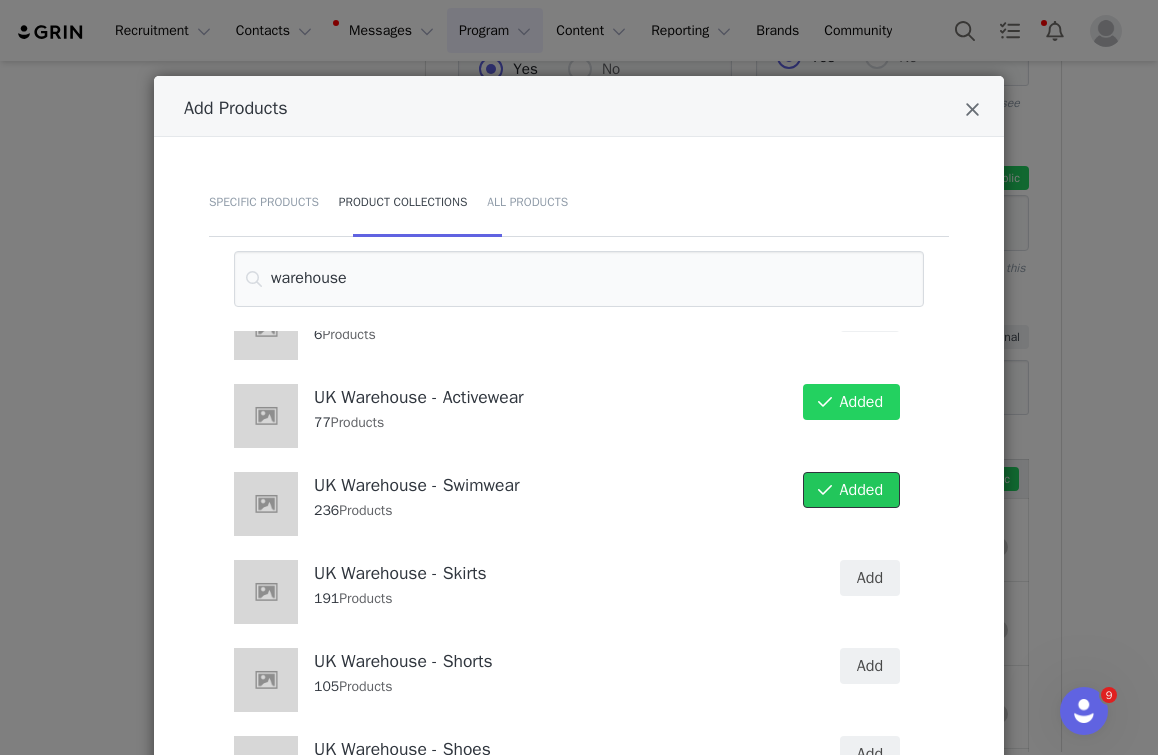 scroll, scrollTop: 922, scrollLeft: 0, axis: vertical 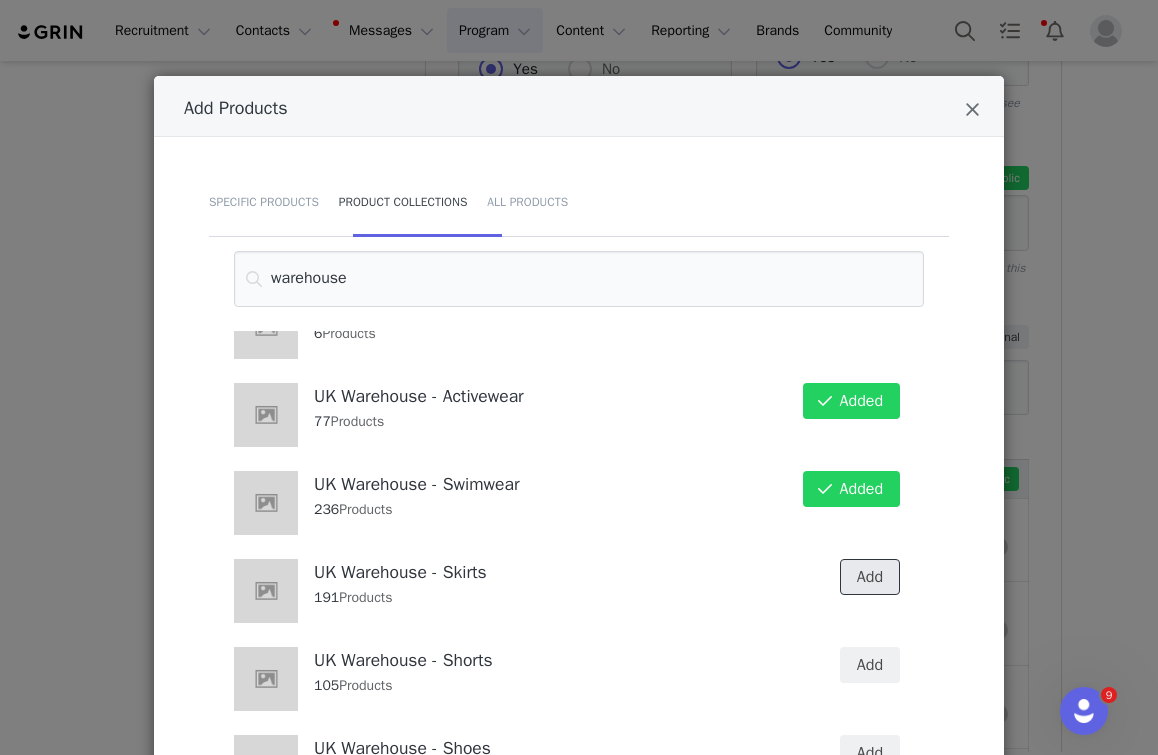 click on "Add" at bounding box center [870, 577] 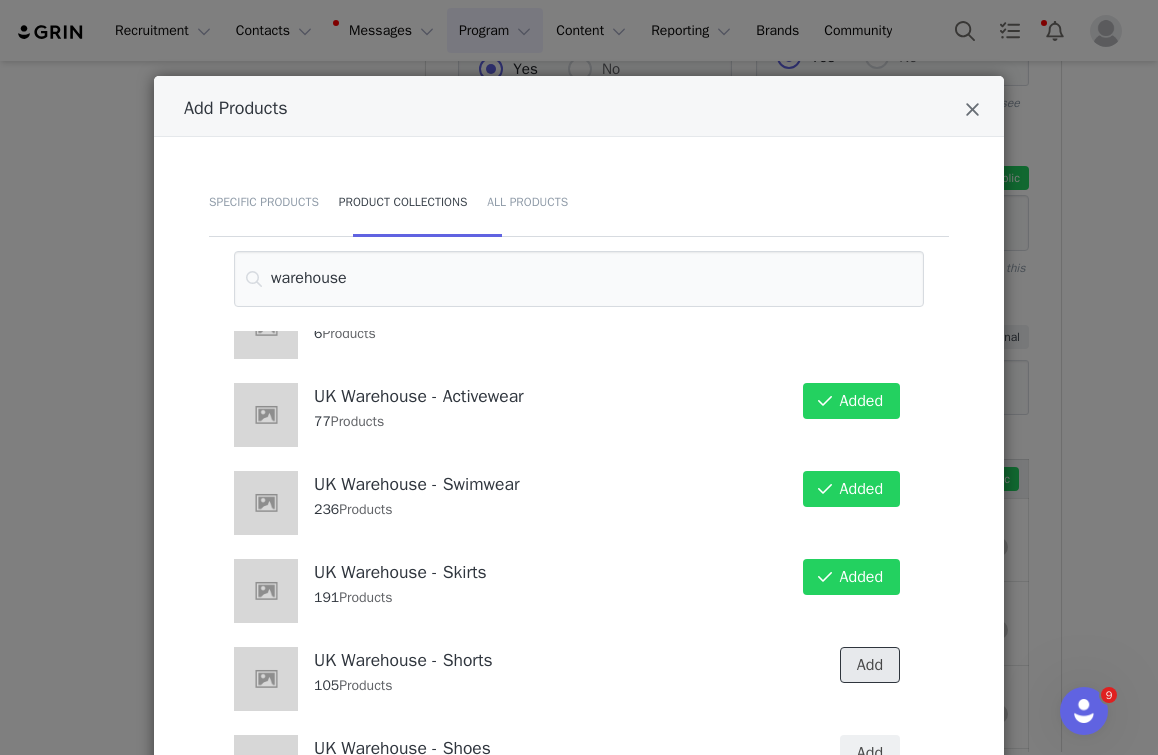 click on "Add" at bounding box center (870, 665) 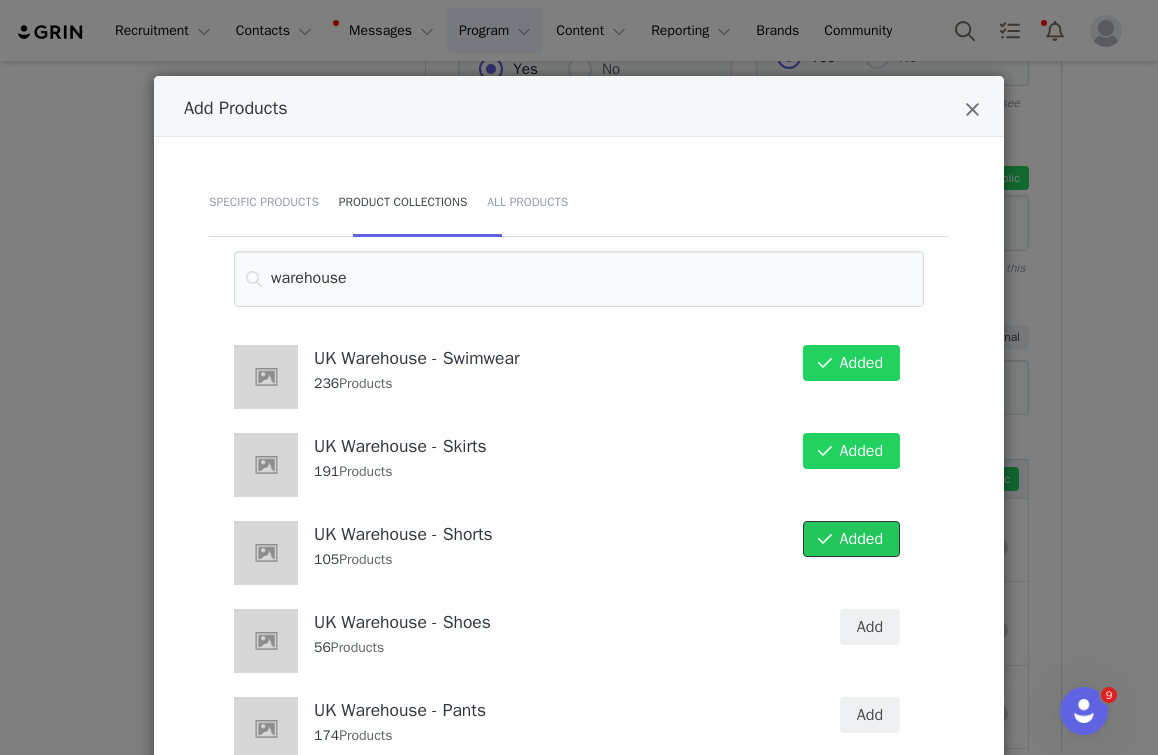 scroll, scrollTop: 1213, scrollLeft: 0, axis: vertical 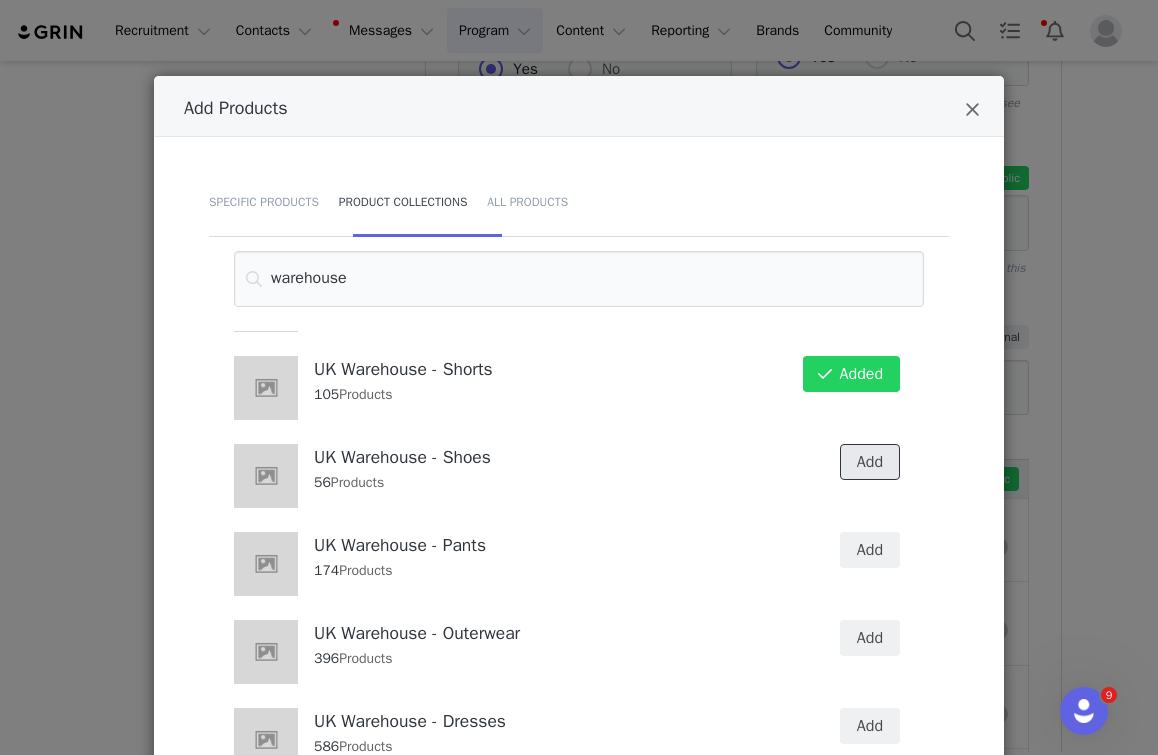 click on "Add" at bounding box center [870, 462] 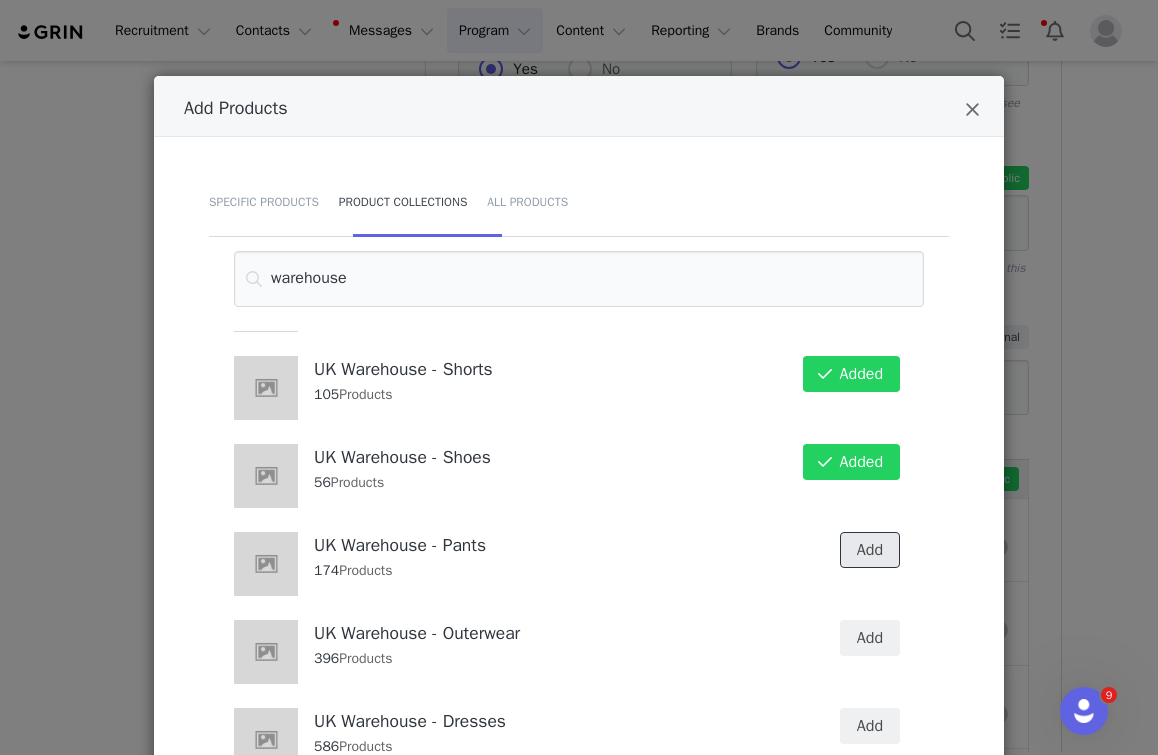 click on "Add" at bounding box center [870, 550] 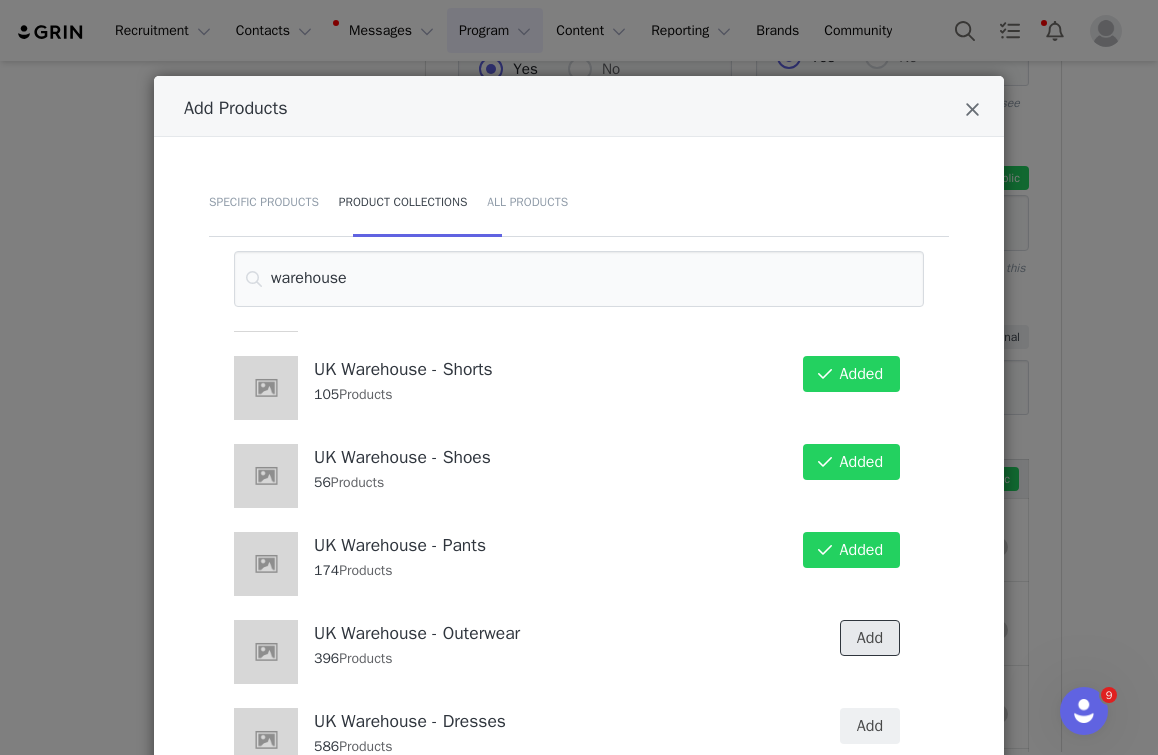click on "Add" at bounding box center [870, 638] 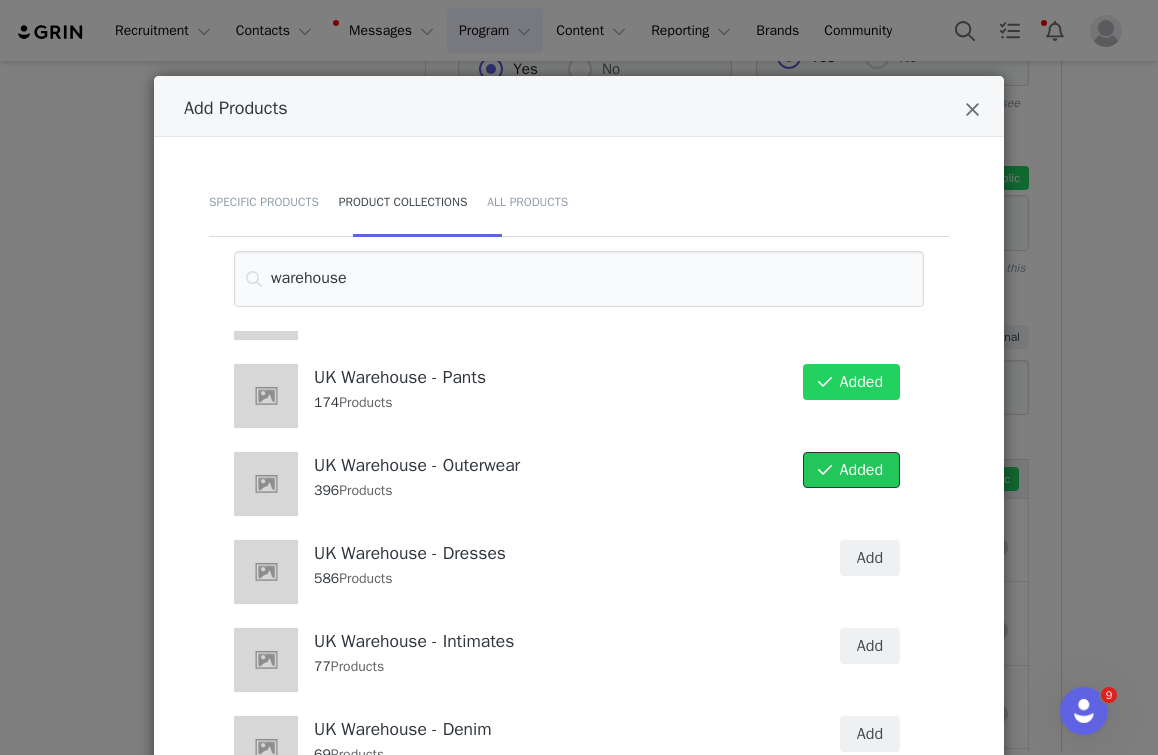 scroll, scrollTop: 1383, scrollLeft: 0, axis: vertical 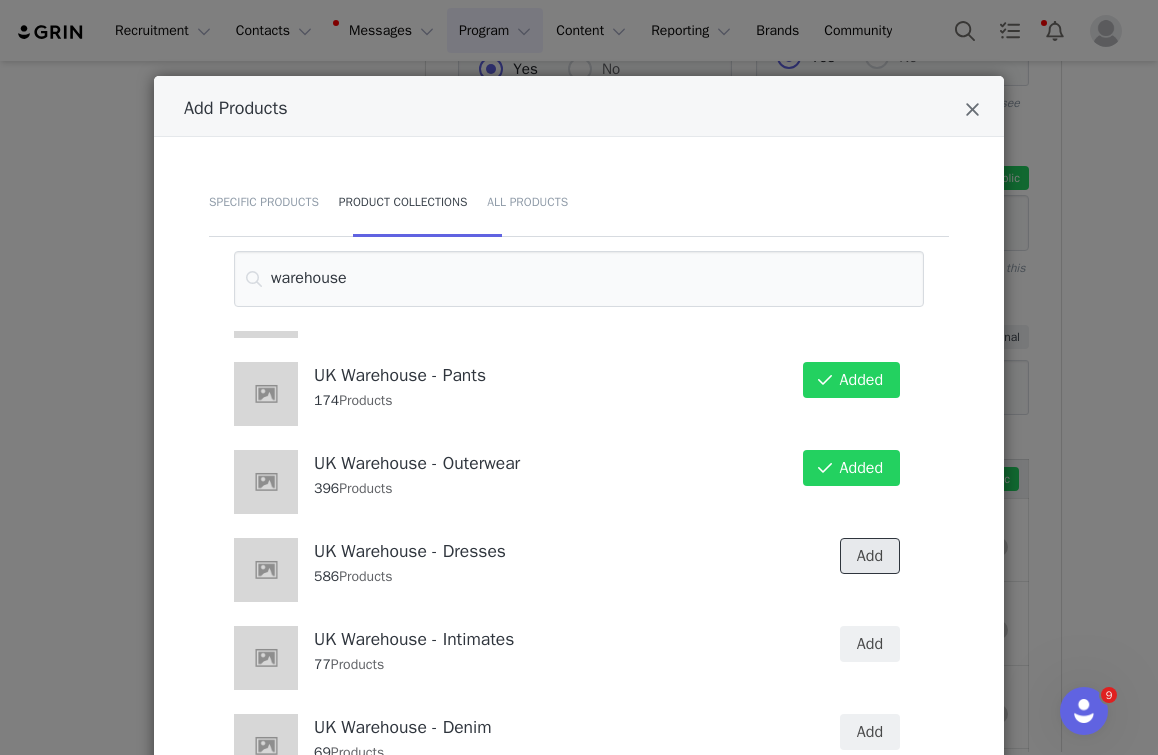click on "Add" at bounding box center [870, 556] 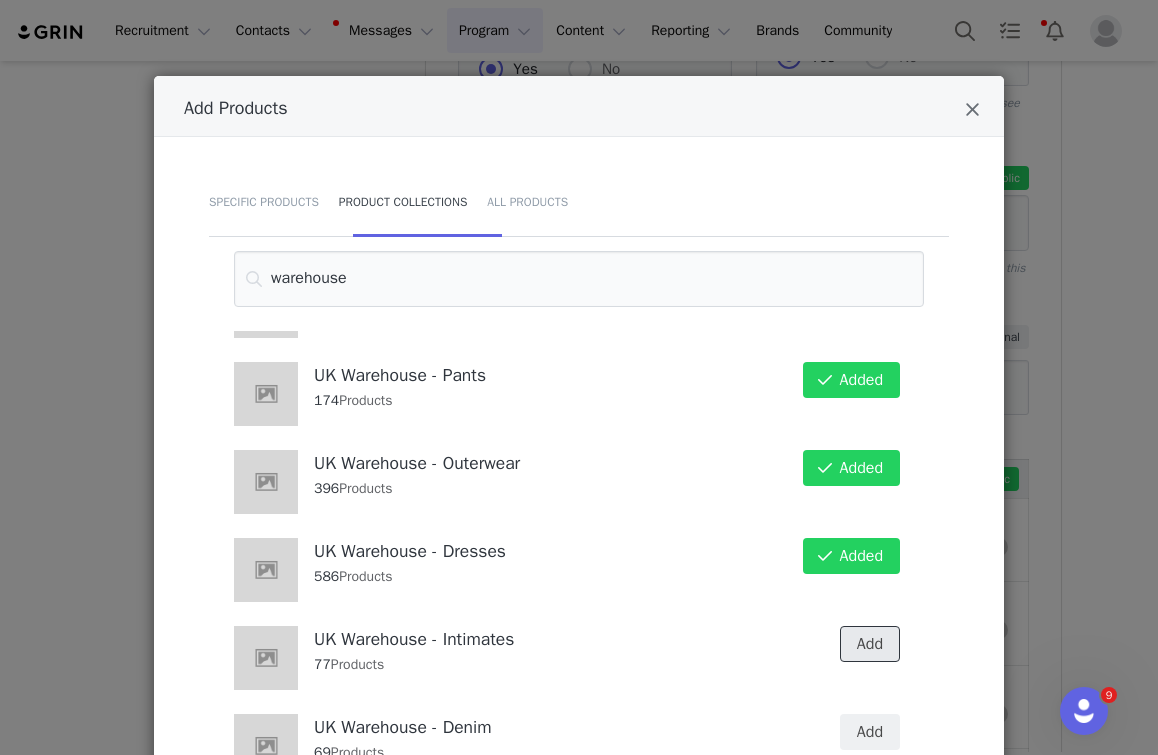 click on "Add" at bounding box center [870, 644] 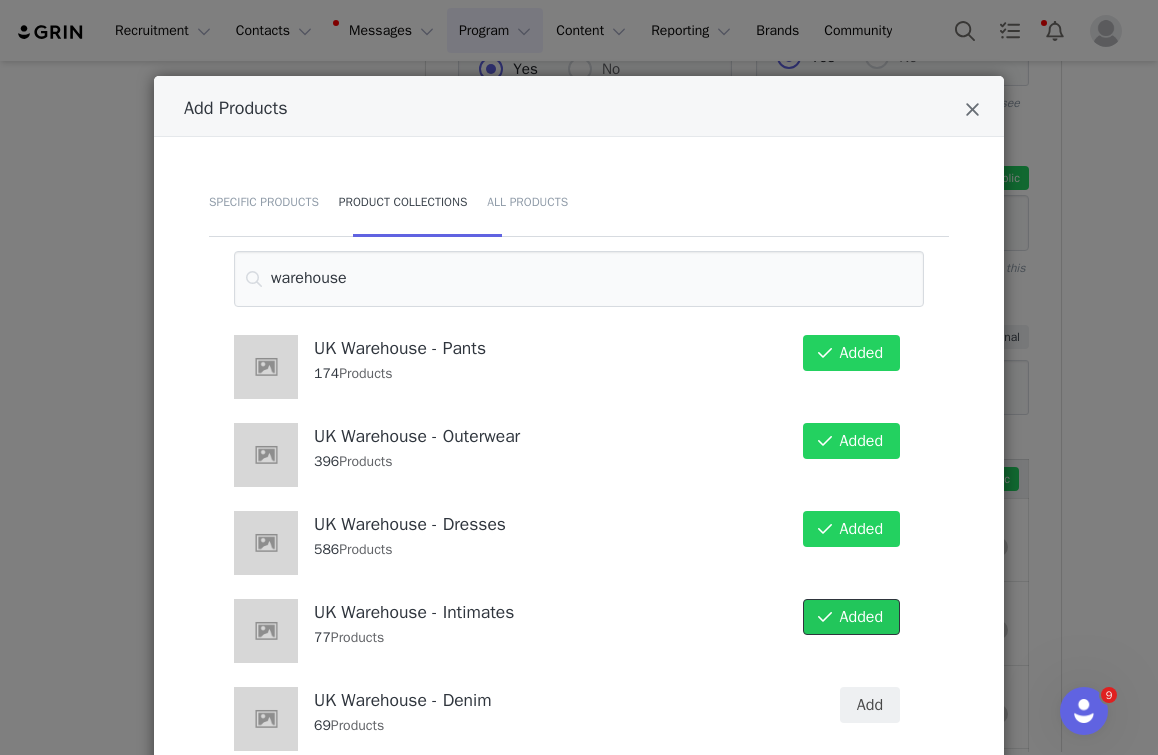 scroll, scrollTop: 1430, scrollLeft: 0, axis: vertical 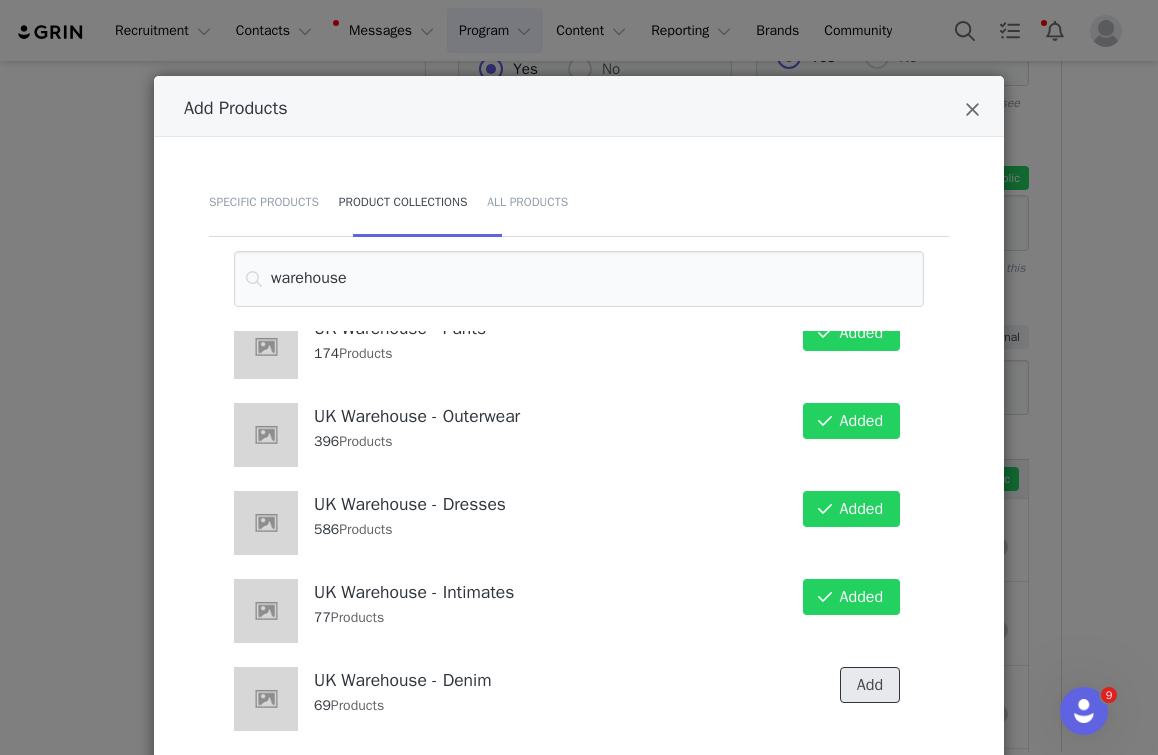 click on "Add" at bounding box center [870, 685] 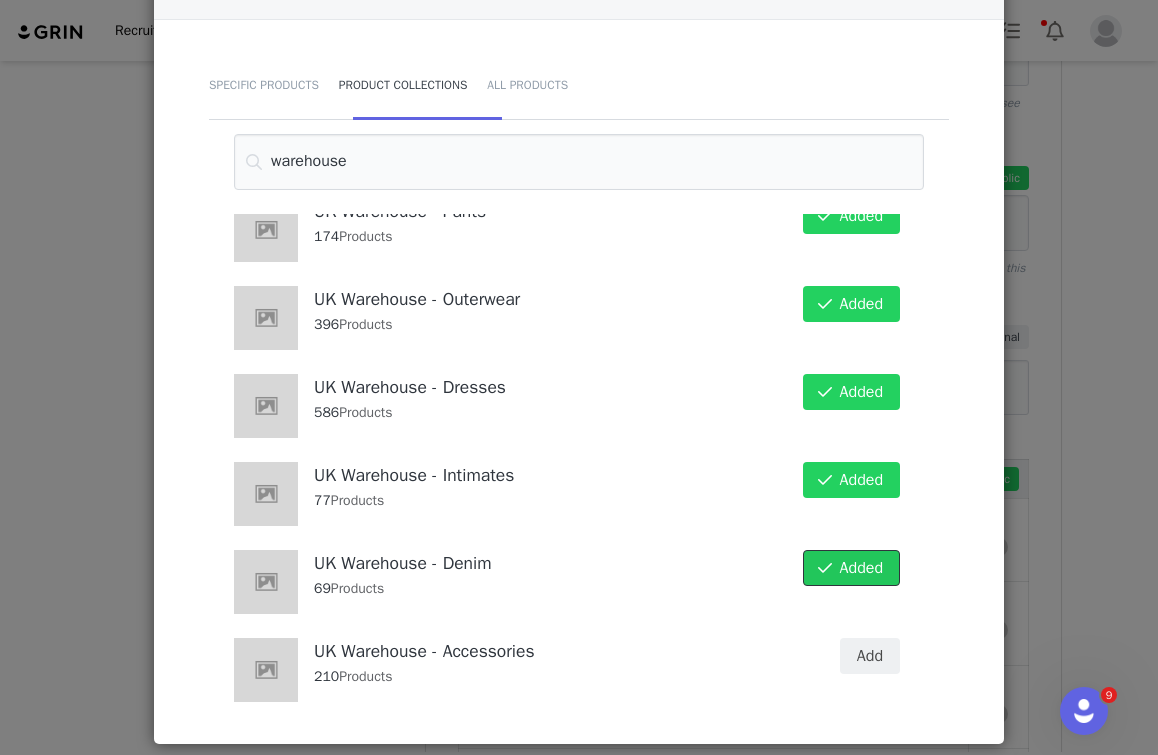 scroll, scrollTop: 155, scrollLeft: 0, axis: vertical 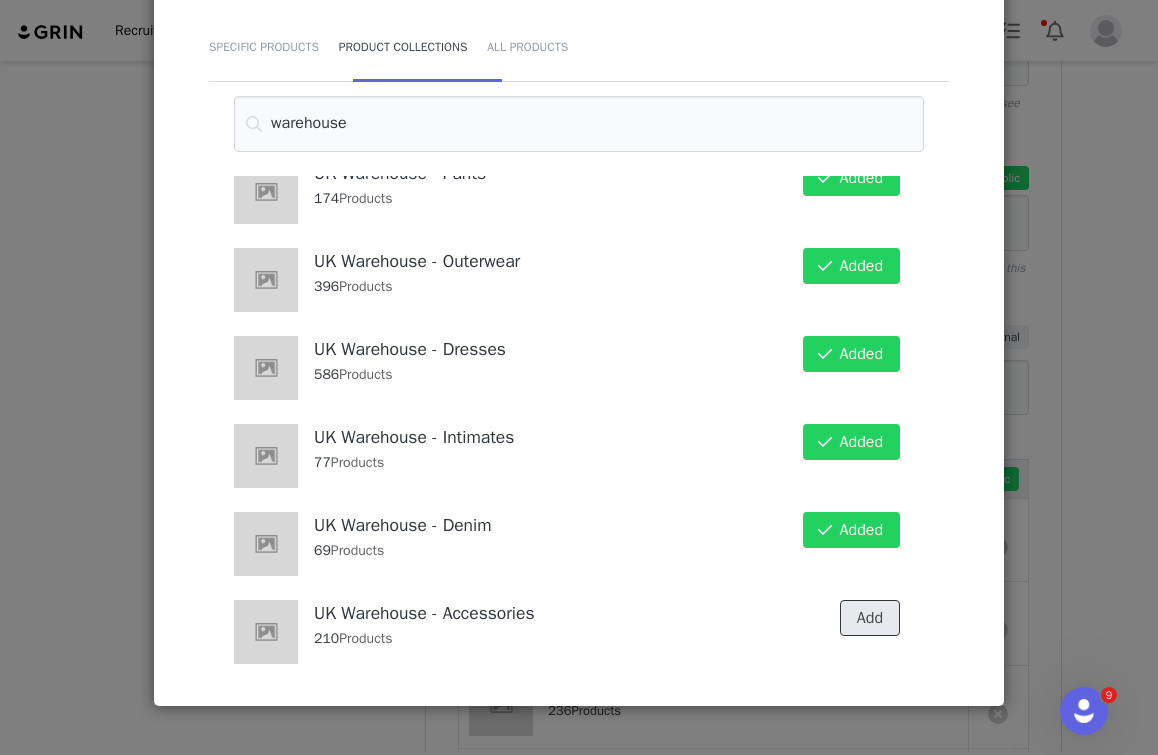 click on "Add" at bounding box center [870, 618] 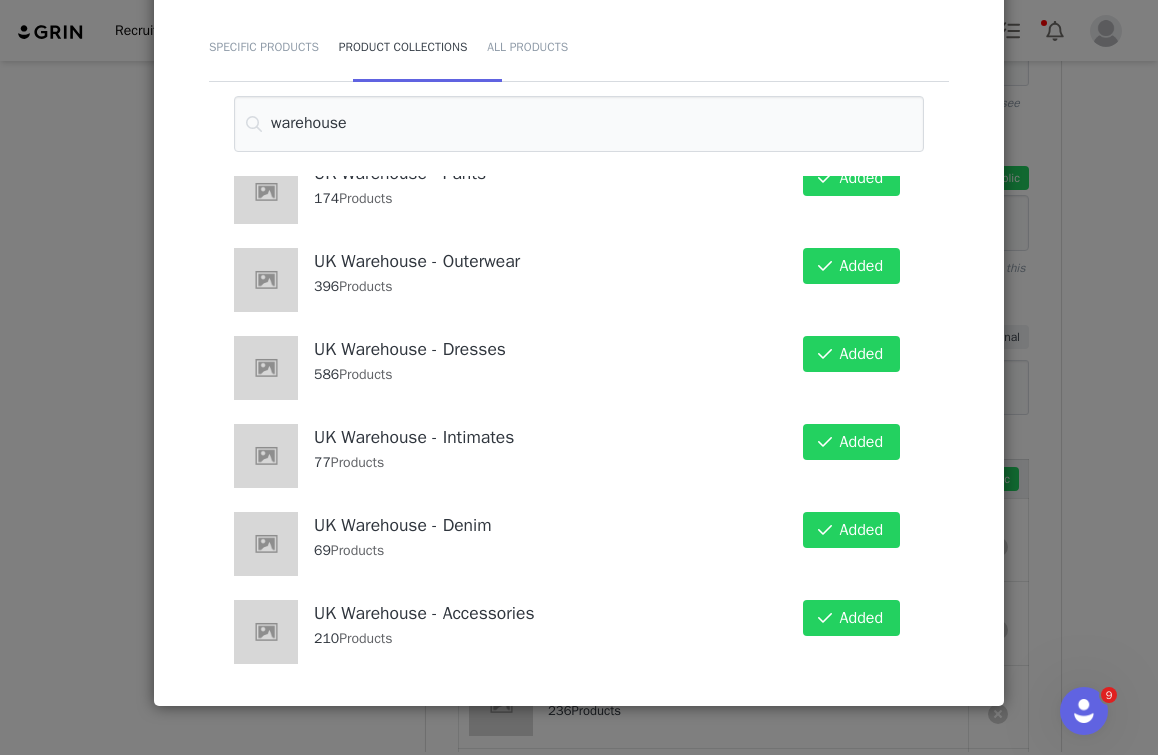 click on "Add Products Specific Products Product Collections All Products warehouse UK Warehouse - Tops  740   Products  Added Tops Mid Year Sale Selects - UK Warehouse  299   Products   Add  Swimwear Mid Year Sale Selects - UK Warehouse  25   Products   Add  Skirts Mid Year Sale Selects - UK Warehouse  22   Products   Add  Shorts Mid Year Sale Selects - UK Warehouse  75   Products   Add  Pants Mid Year Sale Selects - UK Warehouse  80   Products   Add  Outerwear Mid Year Sale Selects - UK Warehouse  96   Products   Add  Intimates Mid Year Sale Selects - UK Warehouse  5   Products   Add  Dresses Mid Year Sale Selects - UK Warehouse  30   Products   Add  Denim Mid Year Sale Selects - UK Warehouse  7   Products   Add  Activewear Mid Year Sale Selects - UK Warehouse  6   Products   Add  UK Warehouse - Activewear  77   Products  Added UK Warehouse - Swimwear  236   Products  Added UK Warehouse - Skirts  191   Products  Added UK Warehouse - Shorts  105   Products  Added UK Warehouse - Shoes  56   Products  Added  174  Added" at bounding box center [579, 377] 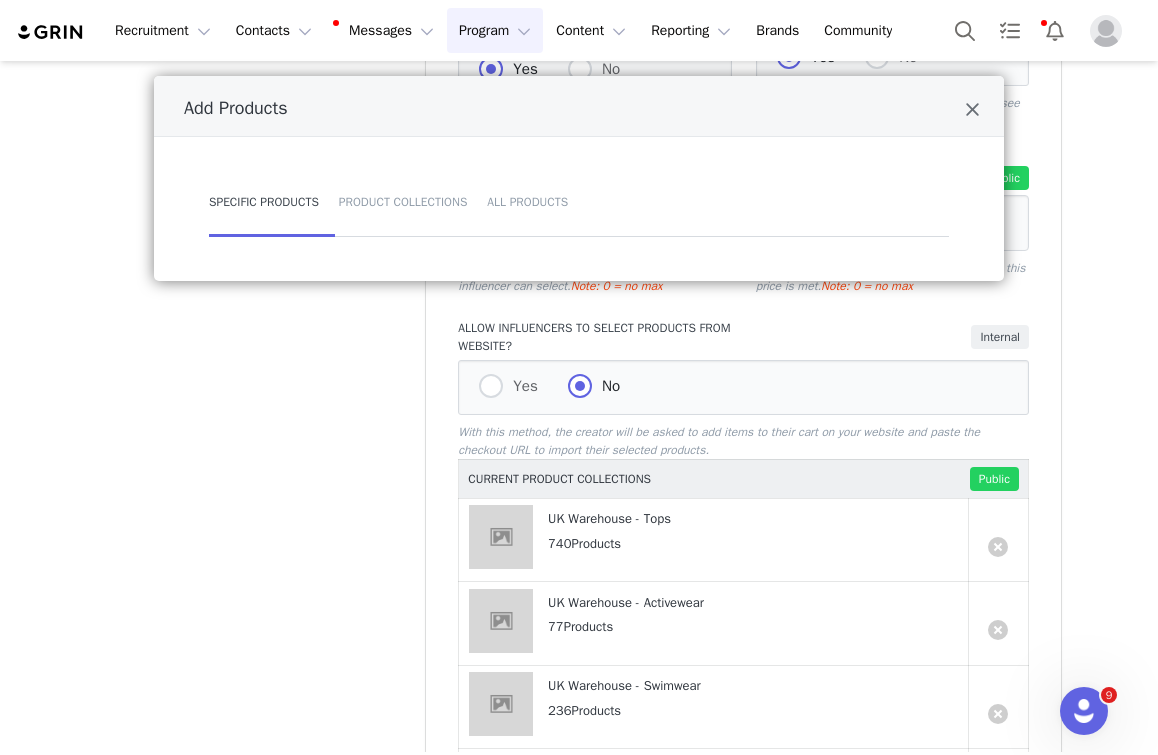scroll, scrollTop: 0, scrollLeft: 0, axis: both 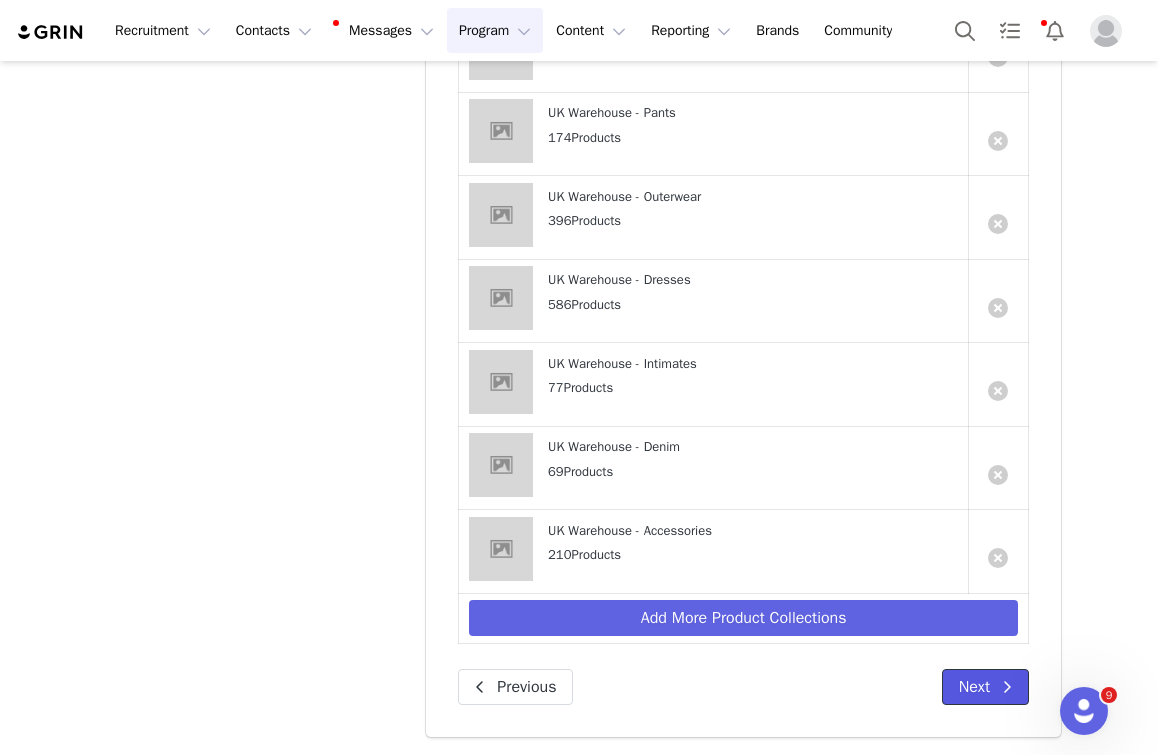 click on "Next" at bounding box center [985, 687] 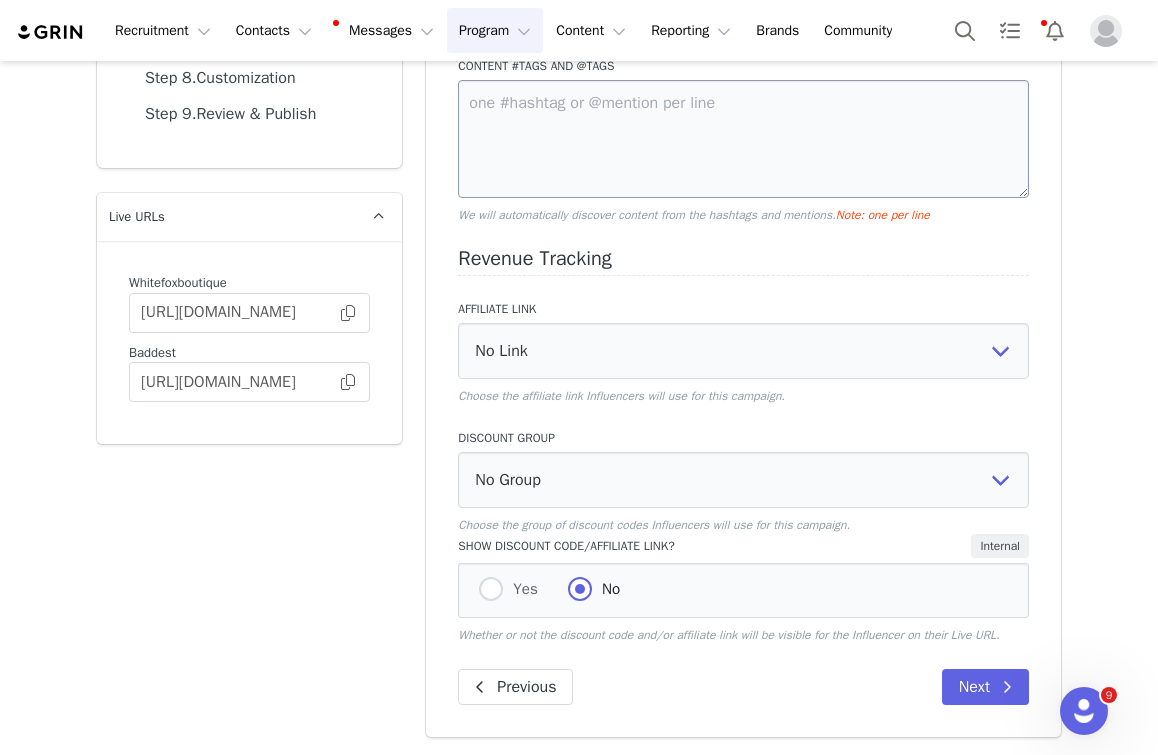 scroll, scrollTop: 355, scrollLeft: 0, axis: vertical 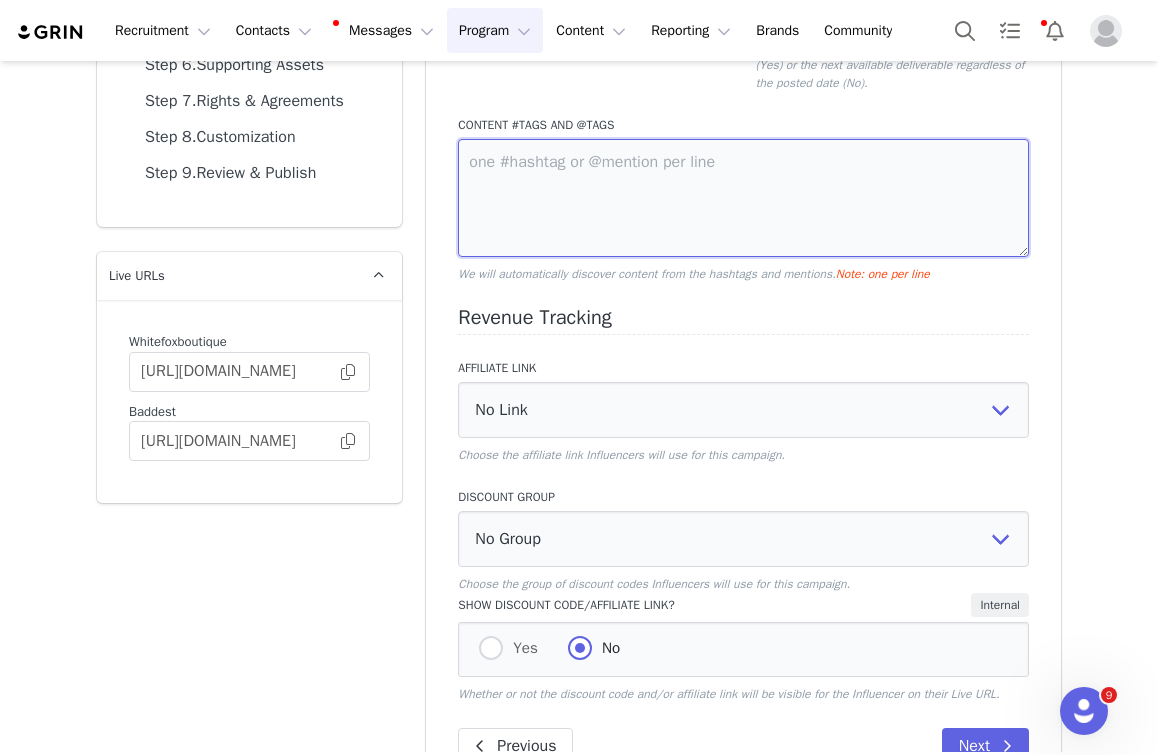 click at bounding box center (743, 198) 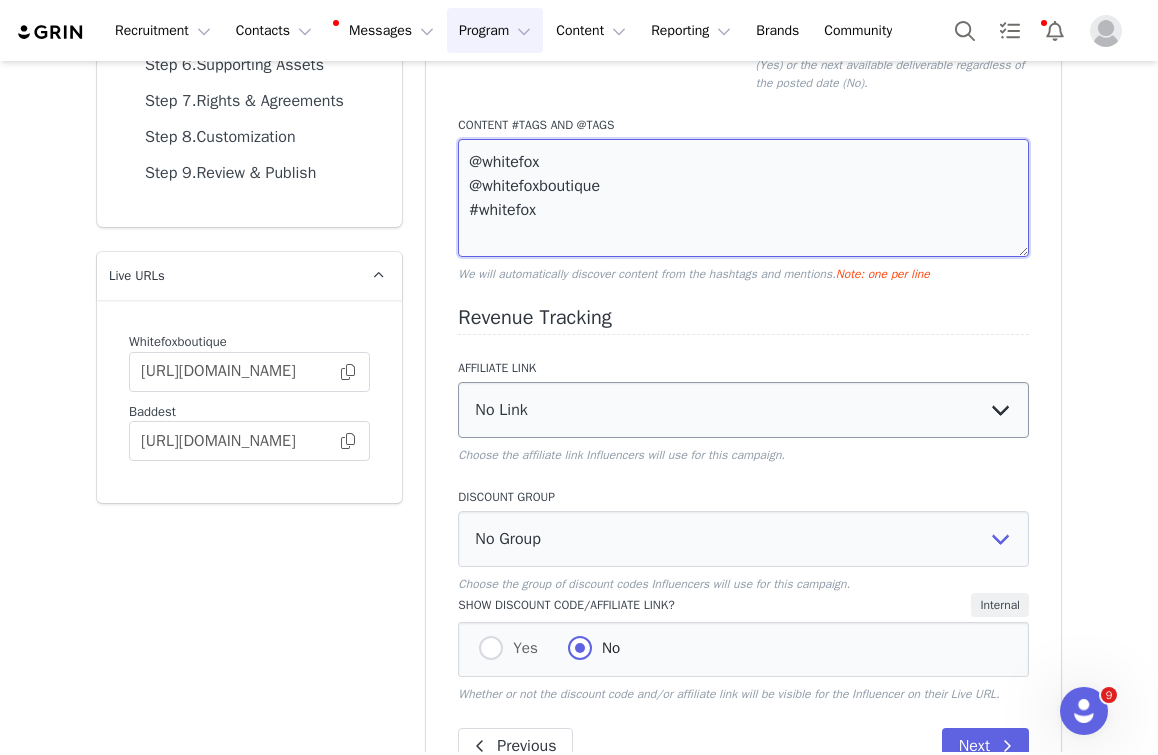 type on "@whitefox
@whitefoxboutique
#whitefox" 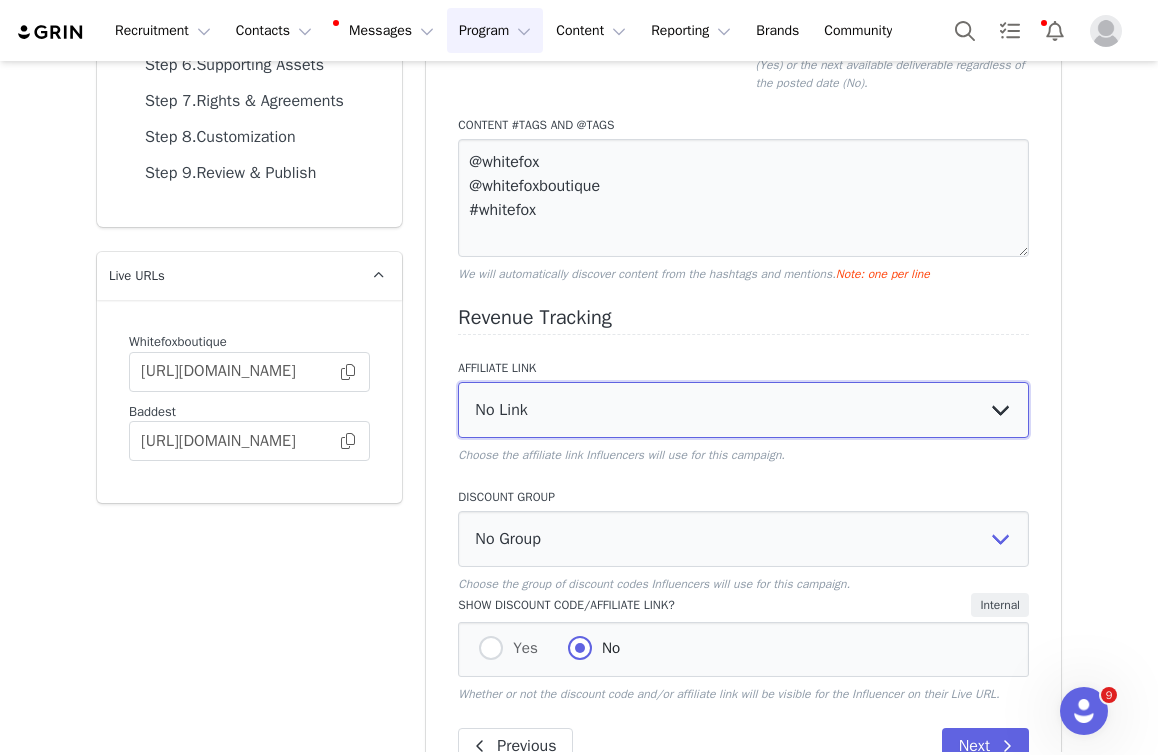 click on "No Link  Peyton Smith: https://whitefoxboutique.com.au   YouTube Affiliate Link: https://whitefoxboutique.com   JESS HUNT: https://whitefoxboutique.com   Natalie King: https://whitefoxboutique.com/   Mya'Shay Miller: https://whitefoxboutique.com/collections/new-arrivals" at bounding box center (743, 410) 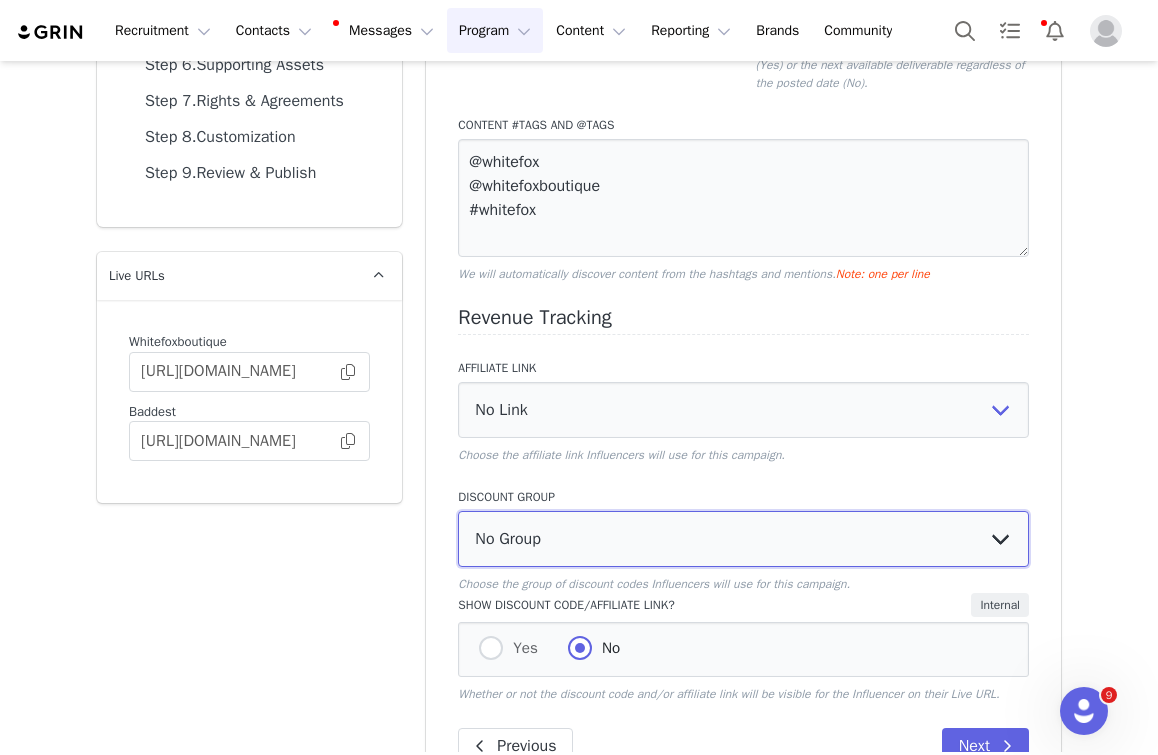 click on "No Group  Influencer Code" at bounding box center (743, 539) 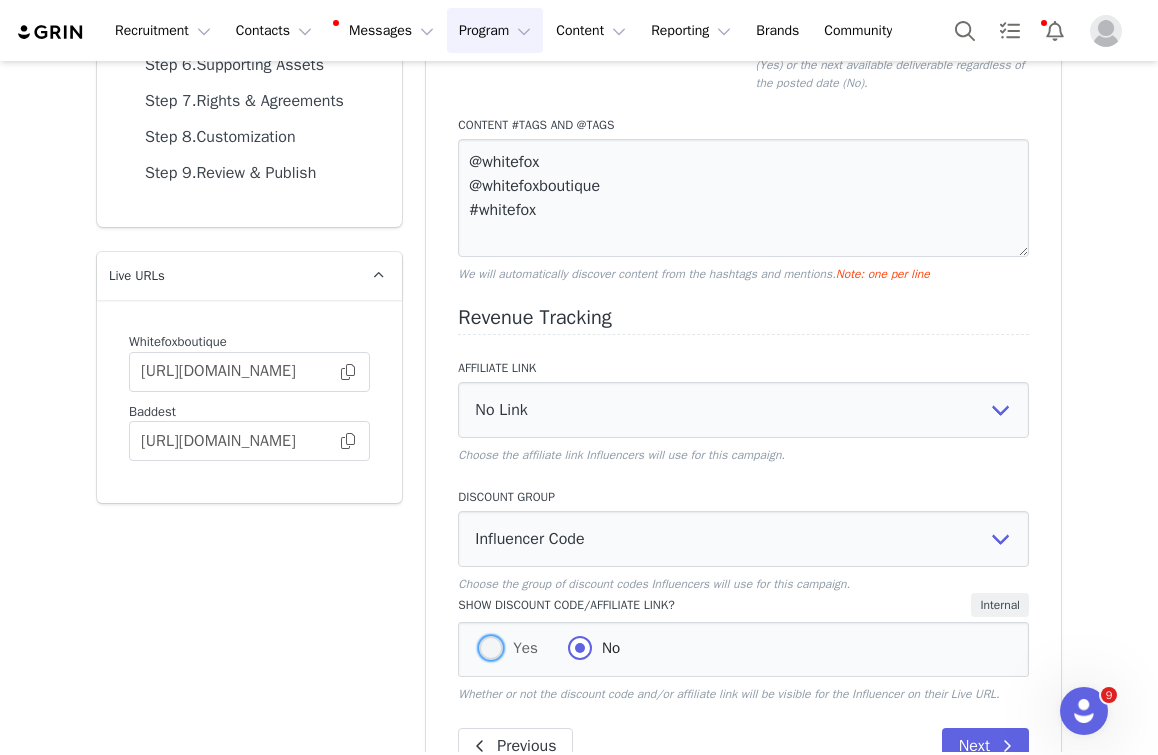 click at bounding box center [491, 648] 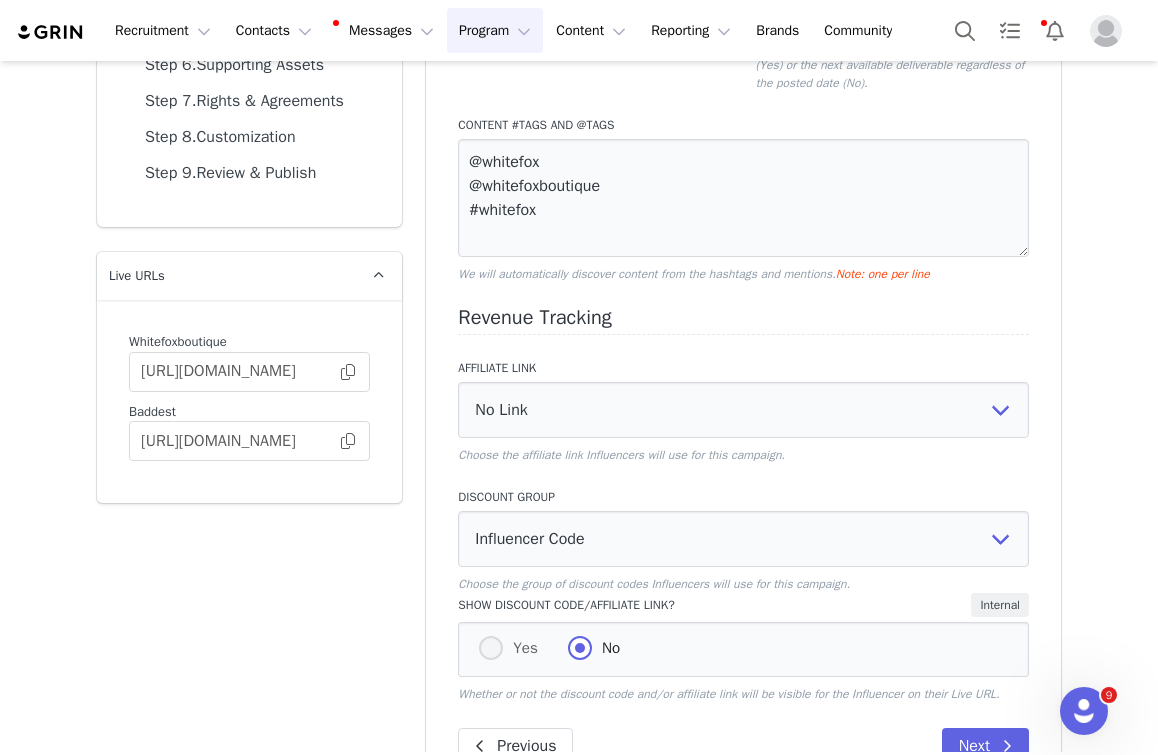 click on "Yes" at bounding box center (491, 649) 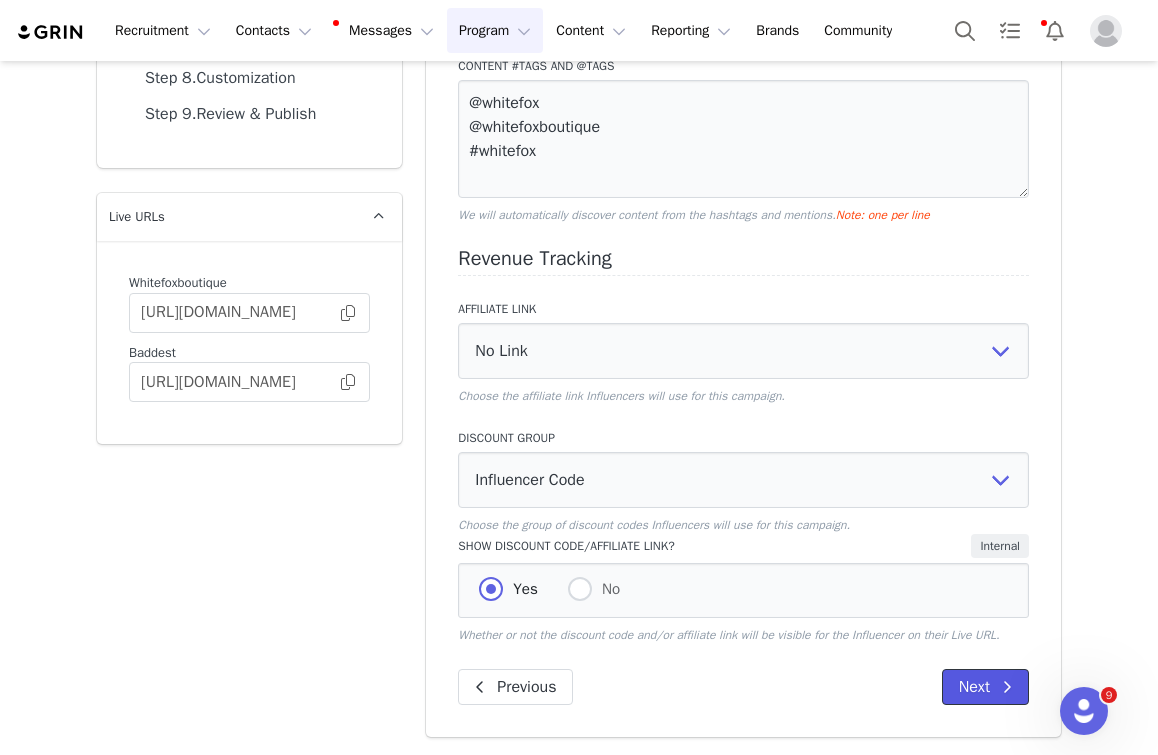 click on "Next" at bounding box center (985, 687) 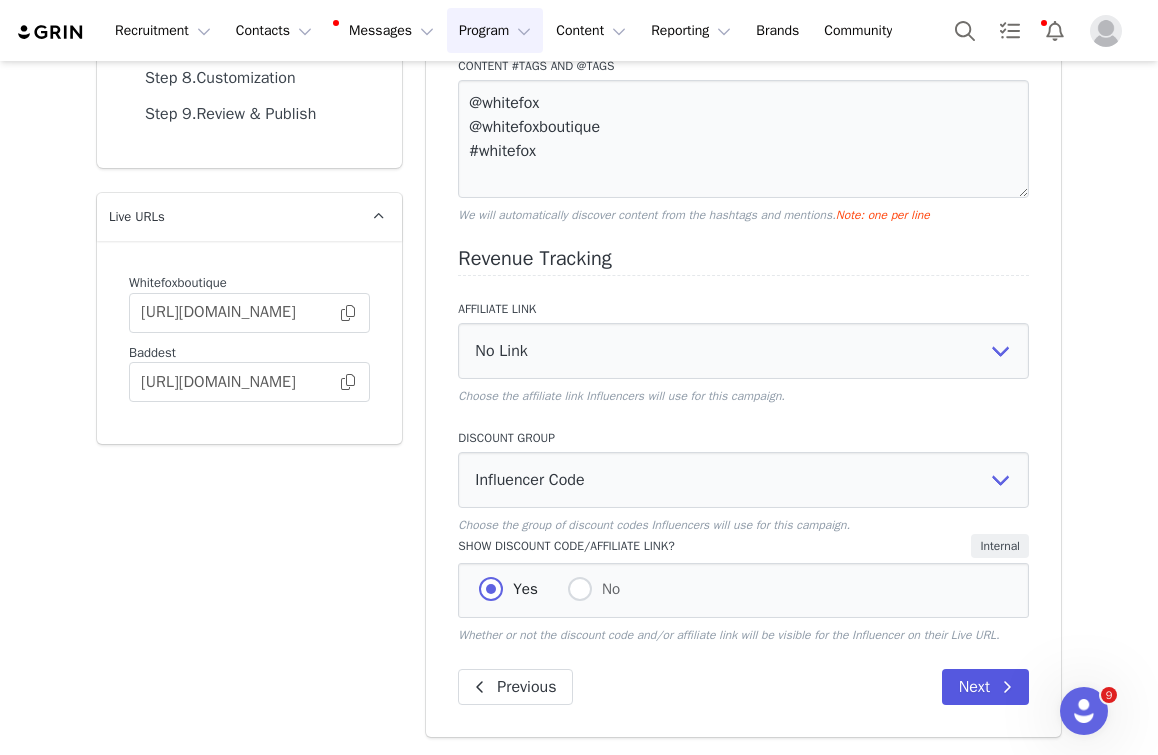 scroll, scrollTop: 141, scrollLeft: 0, axis: vertical 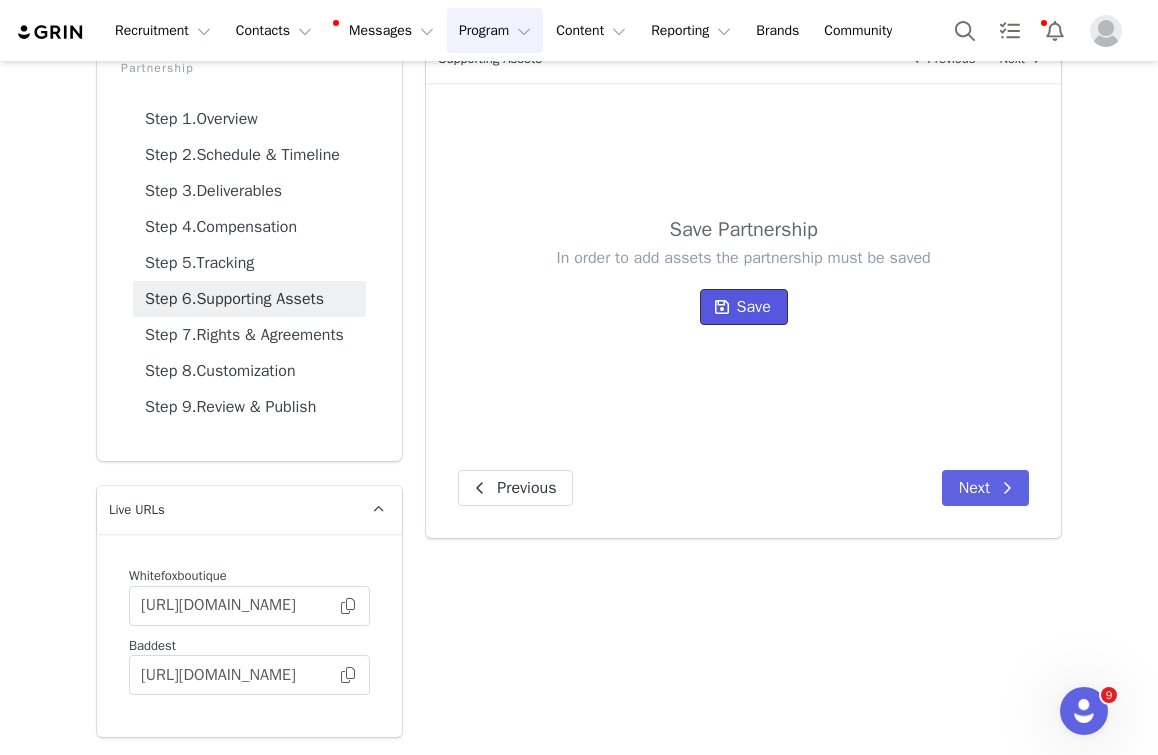 click at bounding box center [722, 307] 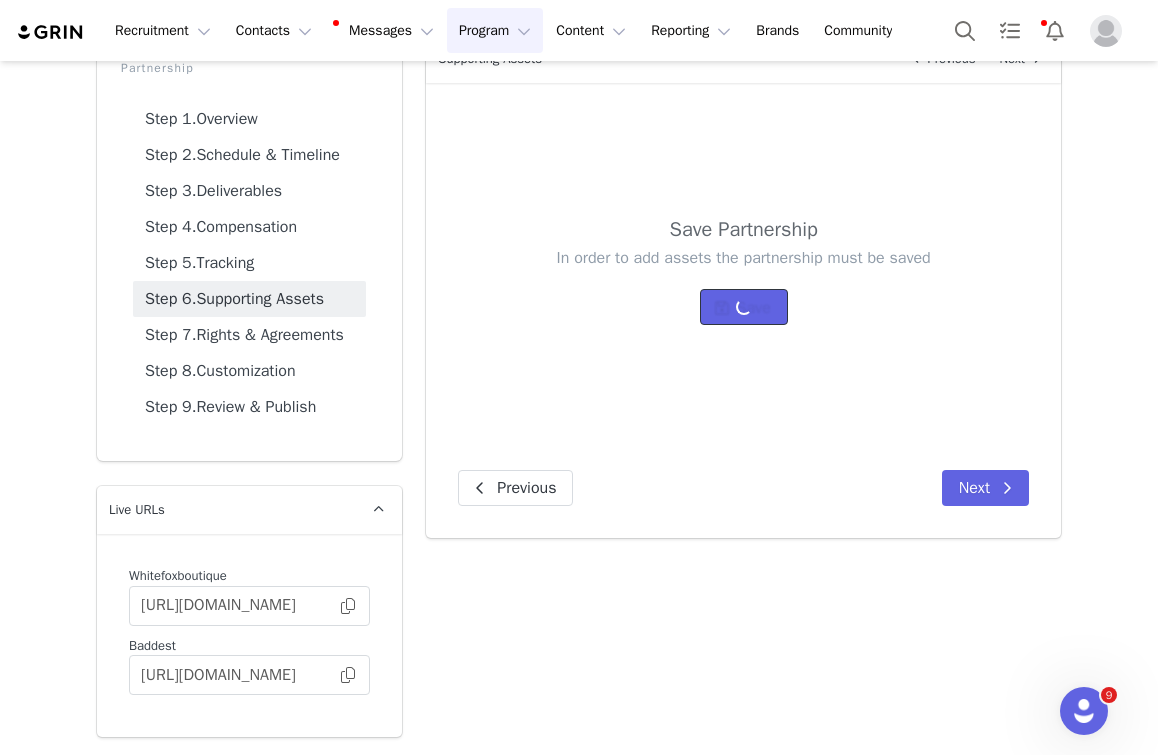 scroll, scrollTop: 70, scrollLeft: 0, axis: vertical 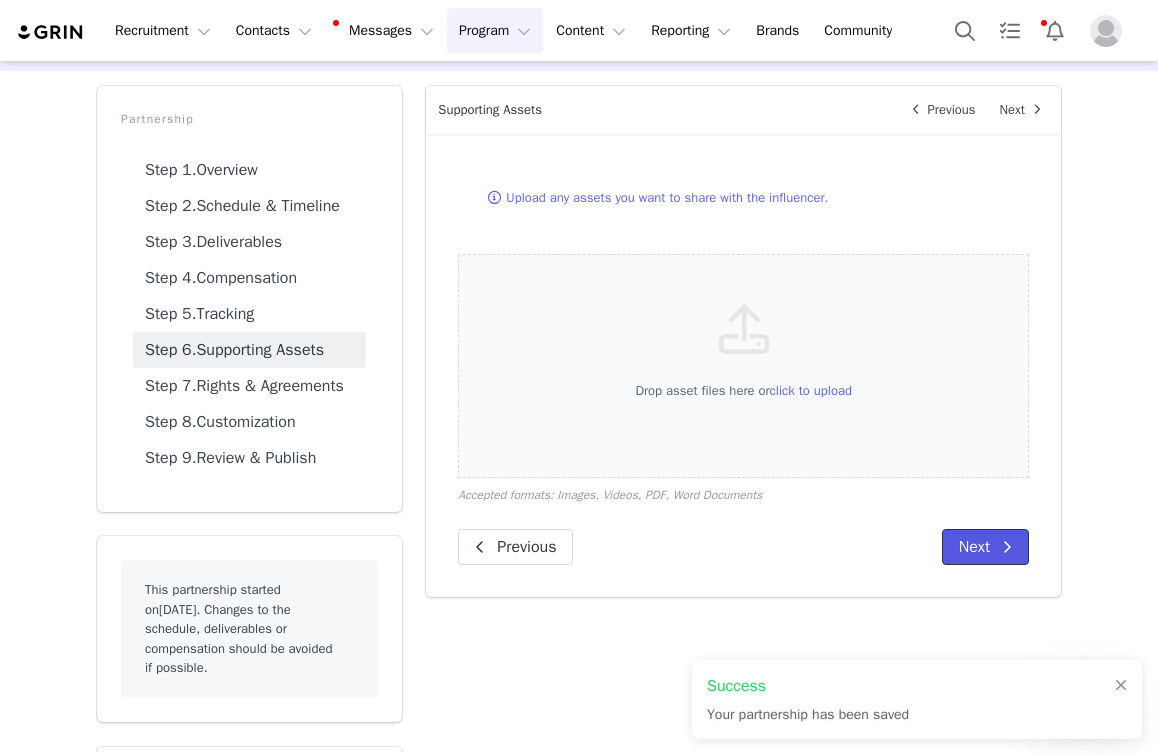 click on "Next" at bounding box center [985, 547] 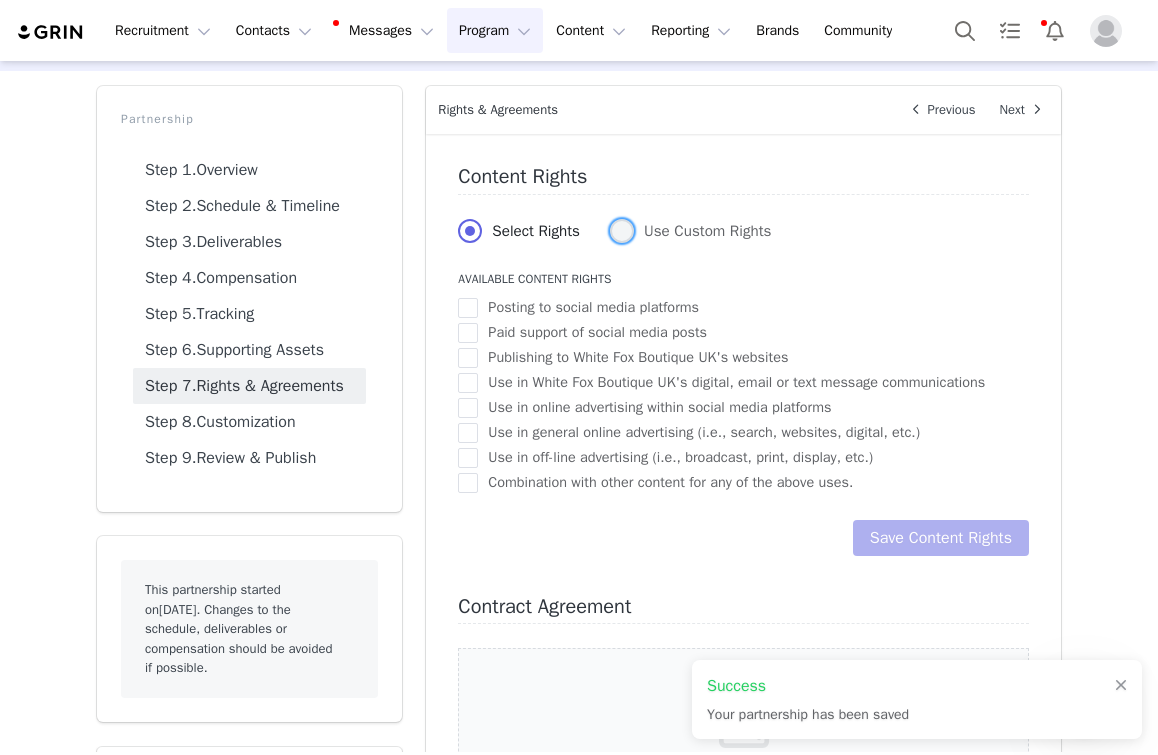 click at bounding box center (622, 232) 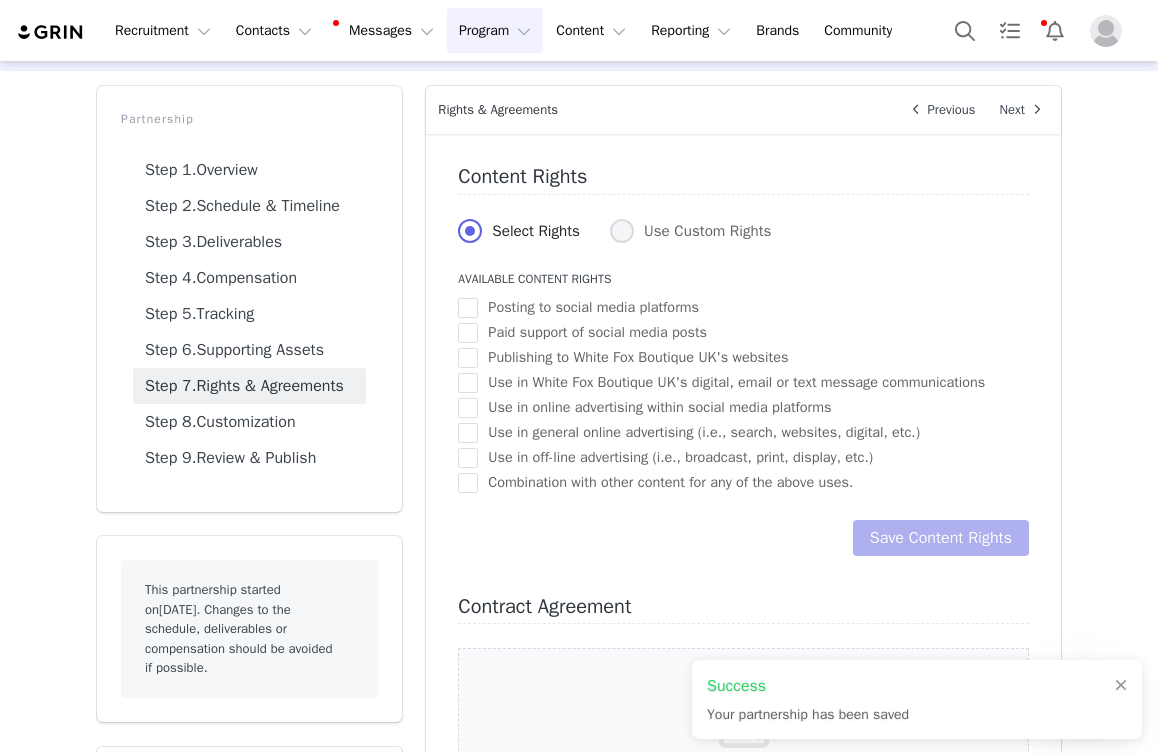 click on "Use Custom Rights" at bounding box center [622, 232] 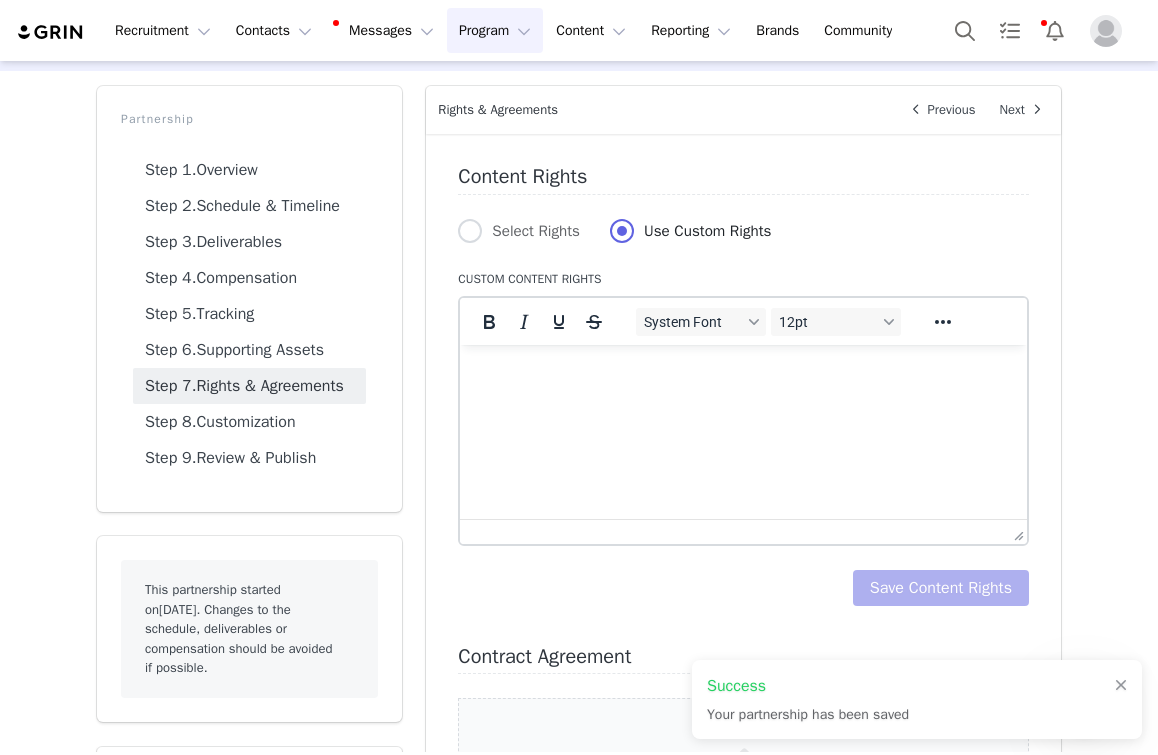 scroll, scrollTop: 0, scrollLeft: 0, axis: both 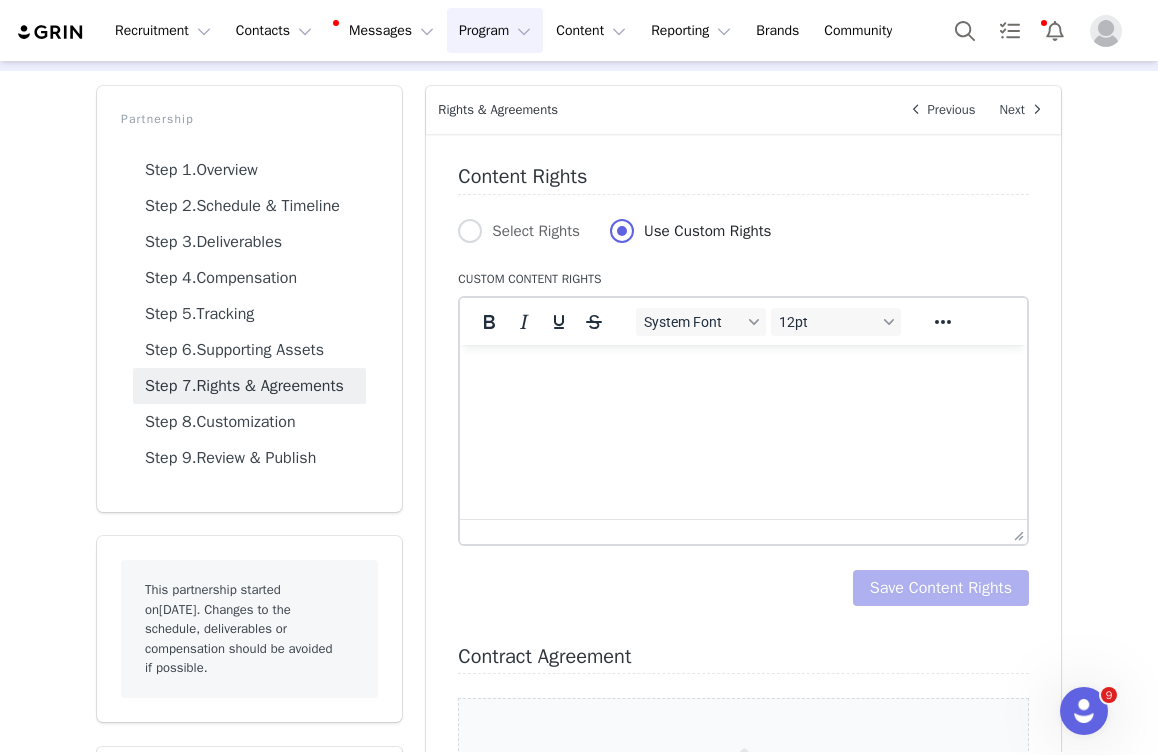 click at bounding box center [743, 371] 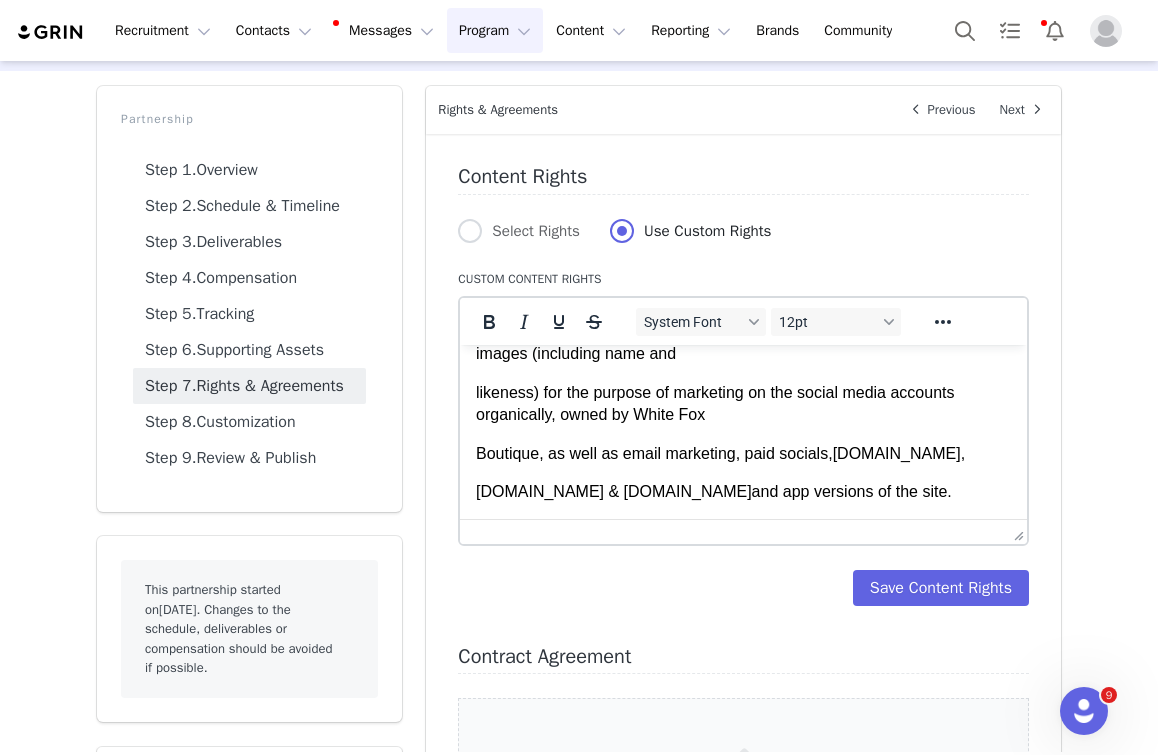 scroll, scrollTop: 0, scrollLeft: 0, axis: both 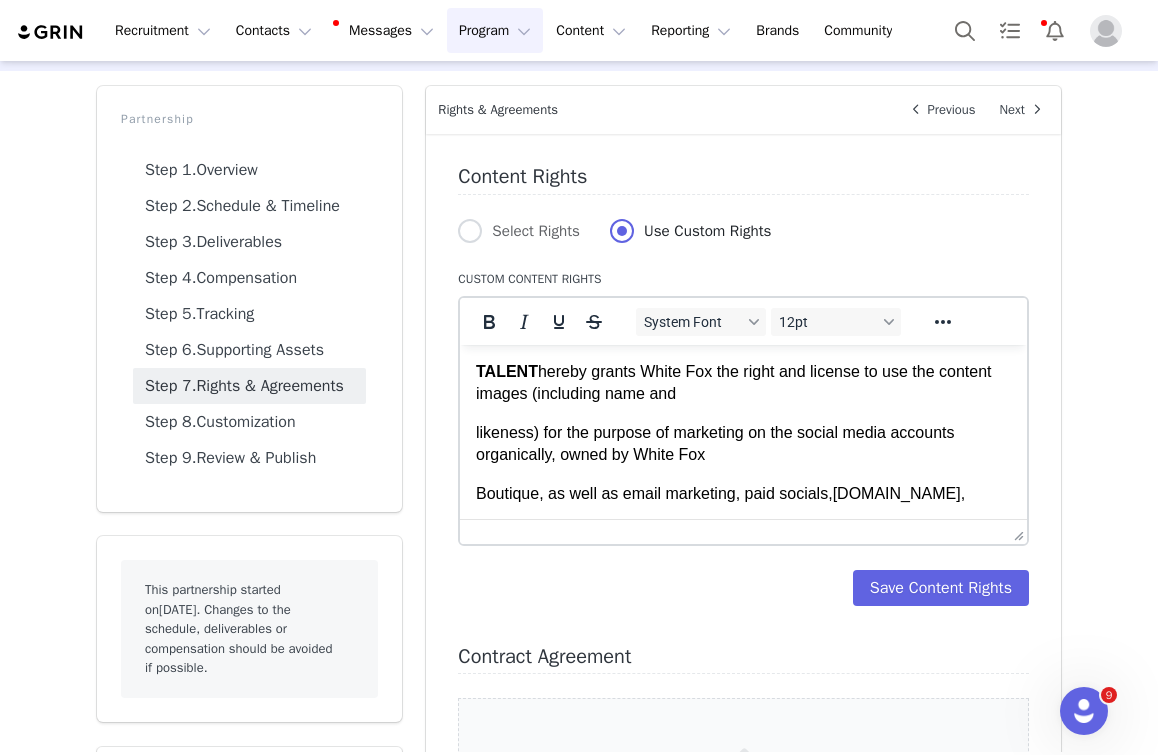 click on "likeness) for the purpose of marketing on the social media accounts organically, owned by White Fox" at bounding box center (743, 443) 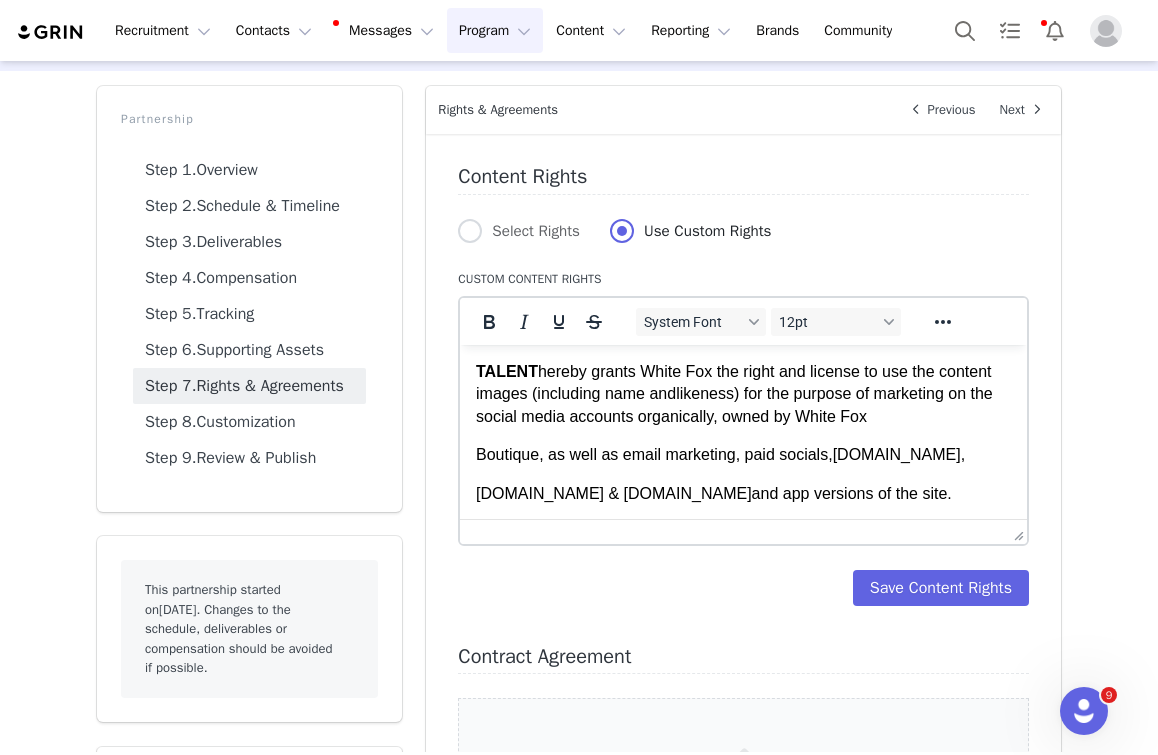 type 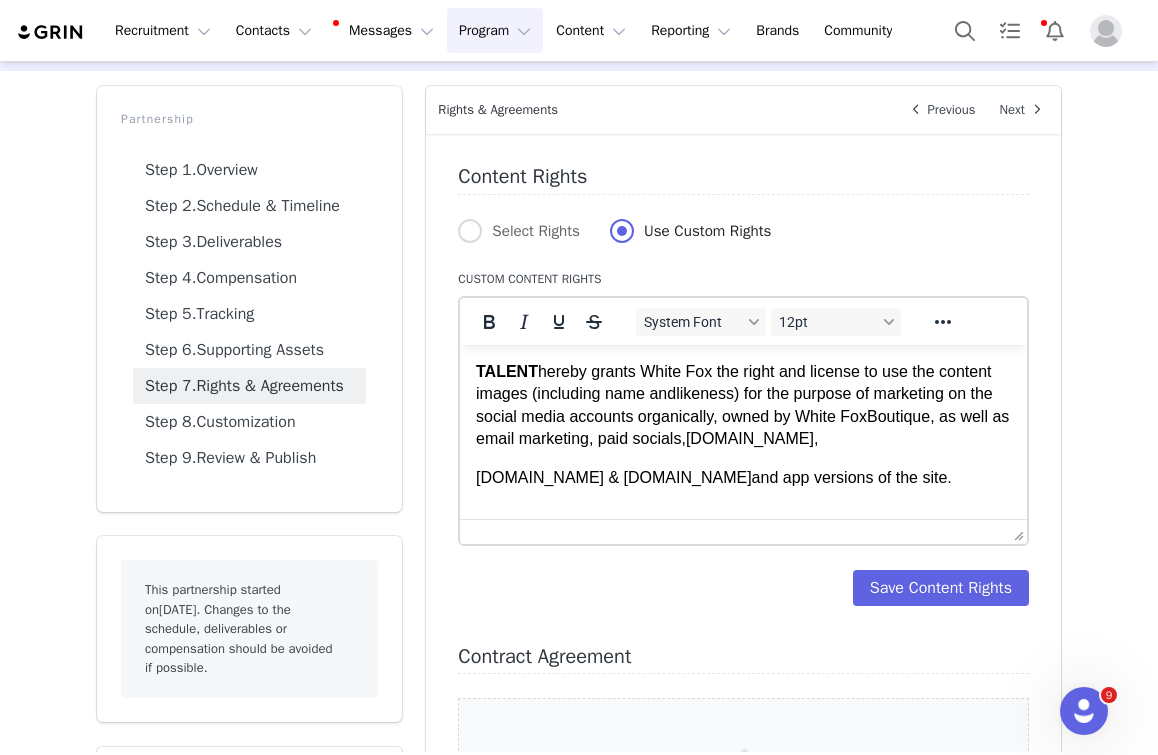 click on "TALENT  hereby grants White Fox the right and license to use the content images (including name and  likeness) for the purpose of marketing on the social media accounts organically, owned by White Fox  Boutique, as well as email marketing, paid socials,  www.whitefoxboutique.com, www.whitefoxboutique.co.uk & www.whitefoxboutique.com.au  and app versions of the site." at bounding box center [743, 424] 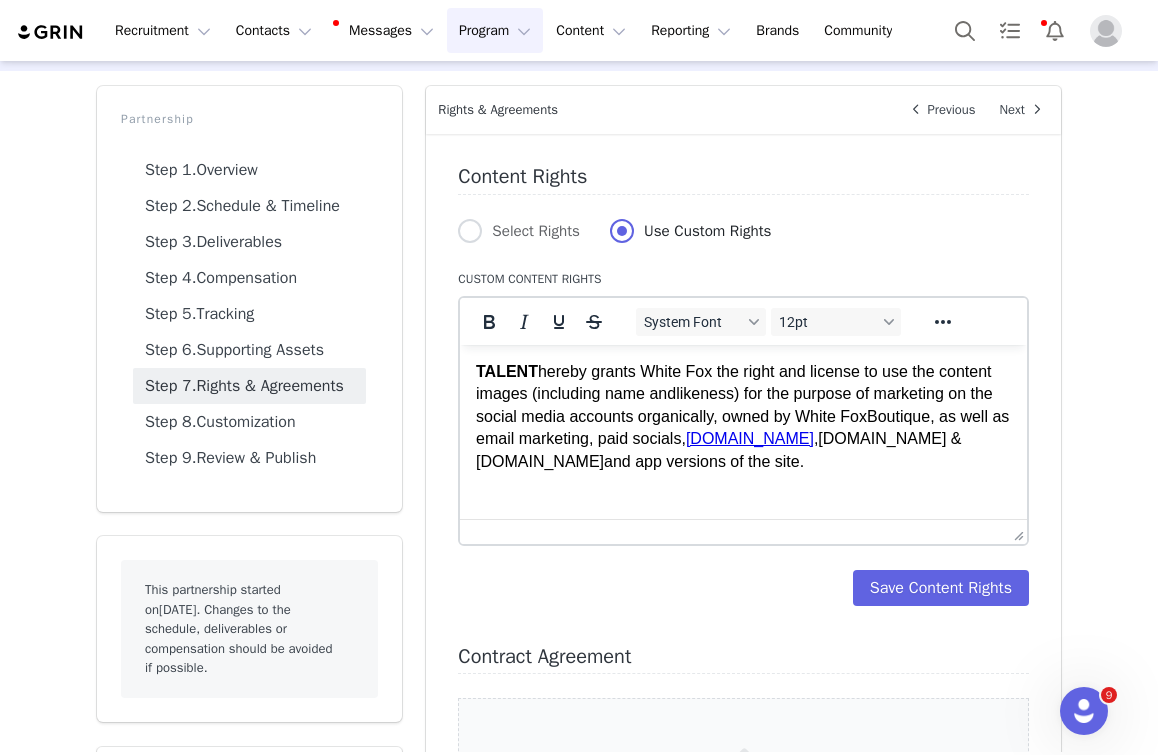 scroll, scrollTop: 154, scrollLeft: 0, axis: vertical 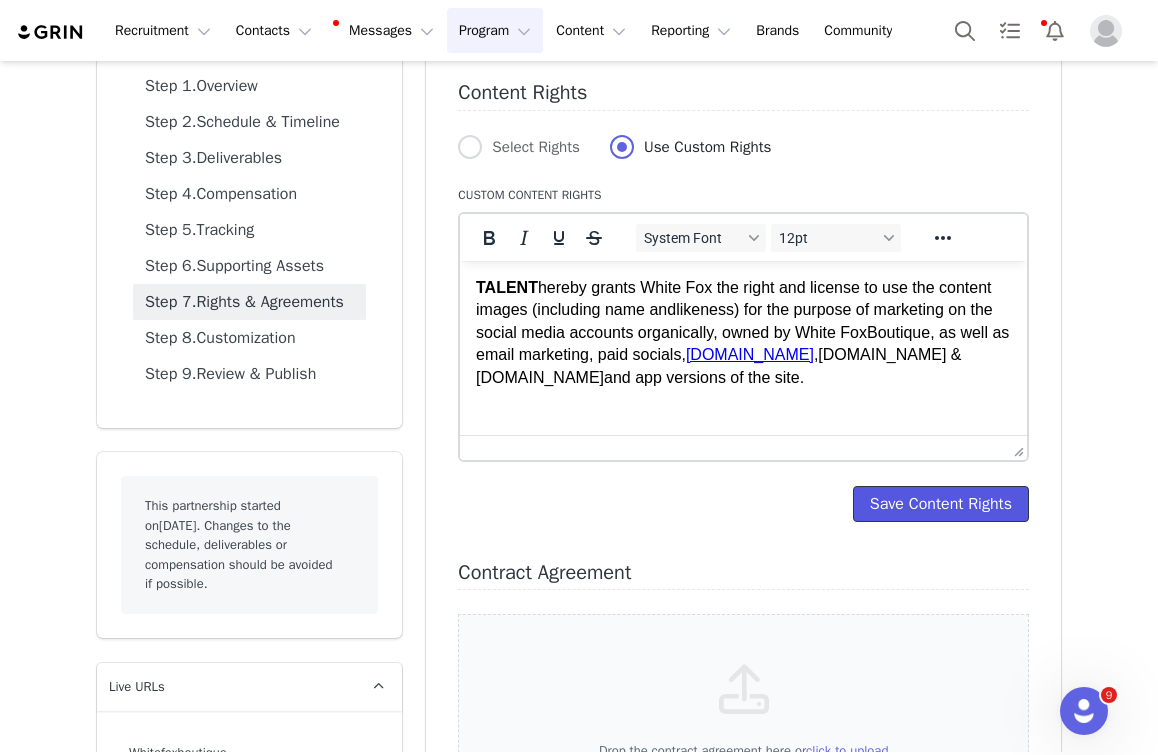 click on "Save Content Rights" at bounding box center (941, 504) 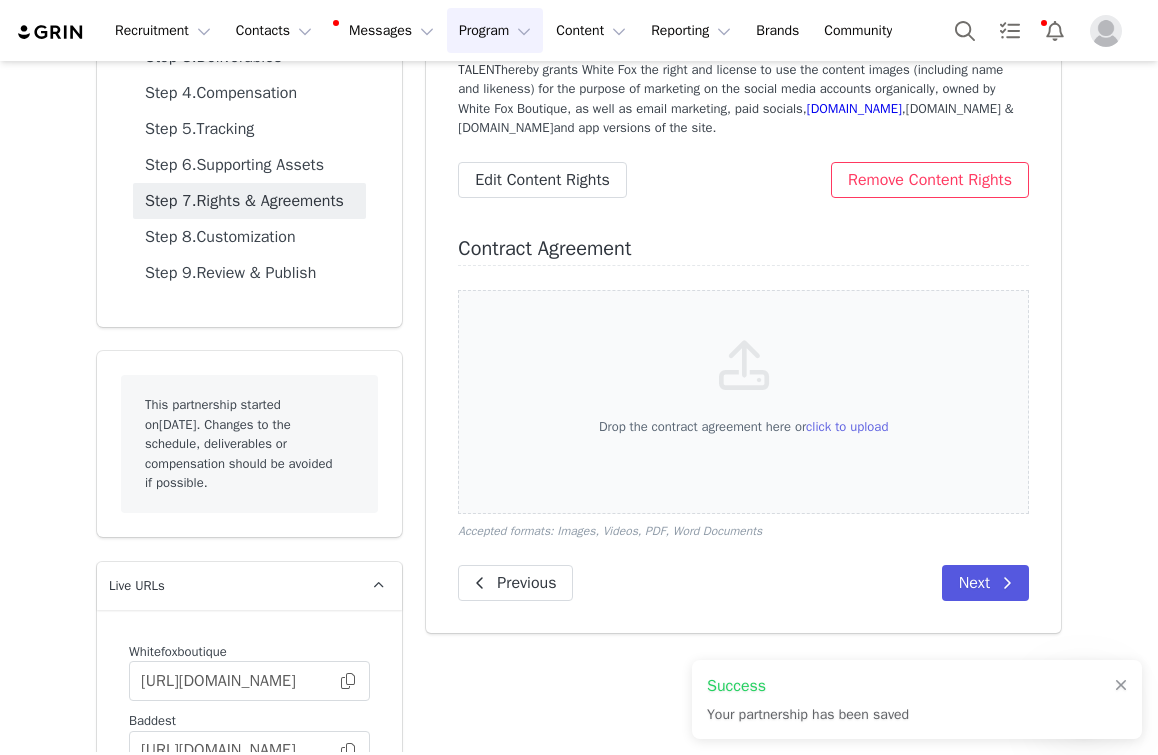 scroll, scrollTop: 268, scrollLeft: 0, axis: vertical 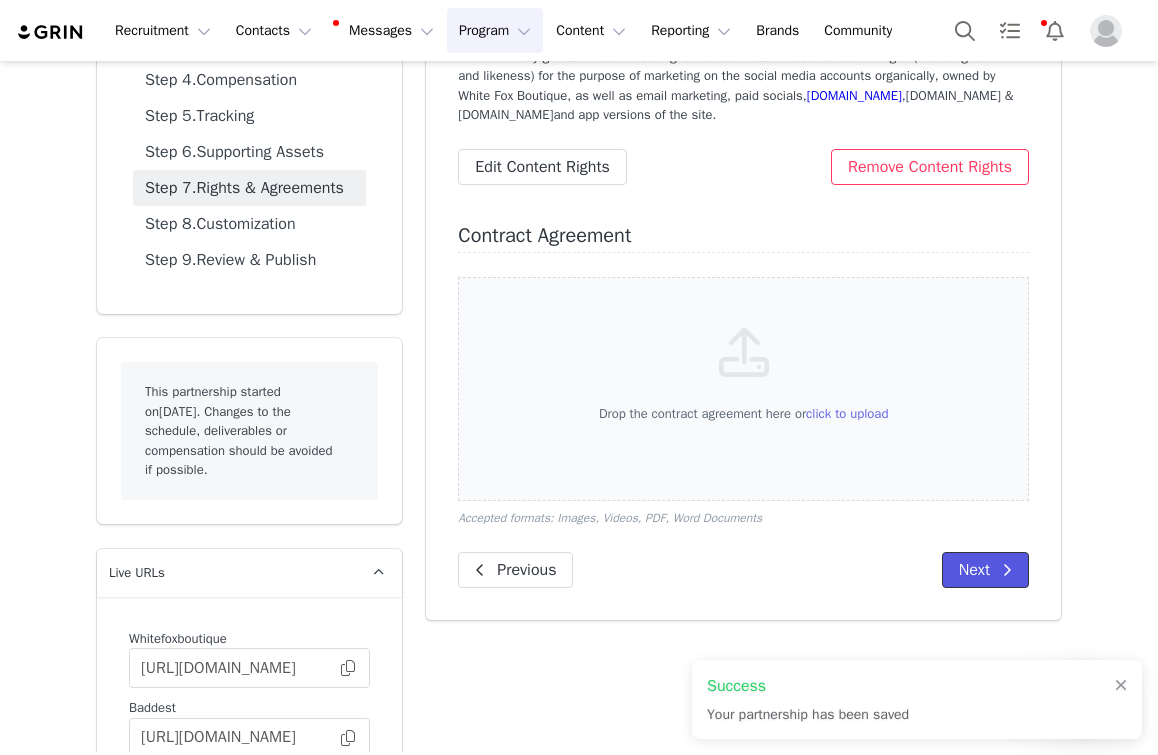 click on "Next" at bounding box center [985, 570] 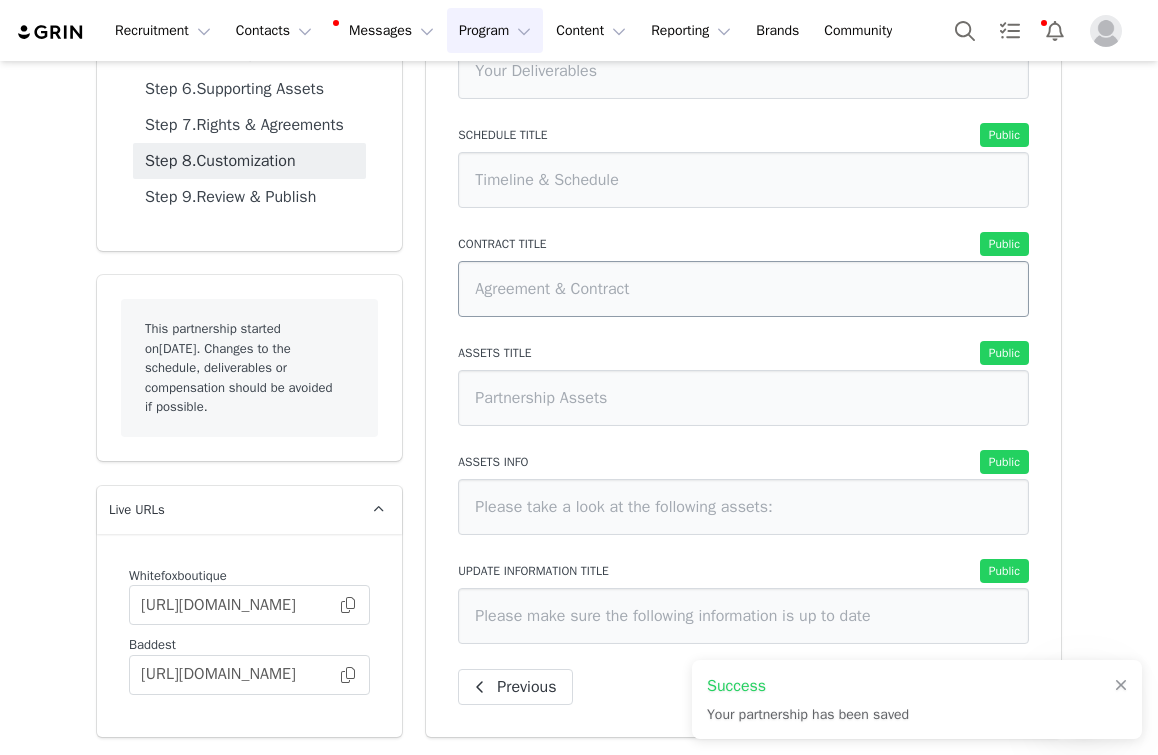 scroll, scrollTop: 350, scrollLeft: 0, axis: vertical 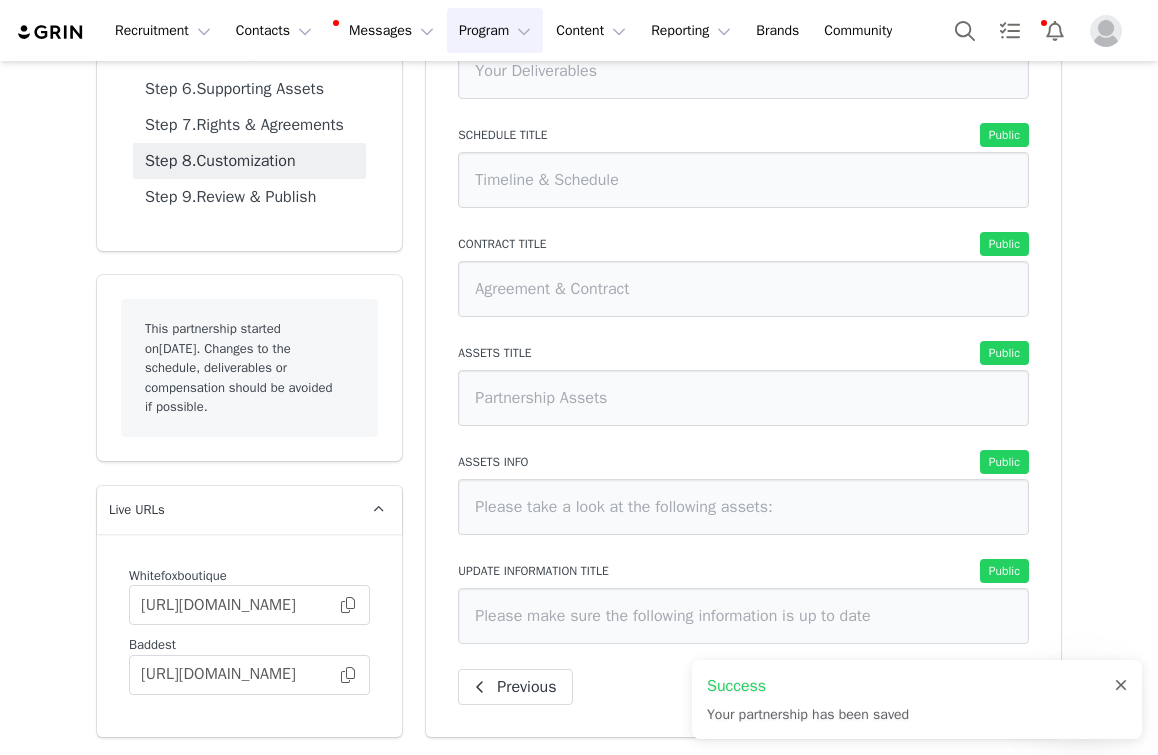 click at bounding box center [1121, 686] 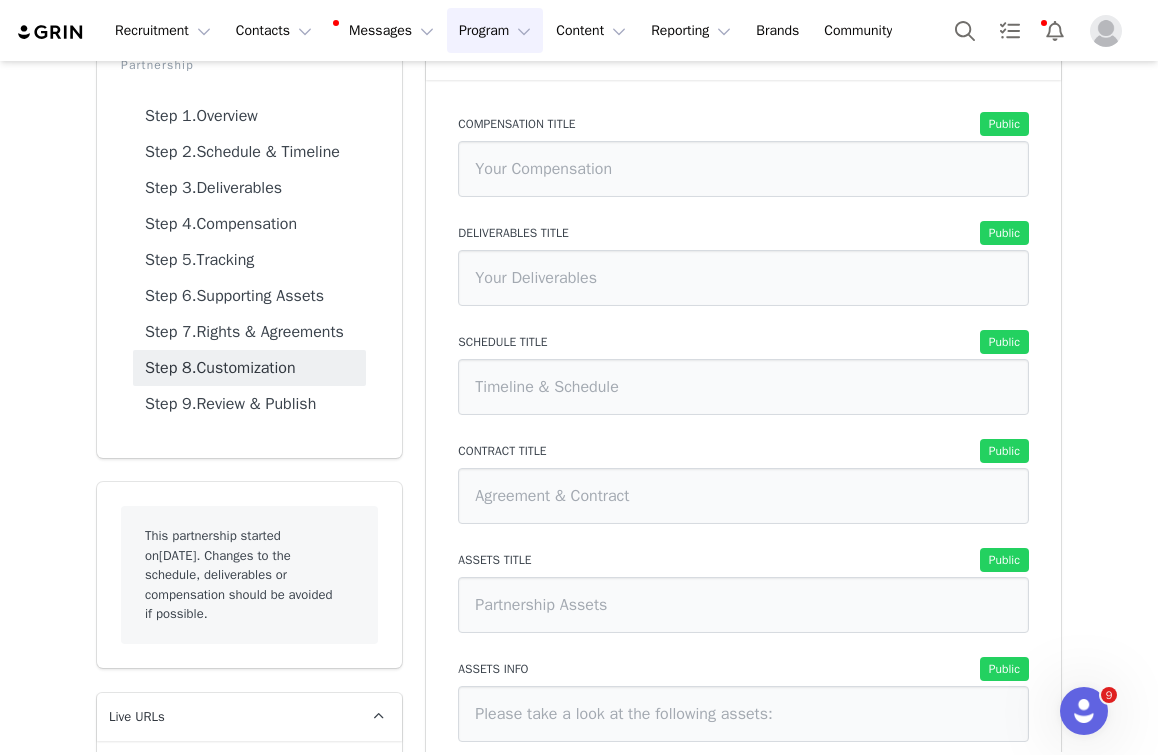 scroll, scrollTop: 350, scrollLeft: 0, axis: vertical 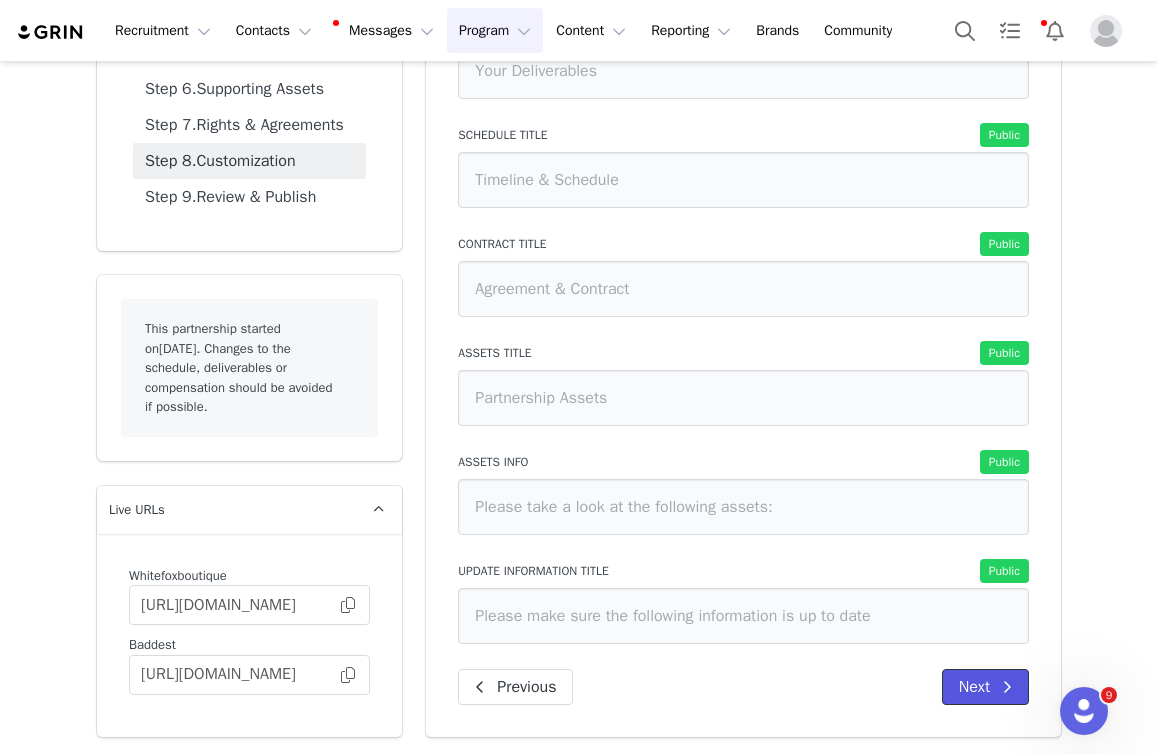 click on "Next" at bounding box center (985, 687) 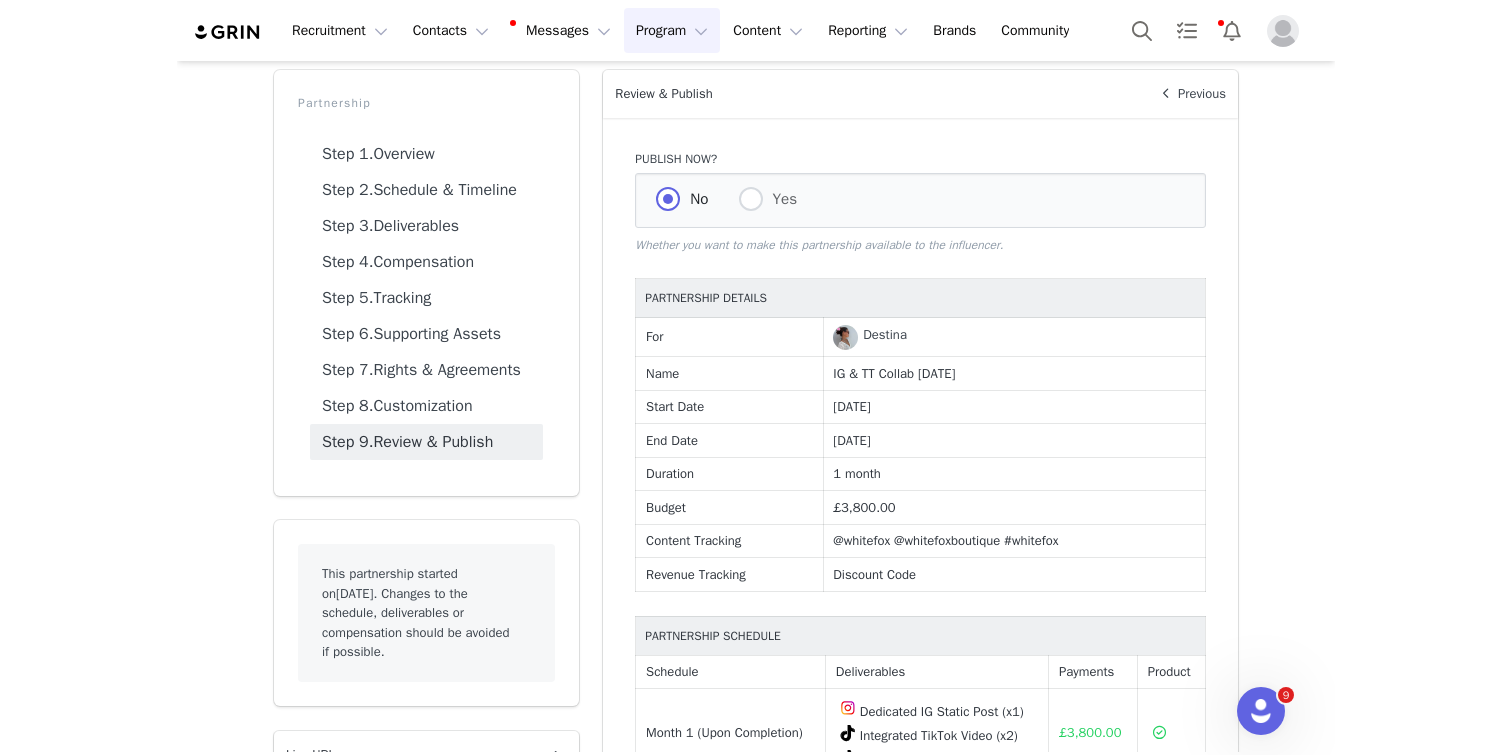 scroll, scrollTop: 0, scrollLeft: 0, axis: both 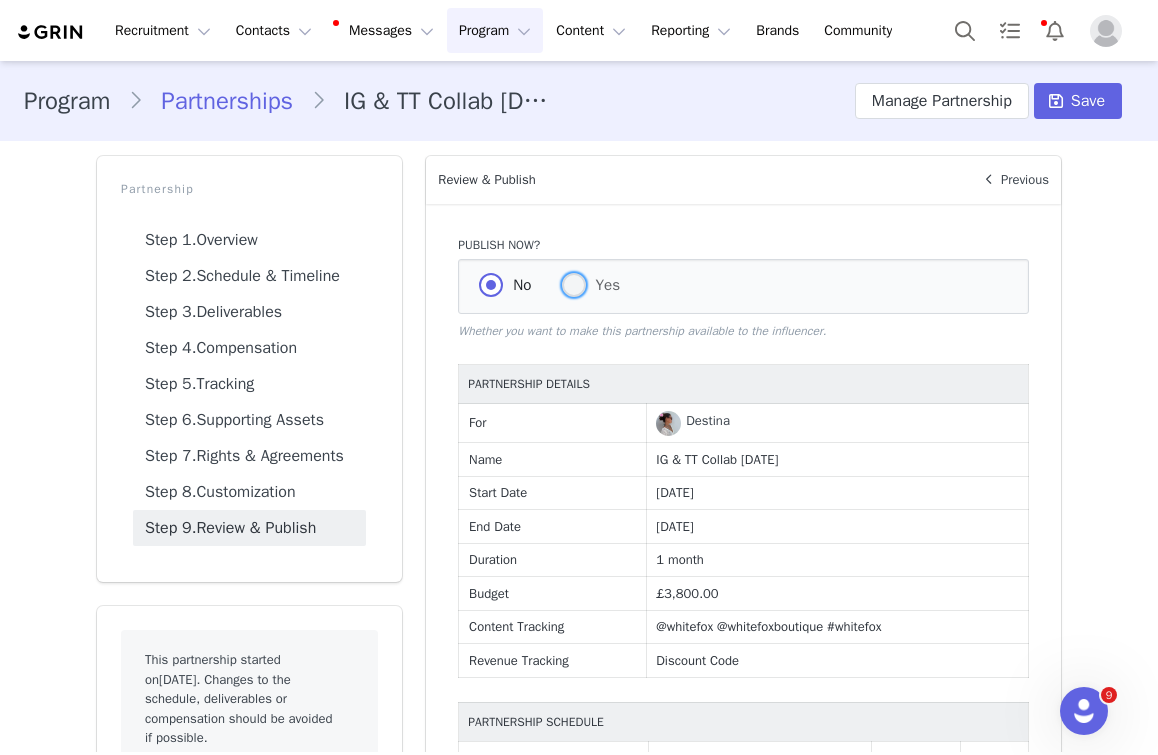 click at bounding box center [574, 285] 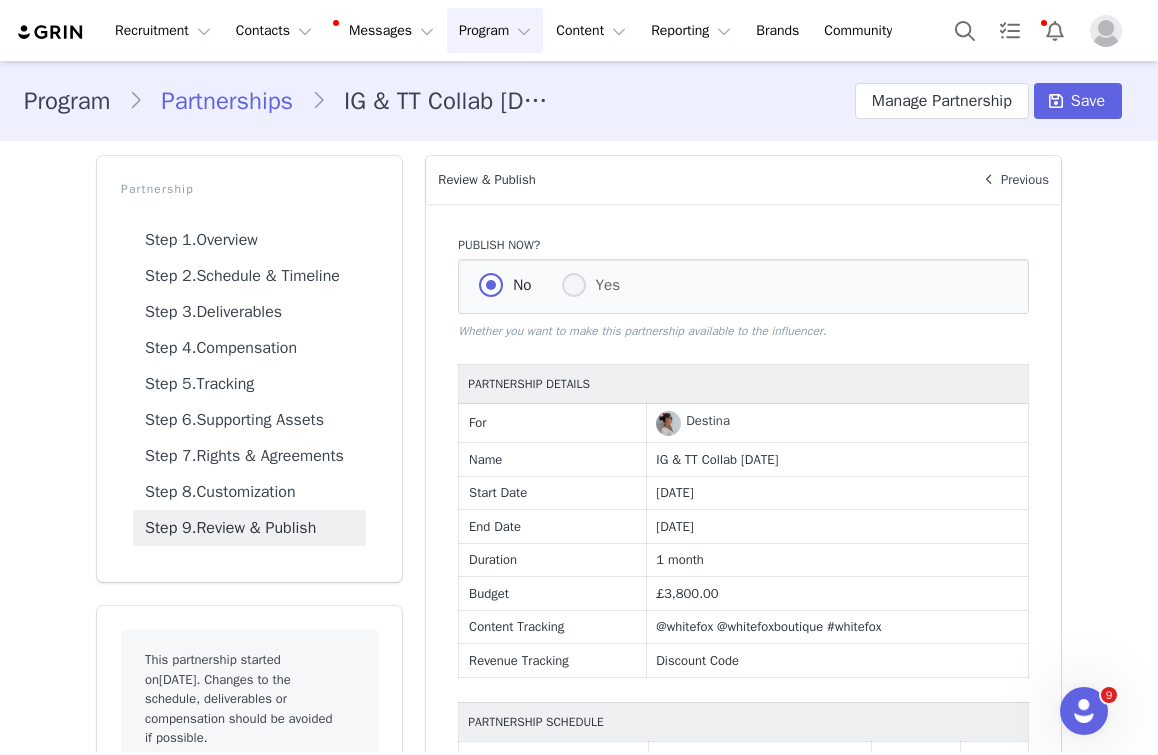 click on "Yes" at bounding box center [574, 286] 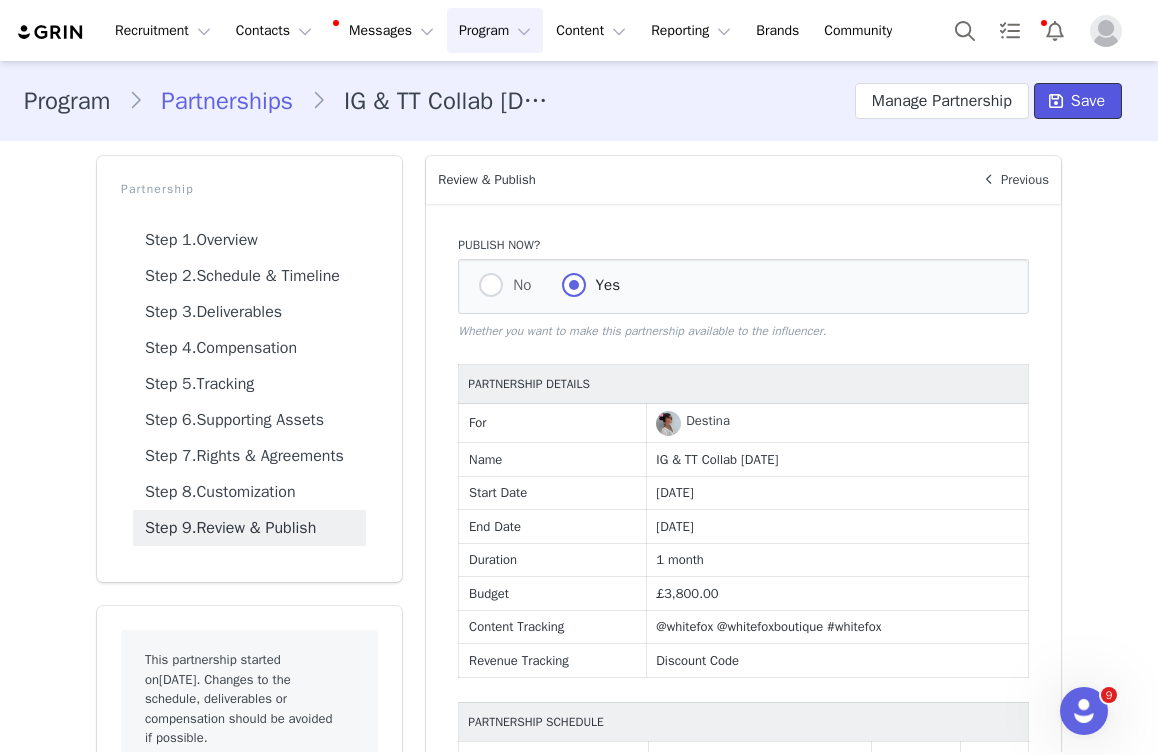 click at bounding box center (1056, 101) 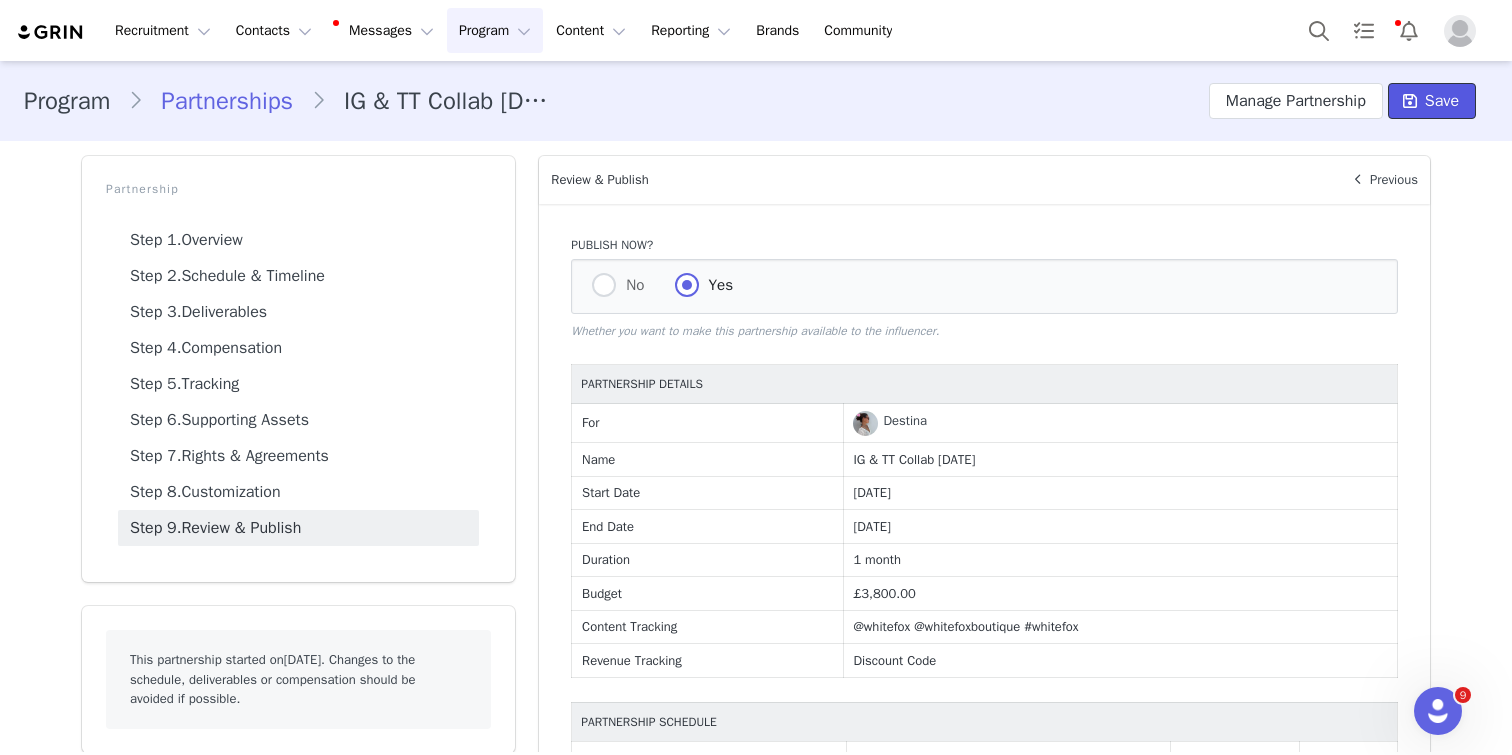 click at bounding box center [1410, 101] 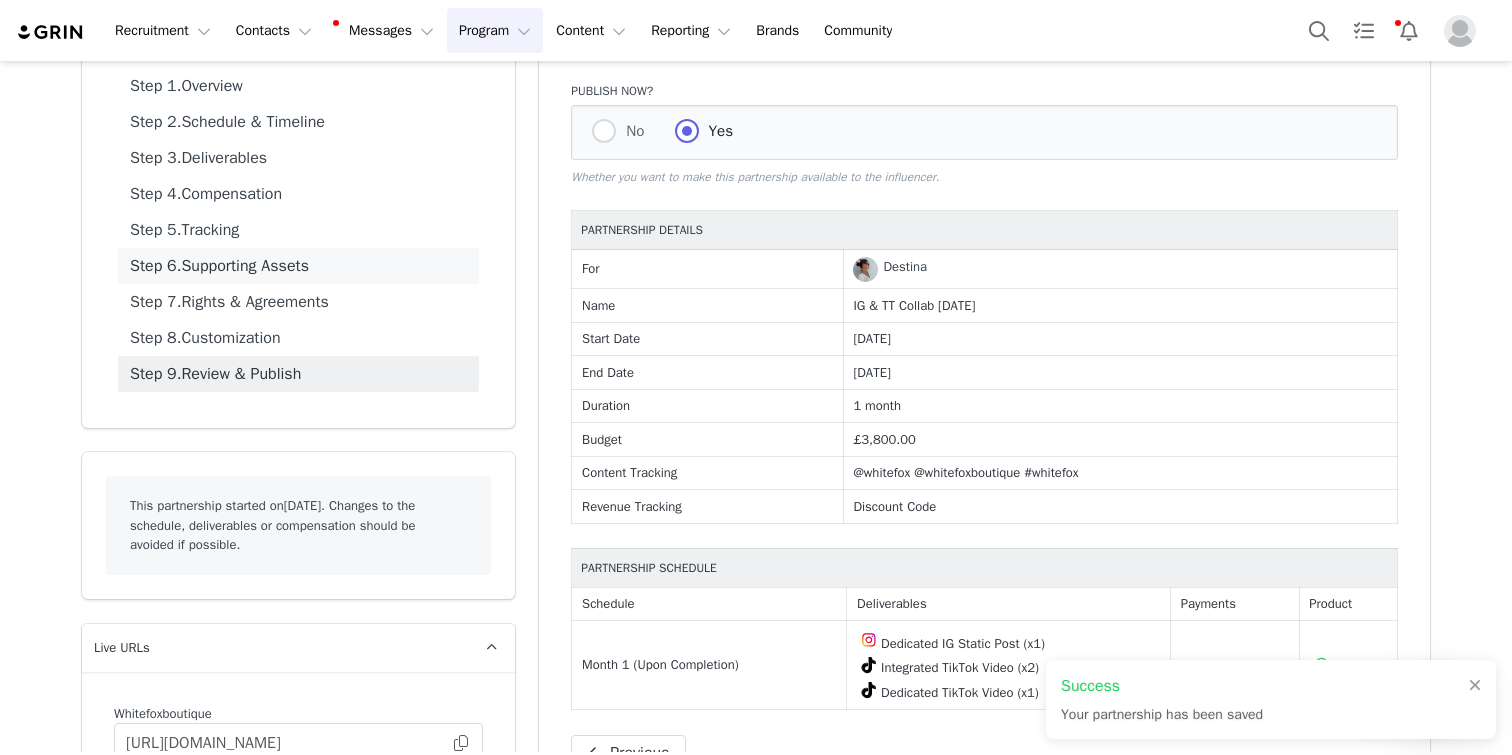 scroll, scrollTop: 291, scrollLeft: 0, axis: vertical 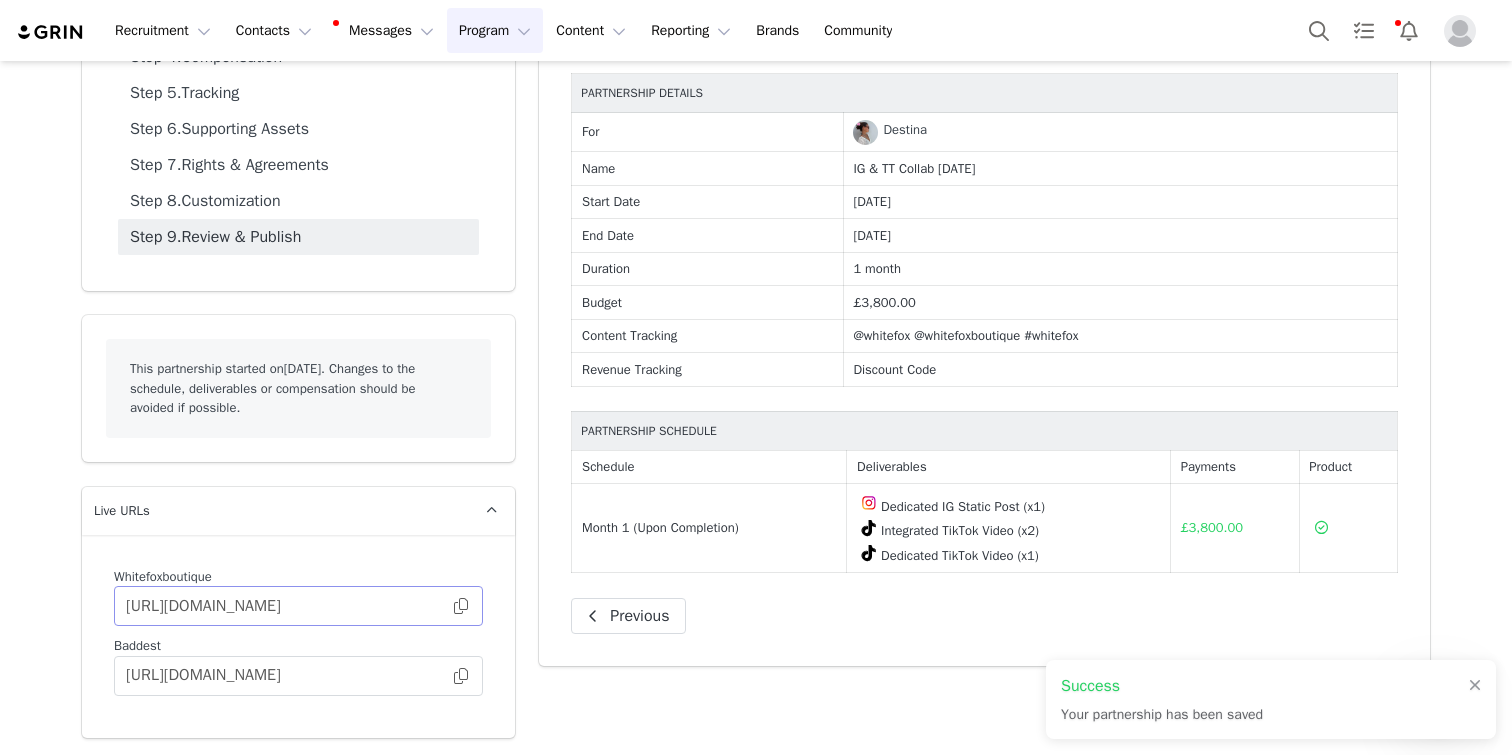 click at bounding box center [461, 606] 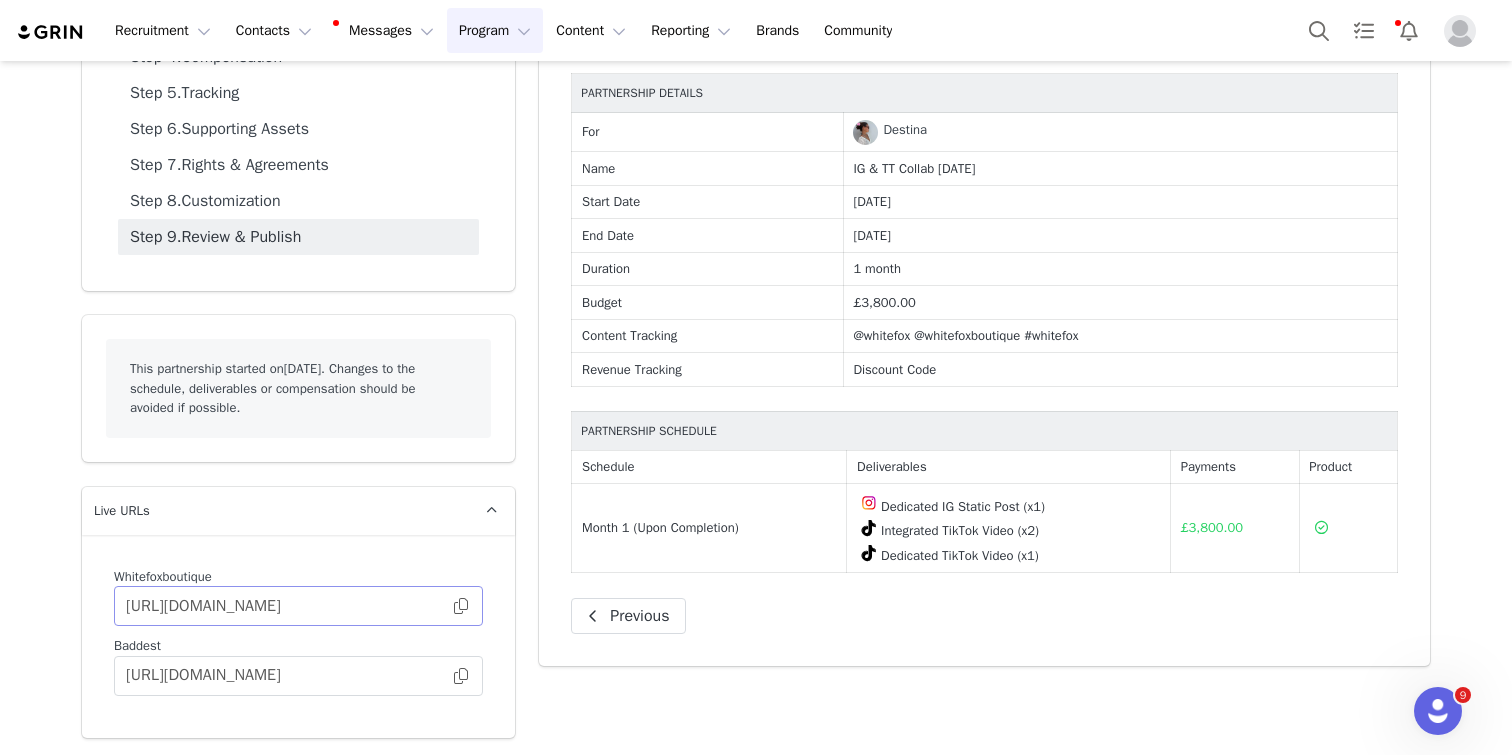 click at bounding box center [461, 606] 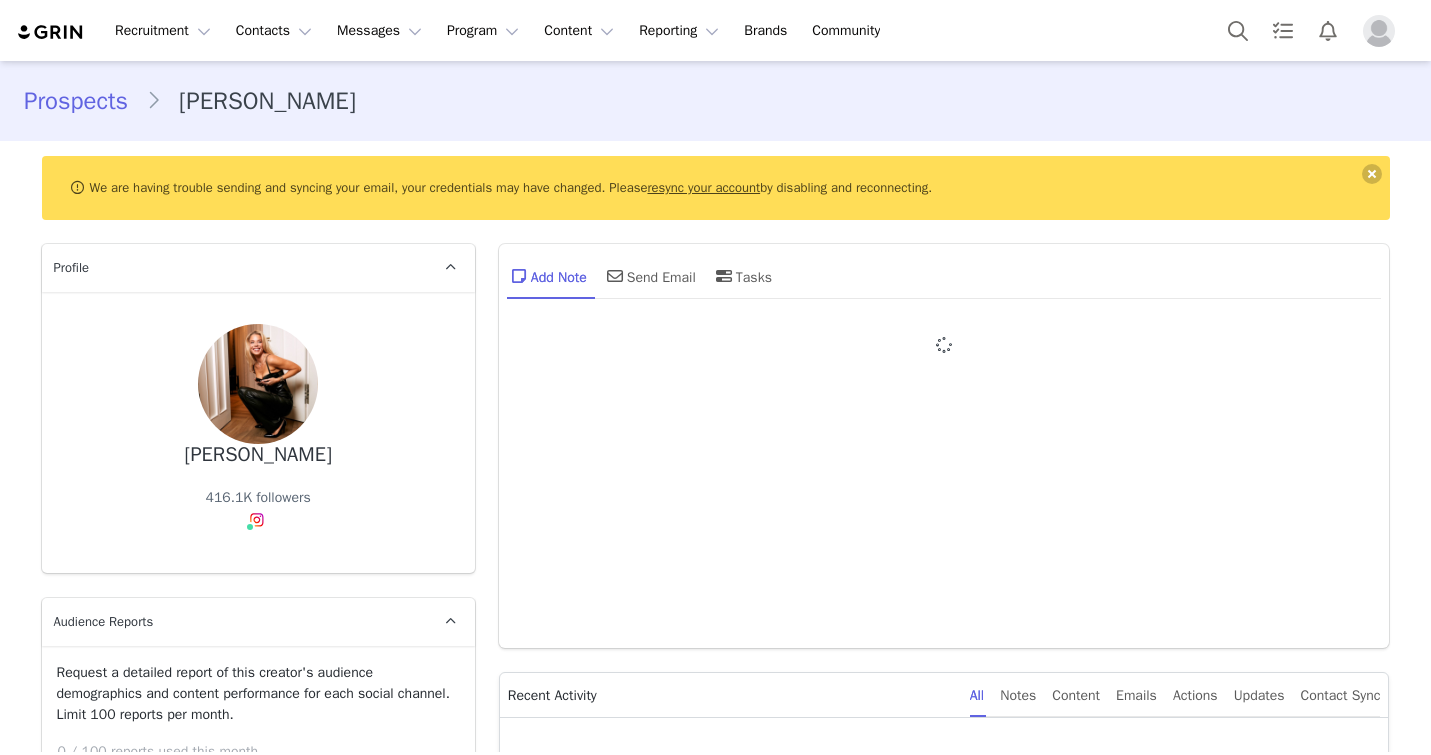 scroll, scrollTop: 0, scrollLeft: 0, axis: both 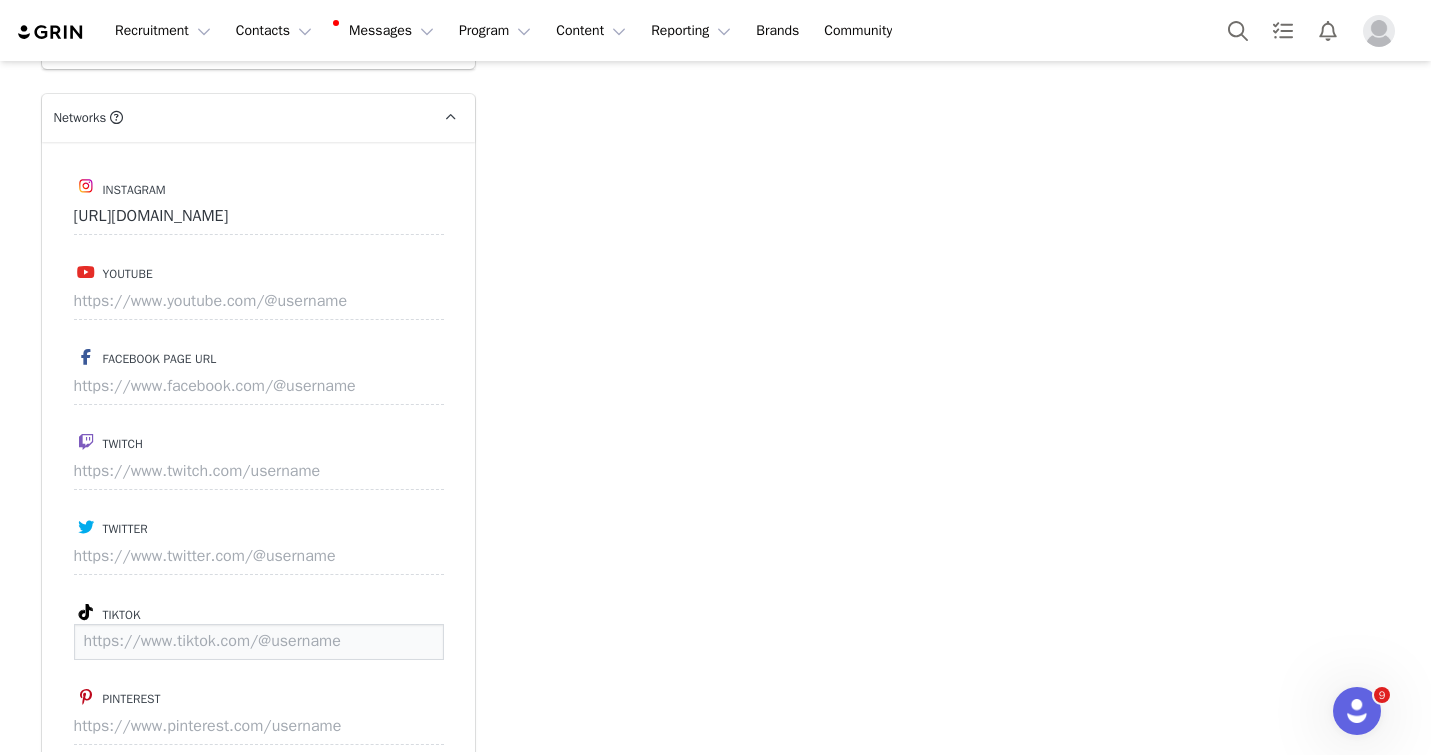 click at bounding box center [259, 642] 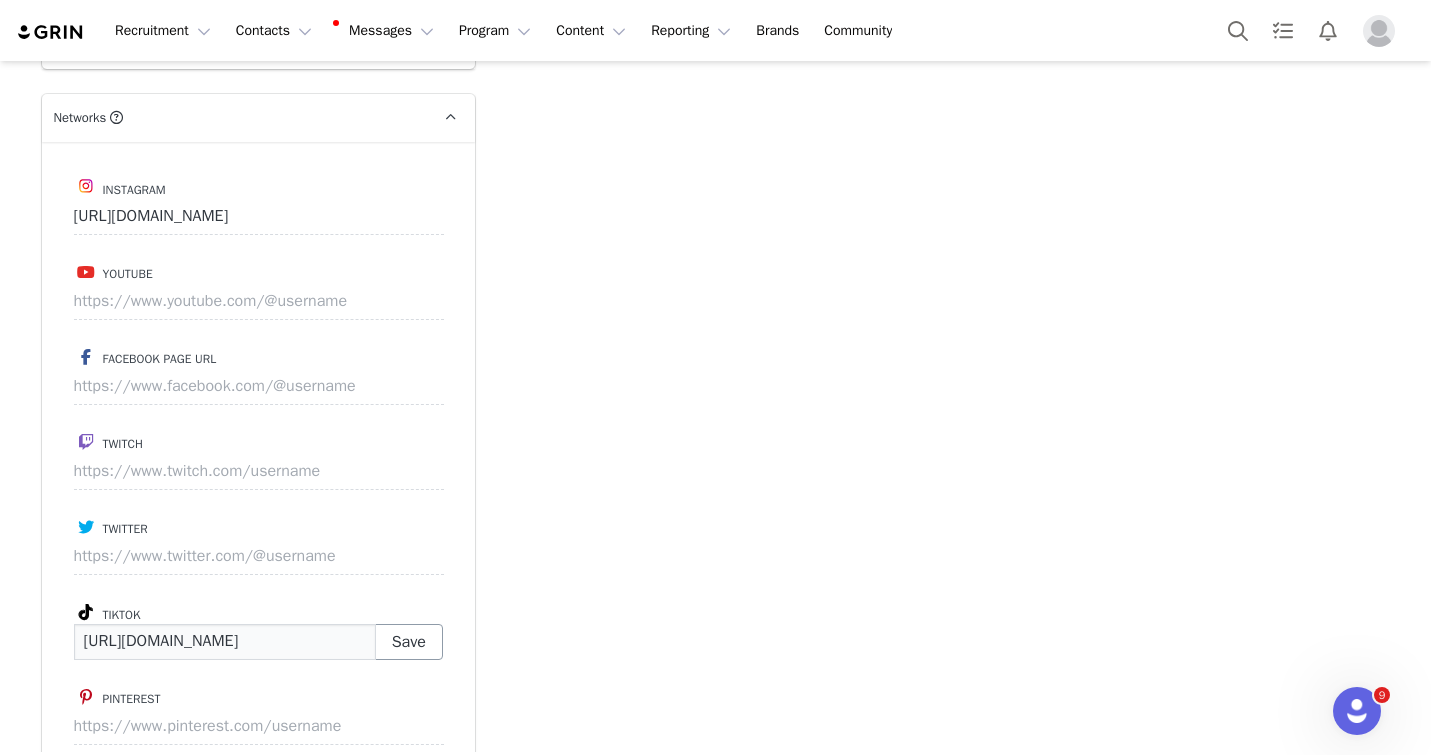 type on "https://www.tiktok.com/@emskopf" 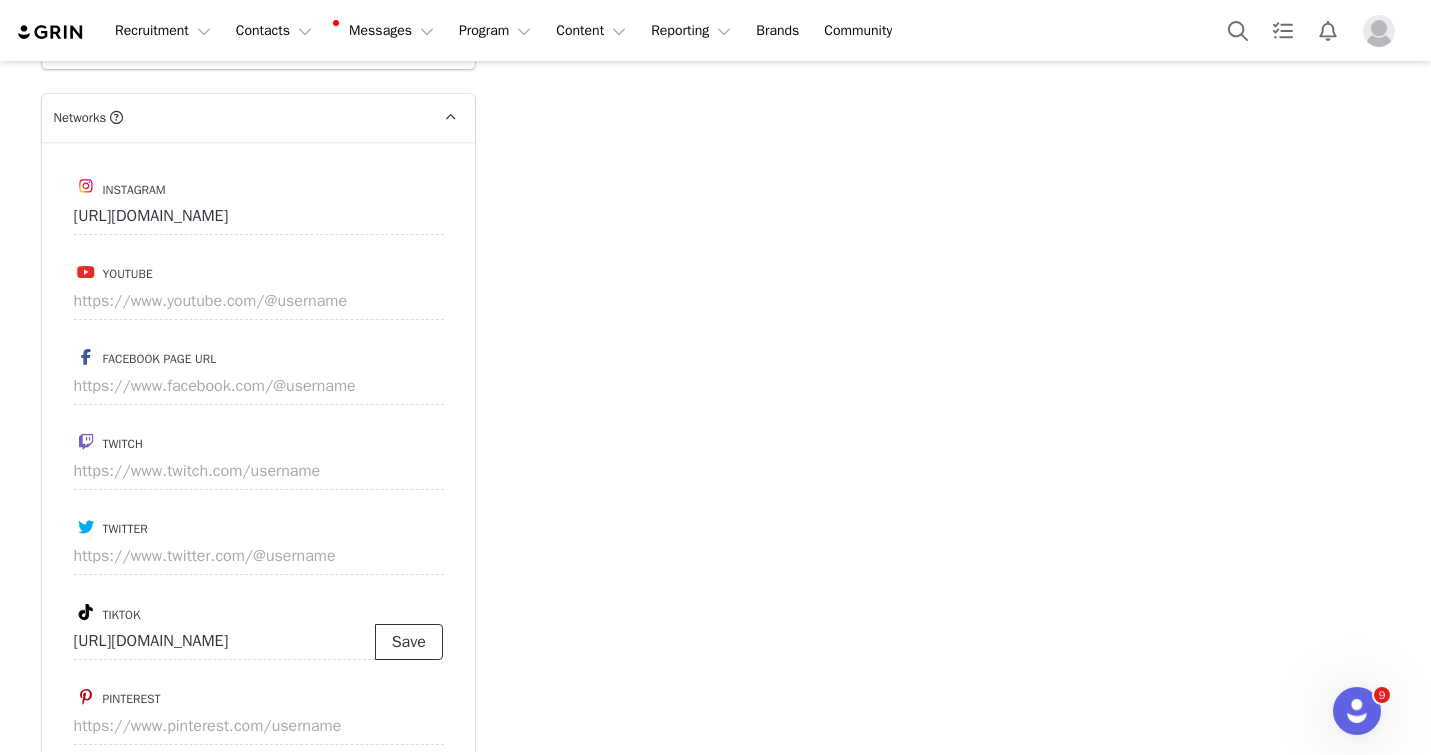 click on "Save" at bounding box center [409, 642] 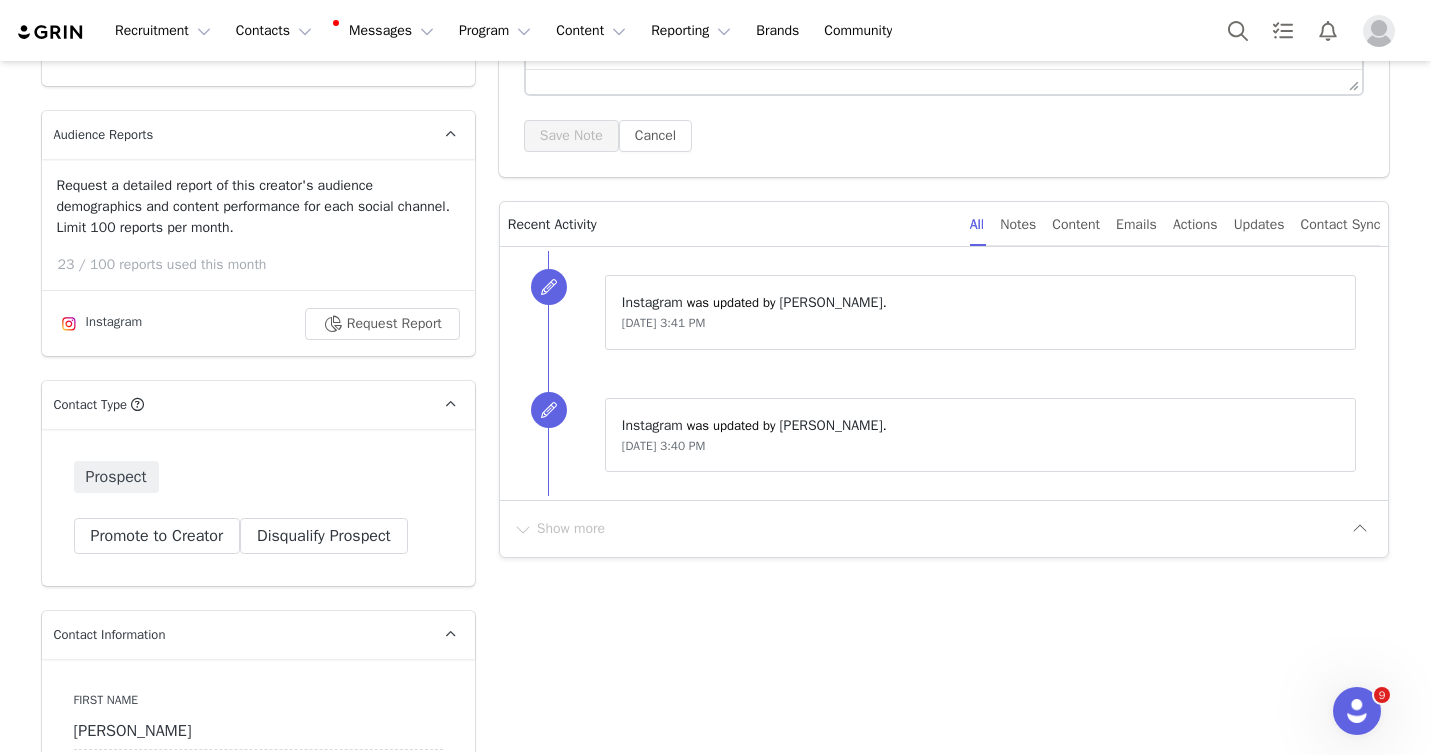 scroll, scrollTop: 500, scrollLeft: 0, axis: vertical 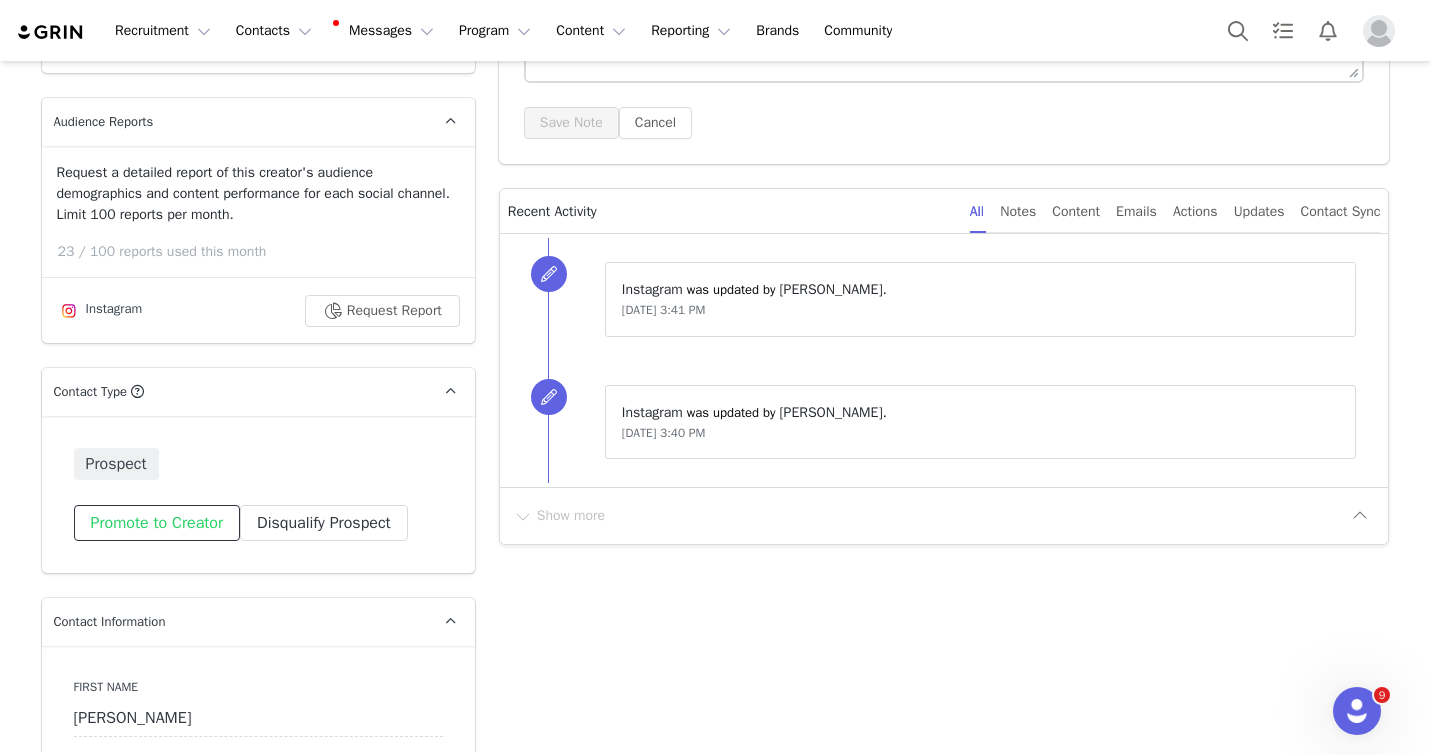 click on "Promote to Creator" at bounding box center [157, 523] 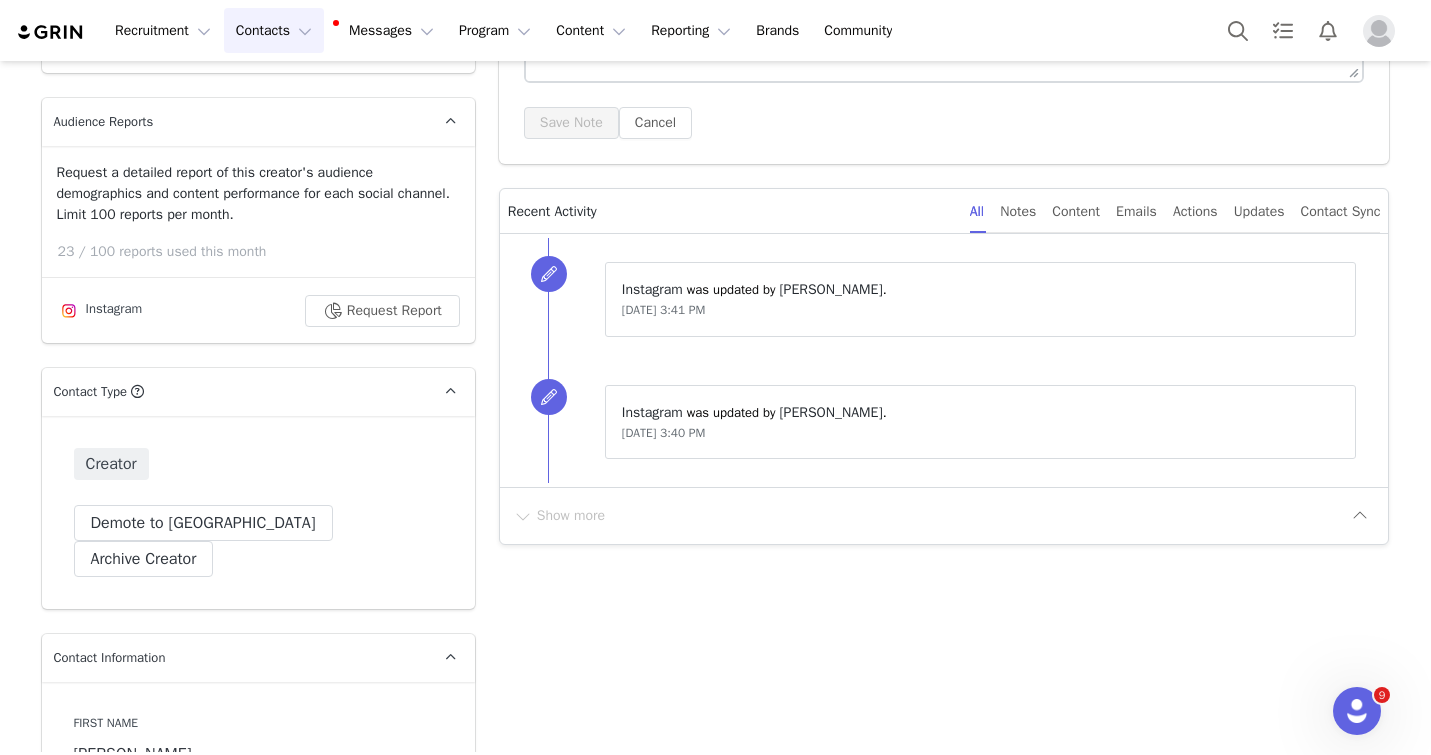 type on "https://www.tiktok.com/@emskopf" 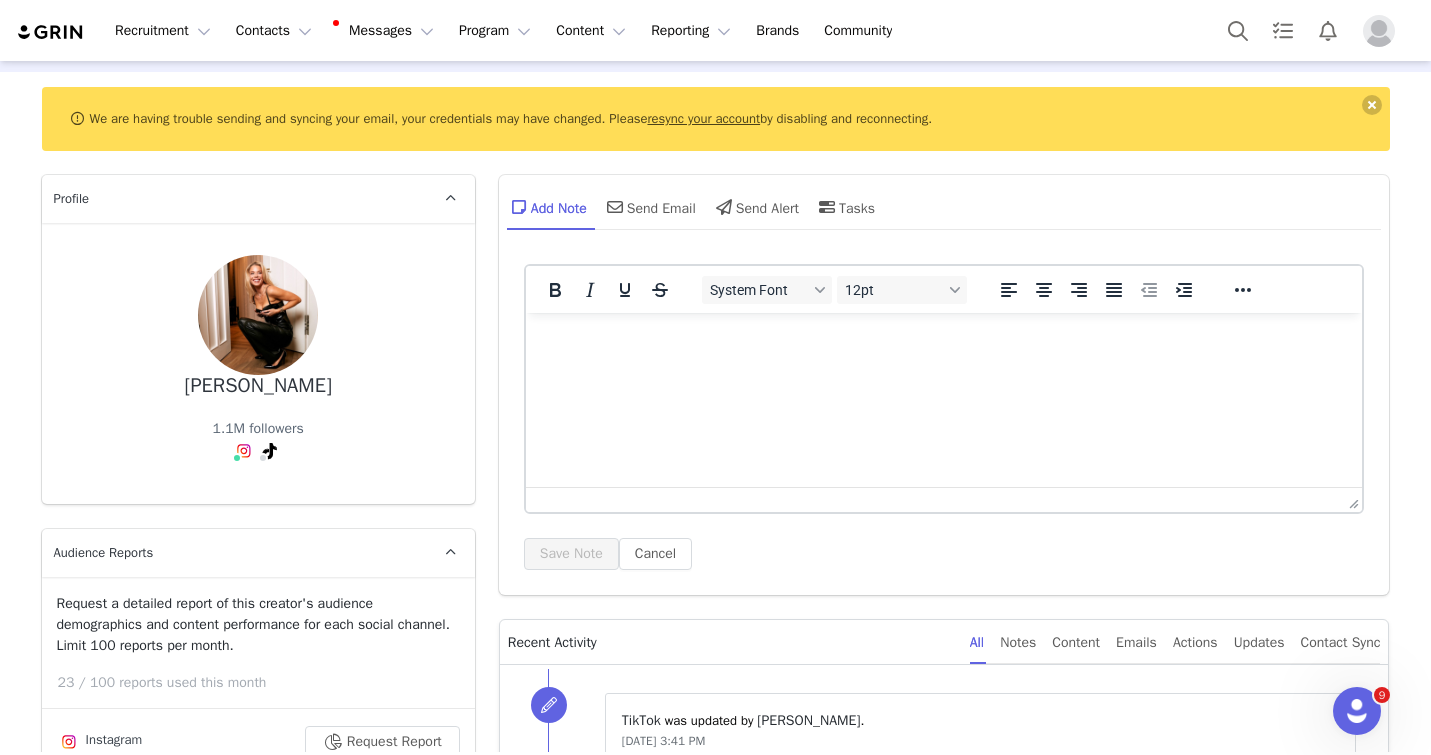 scroll, scrollTop: 0, scrollLeft: 0, axis: both 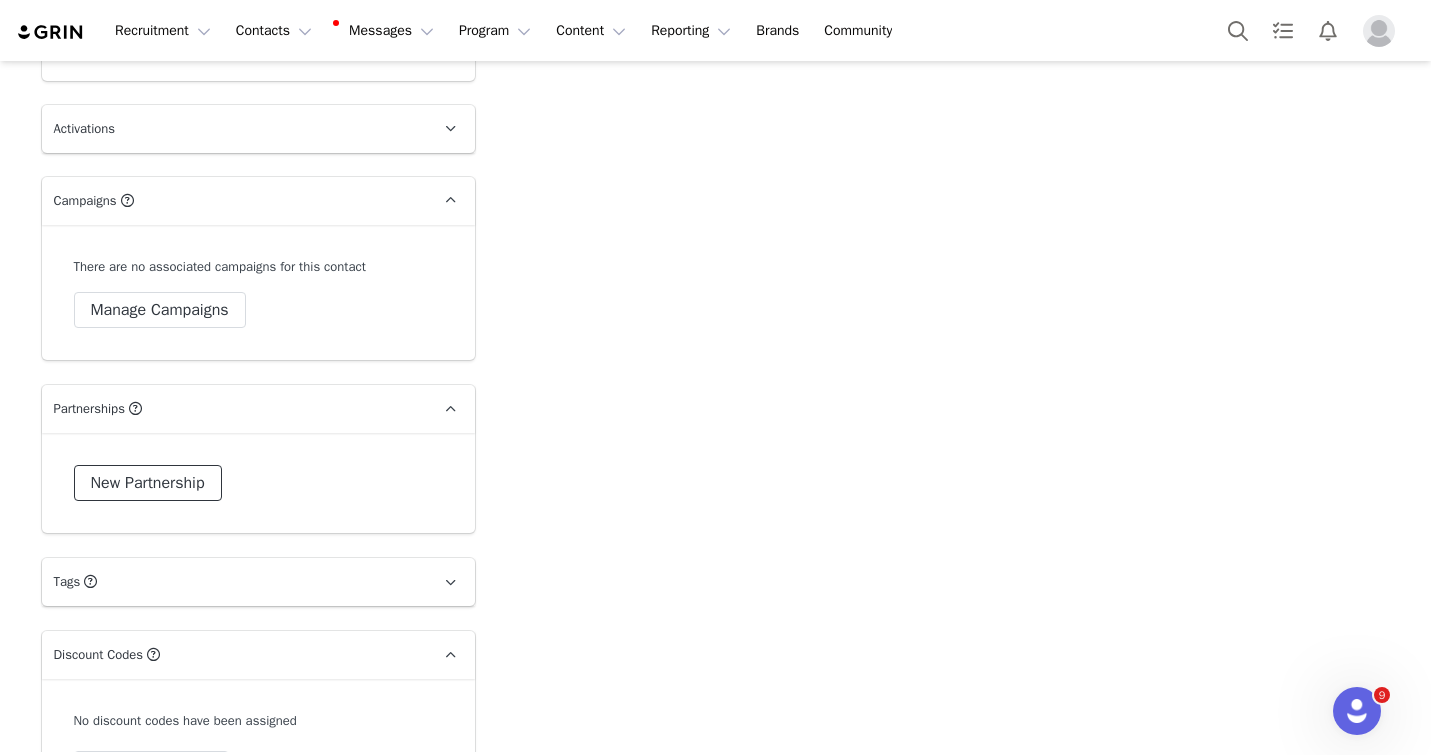 click on "New Partnership" at bounding box center (148, 483) 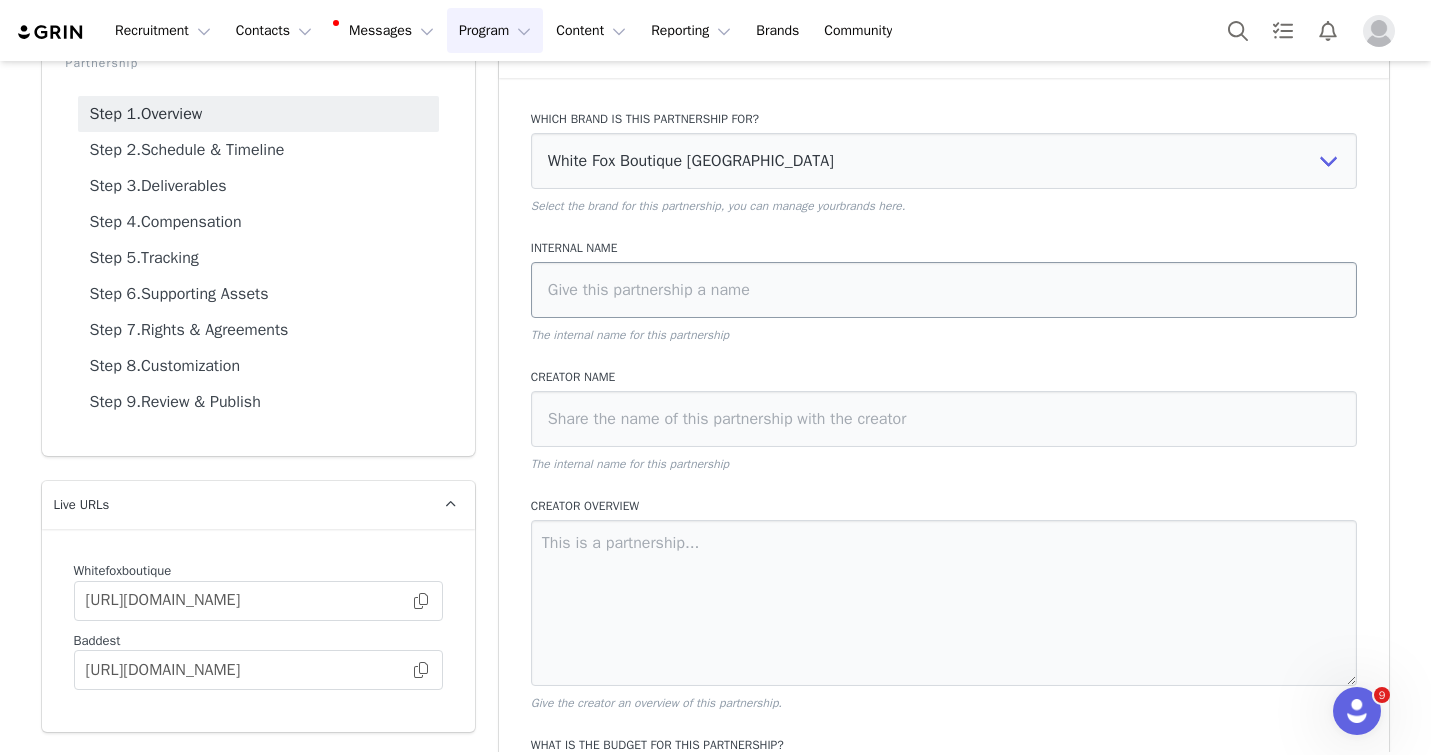 scroll, scrollTop: 76, scrollLeft: 0, axis: vertical 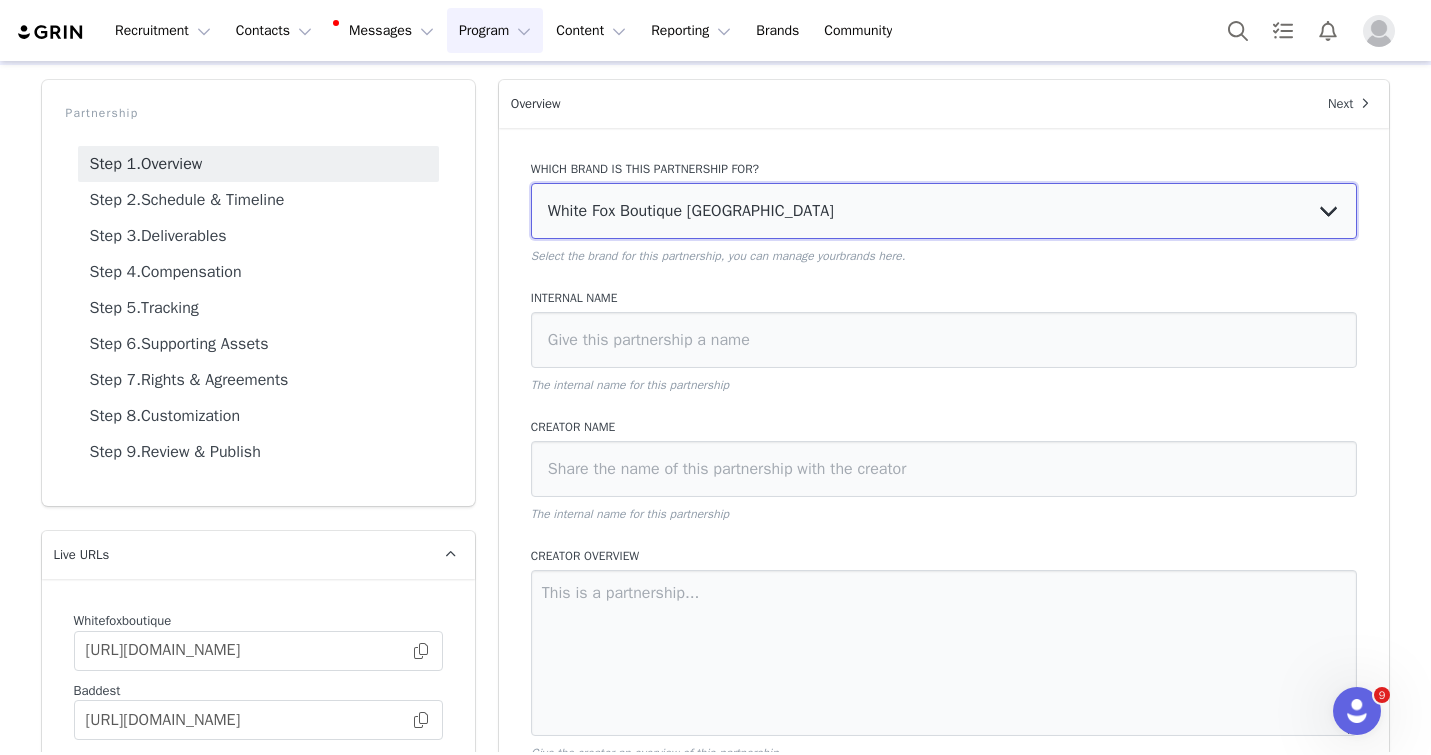 click on "White Fox Boutique USA   White Fox Boutique AUS   White Fox Boutique UK" at bounding box center [944, 211] 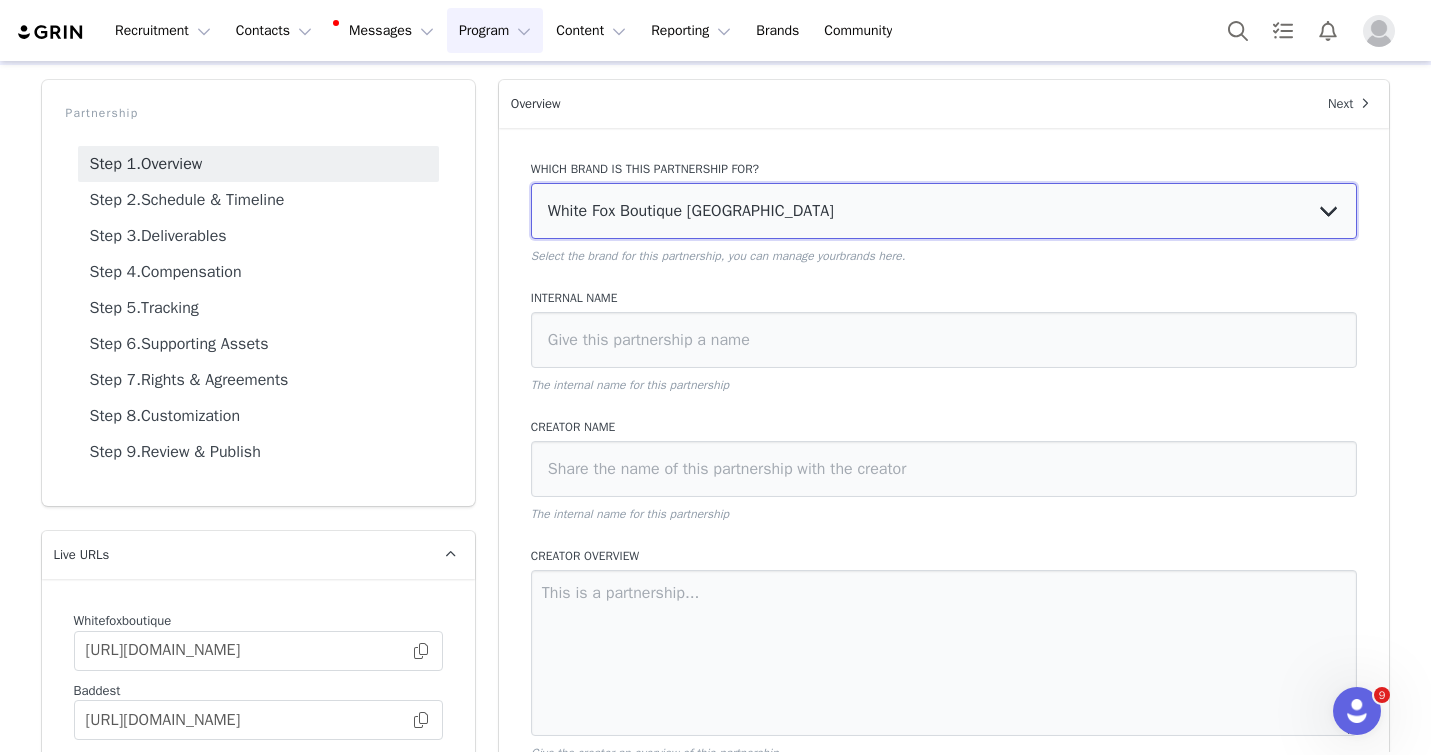 select on "f1701913-70b5-4f9a-b6f0-0f9fc62261bc" 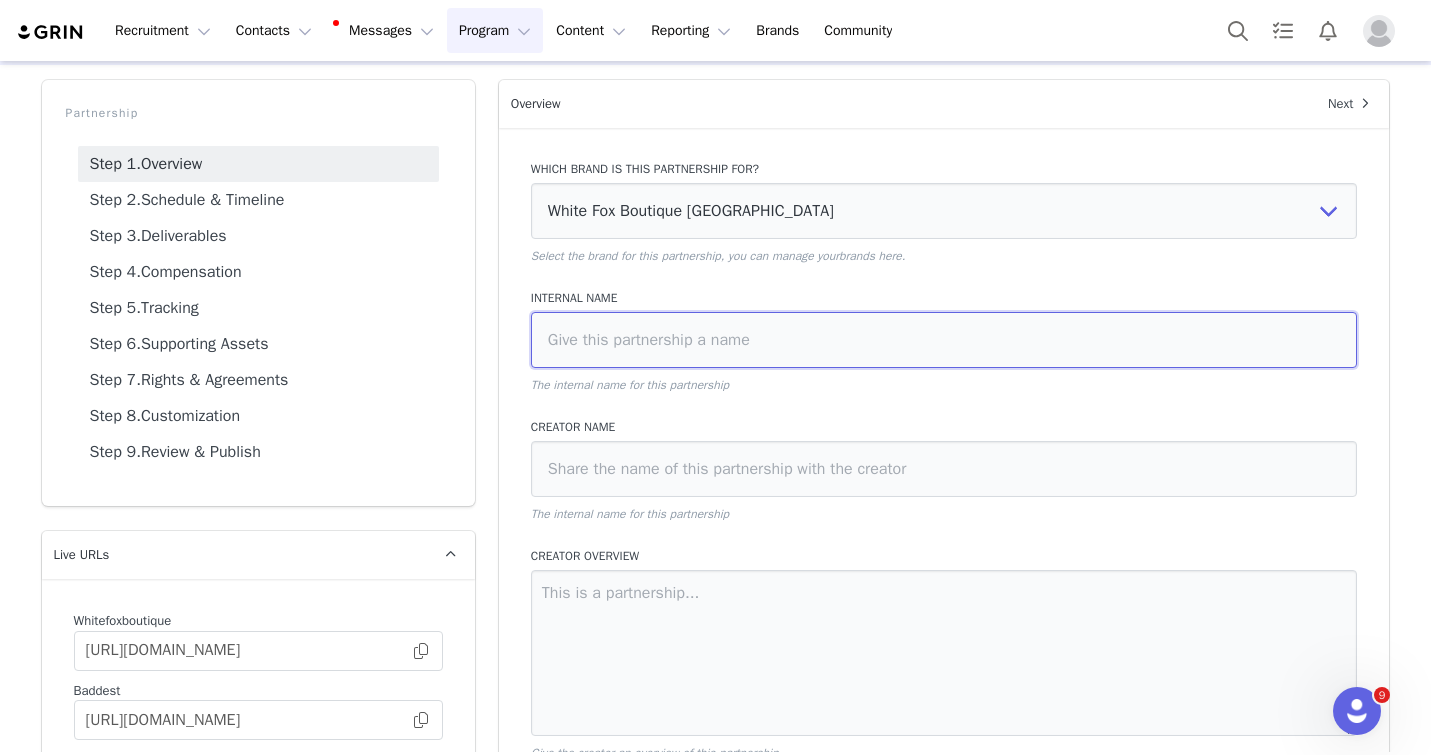click at bounding box center [944, 340] 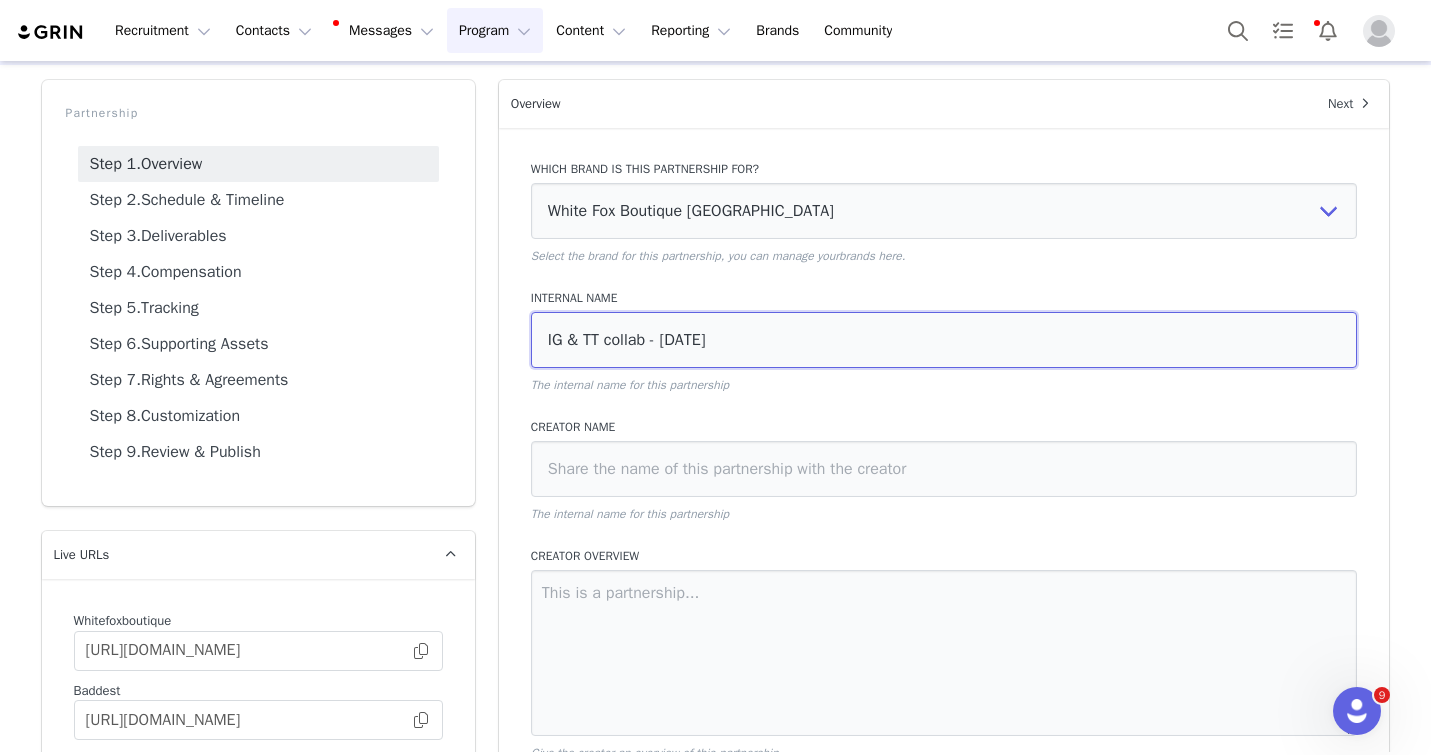 drag, startPoint x: 655, startPoint y: 329, endPoint x: 790, endPoint y: 353, distance: 137.11674 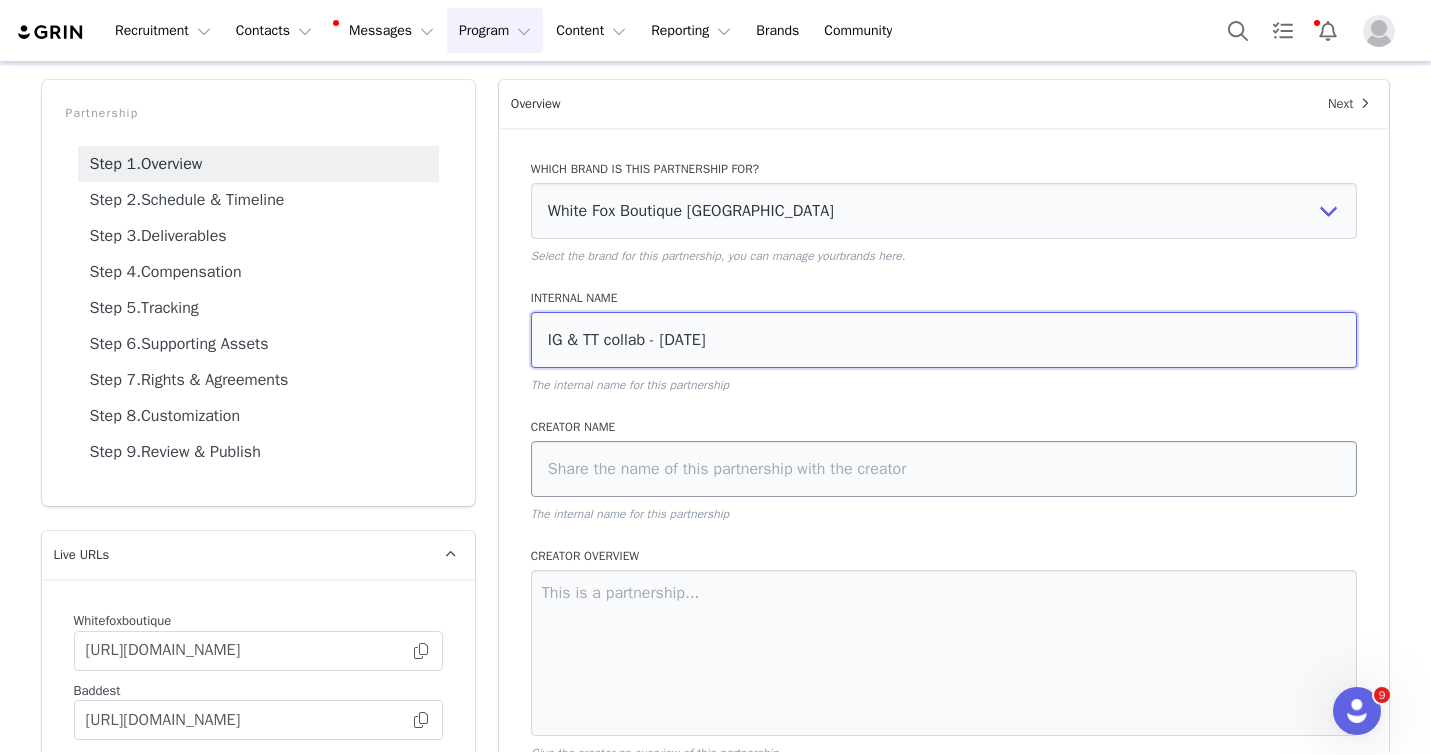 type on "IG & TT collab - July 2025" 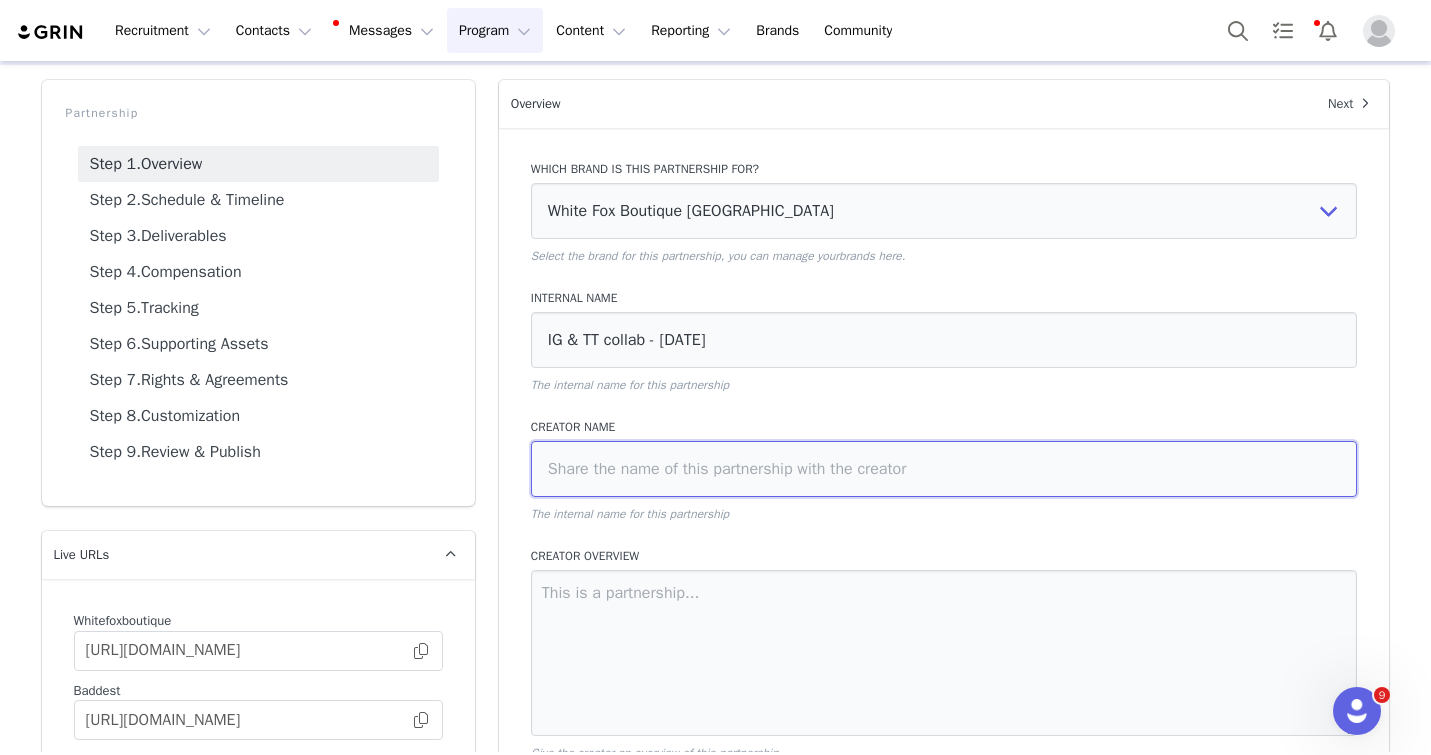 click at bounding box center (944, 469) 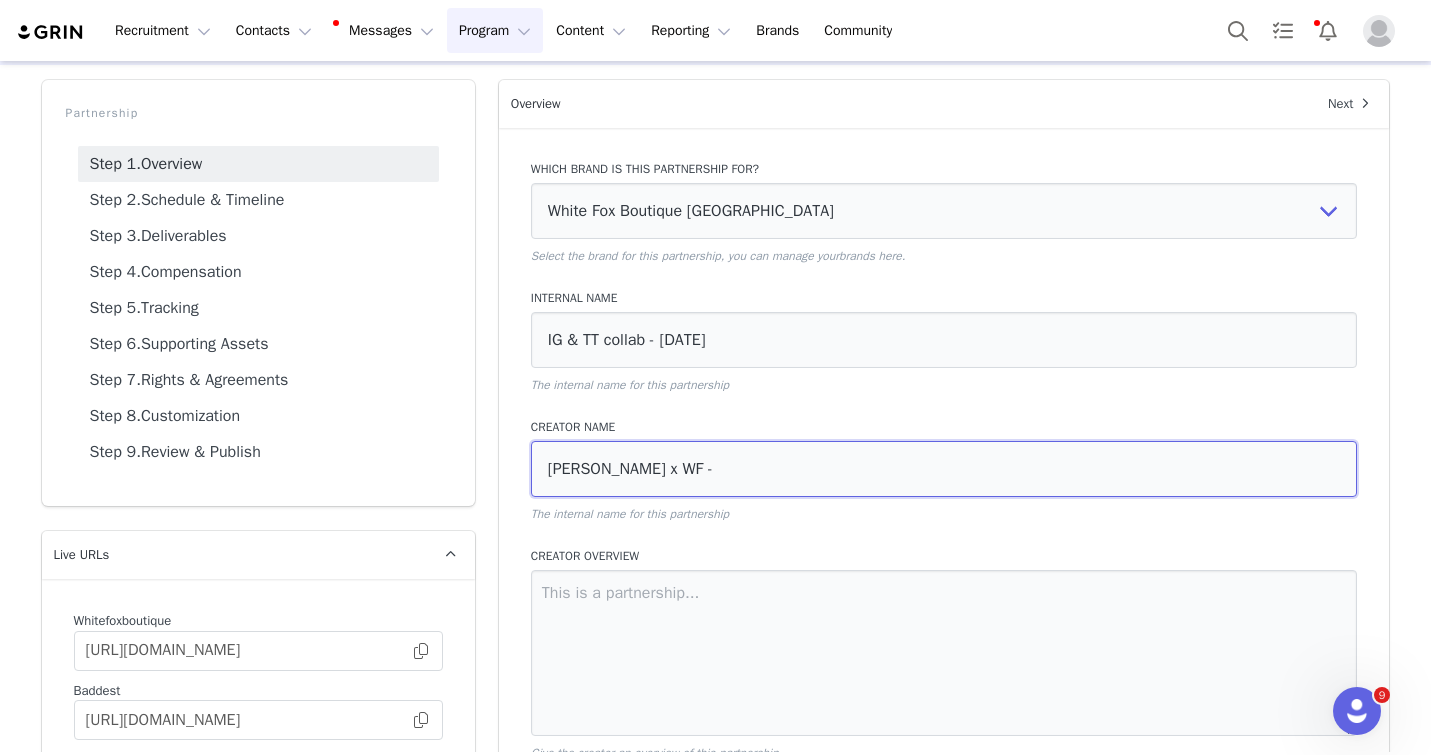 paste on "IG & TT collab - July 2025" 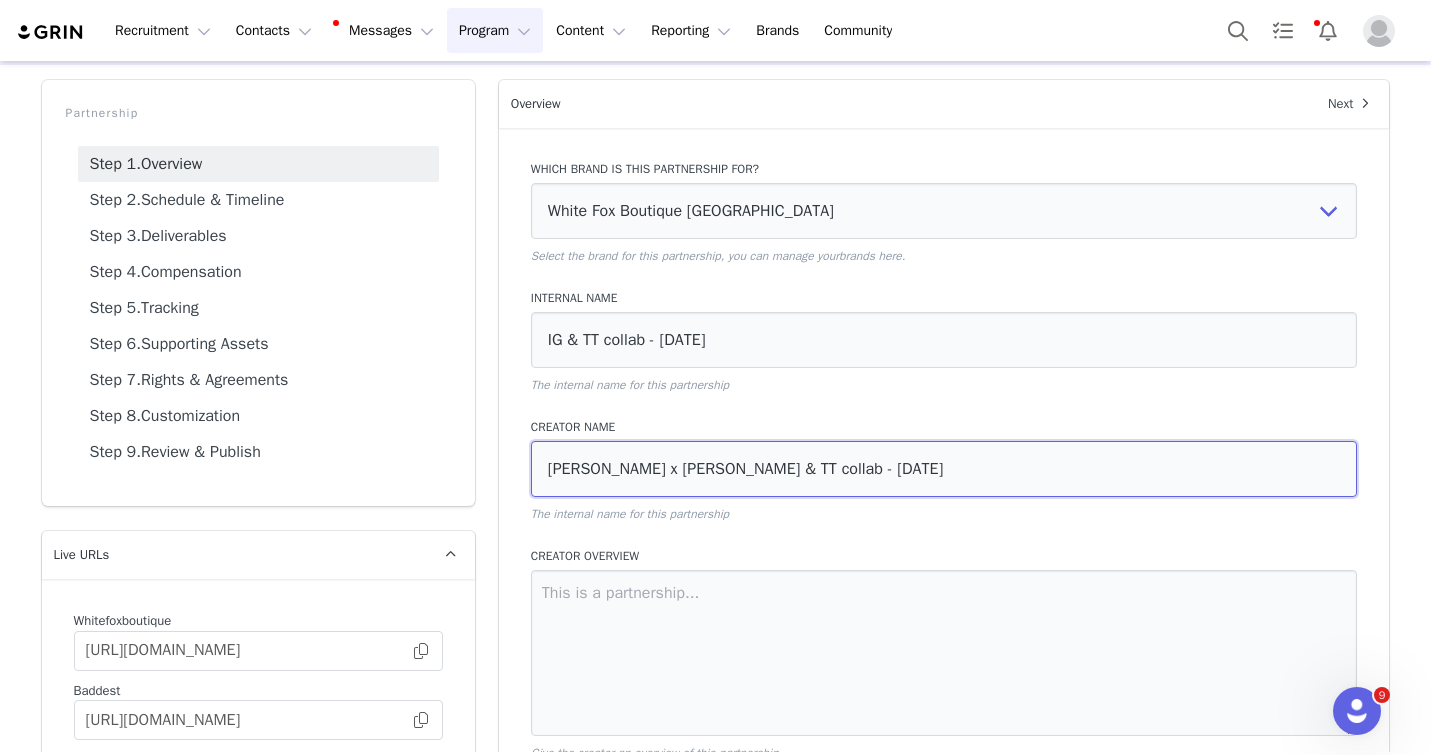 type on "Emely x WF - IG & TT collab - July 2025" 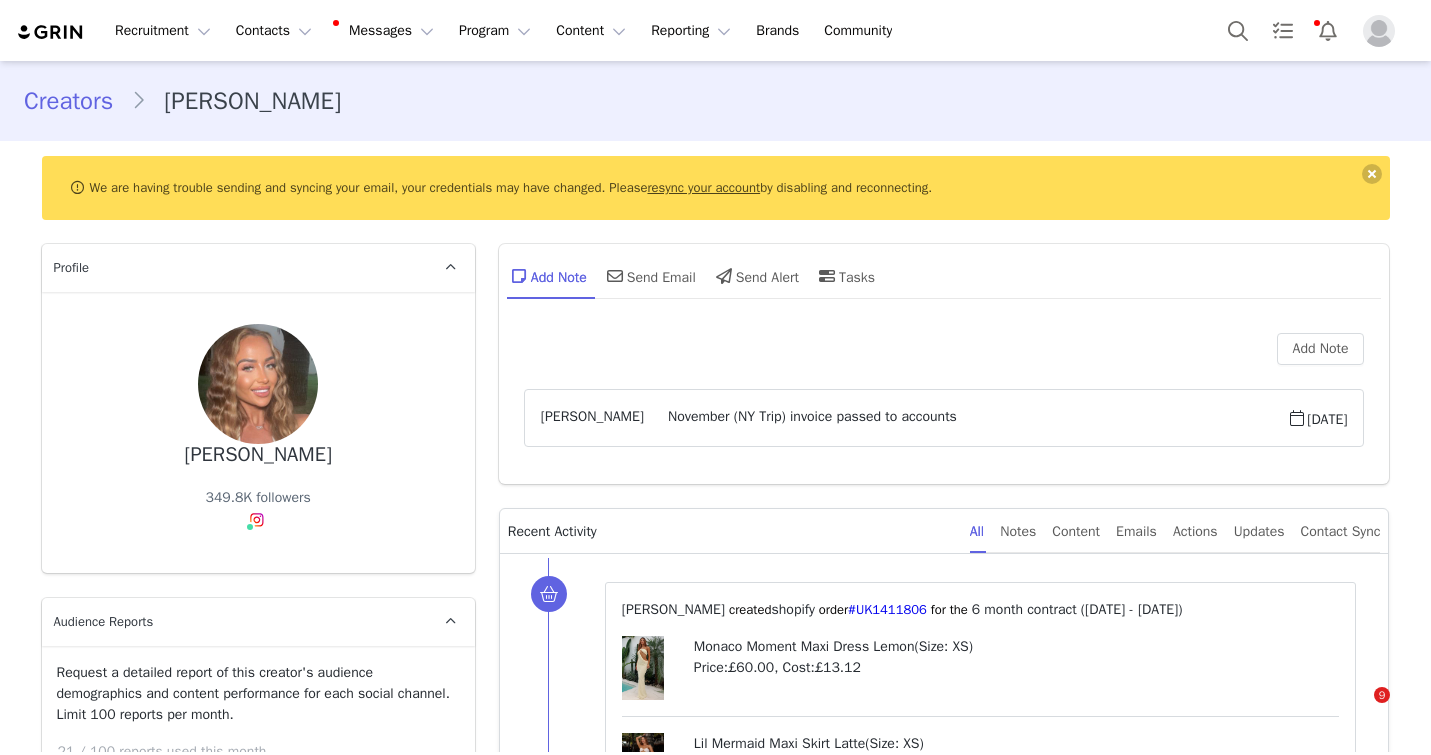 scroll, scrollTop: 0, scrollLeft: 0, axis: both 